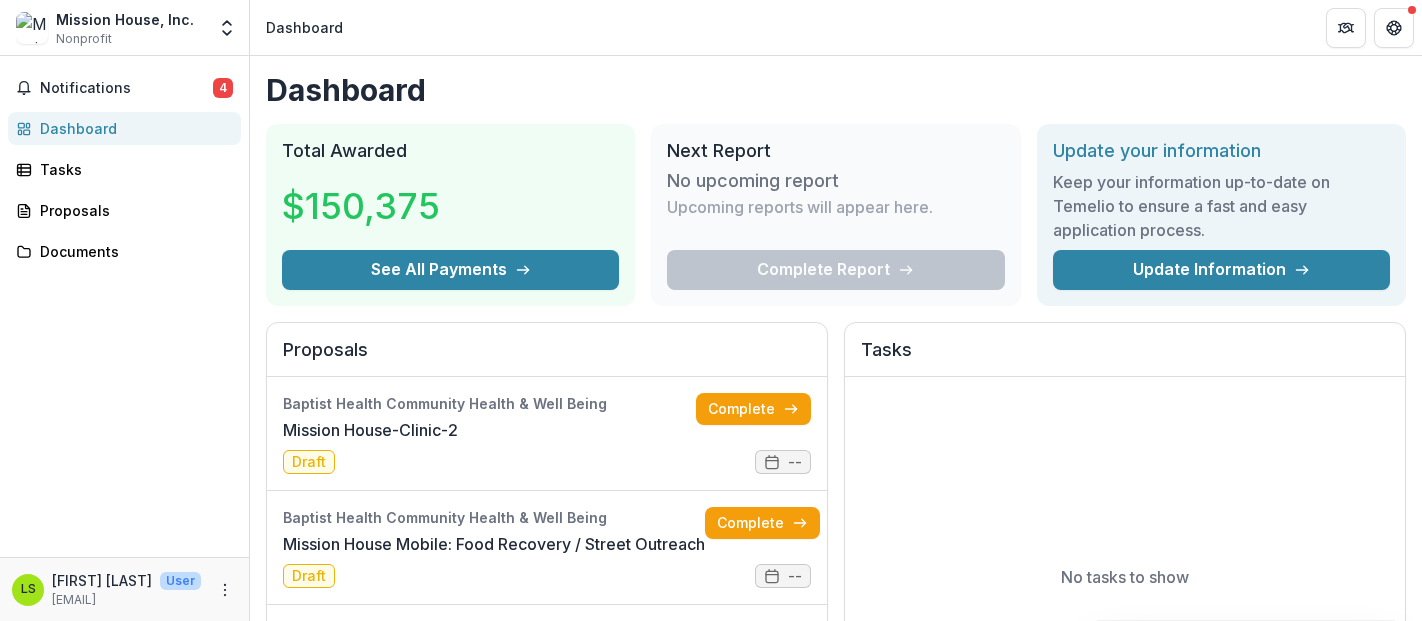 scroll, scrollTop: 0, scrollLeft: 0, axis: both 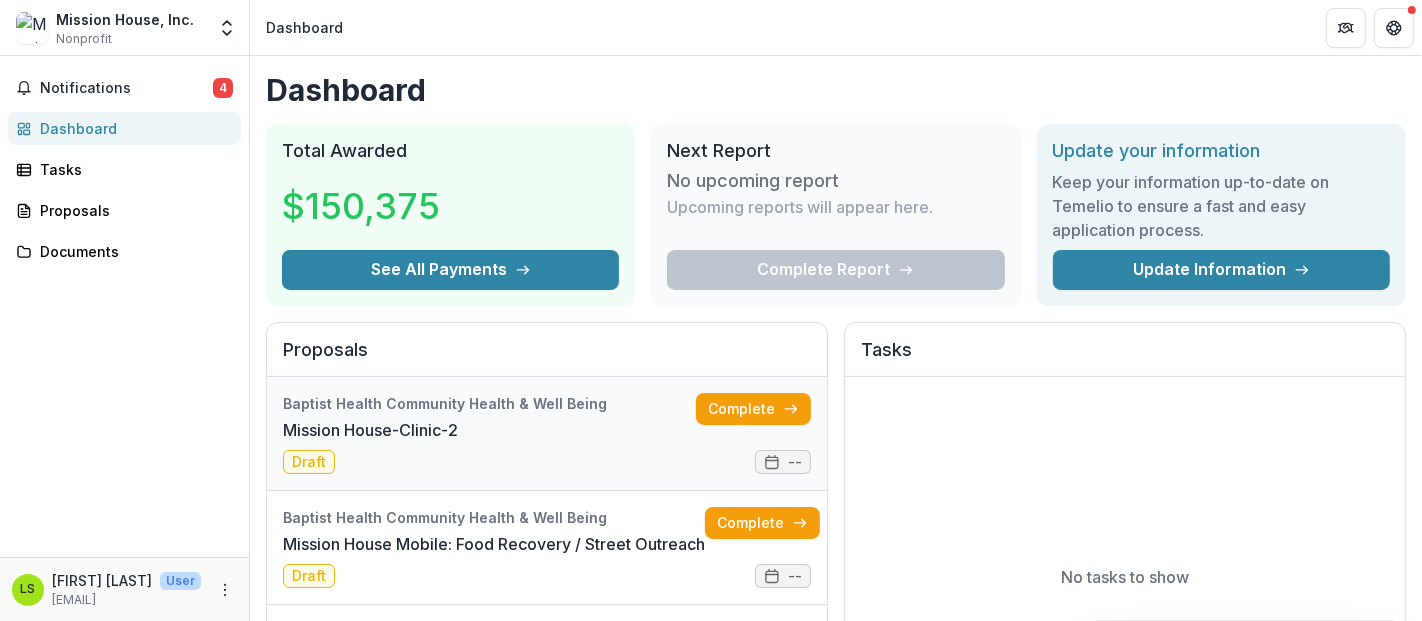 click on "Mission House-Clinic-2" at bounding box center (370, 430) 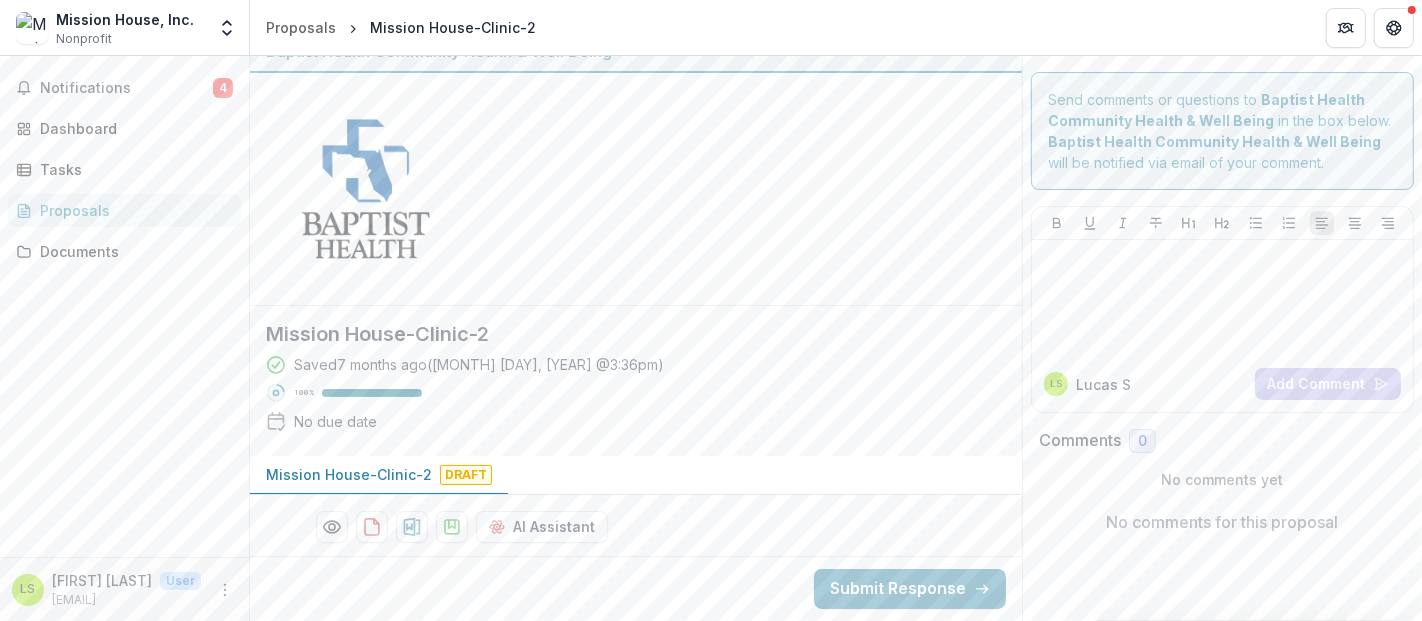 scroll, scrollTop: 0, scrollLeft: 0, axis: both 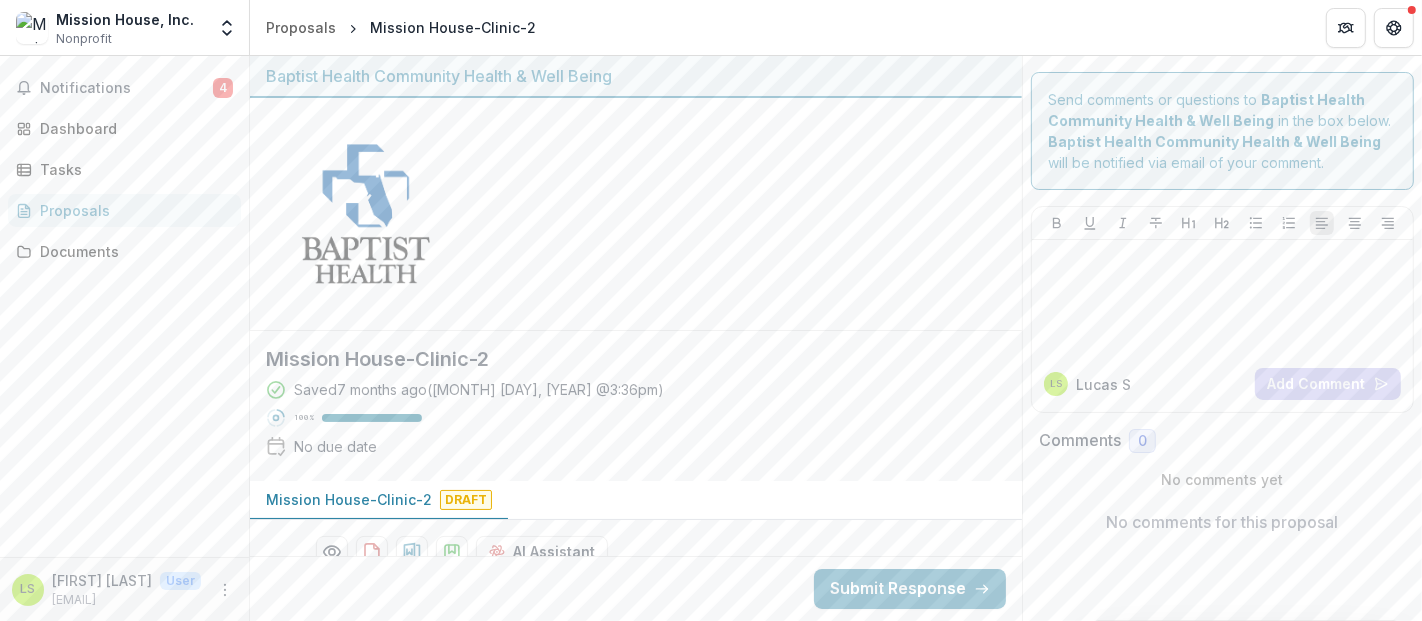 click on "Mission House-Clinic-2" at bounding box center (349, 499) 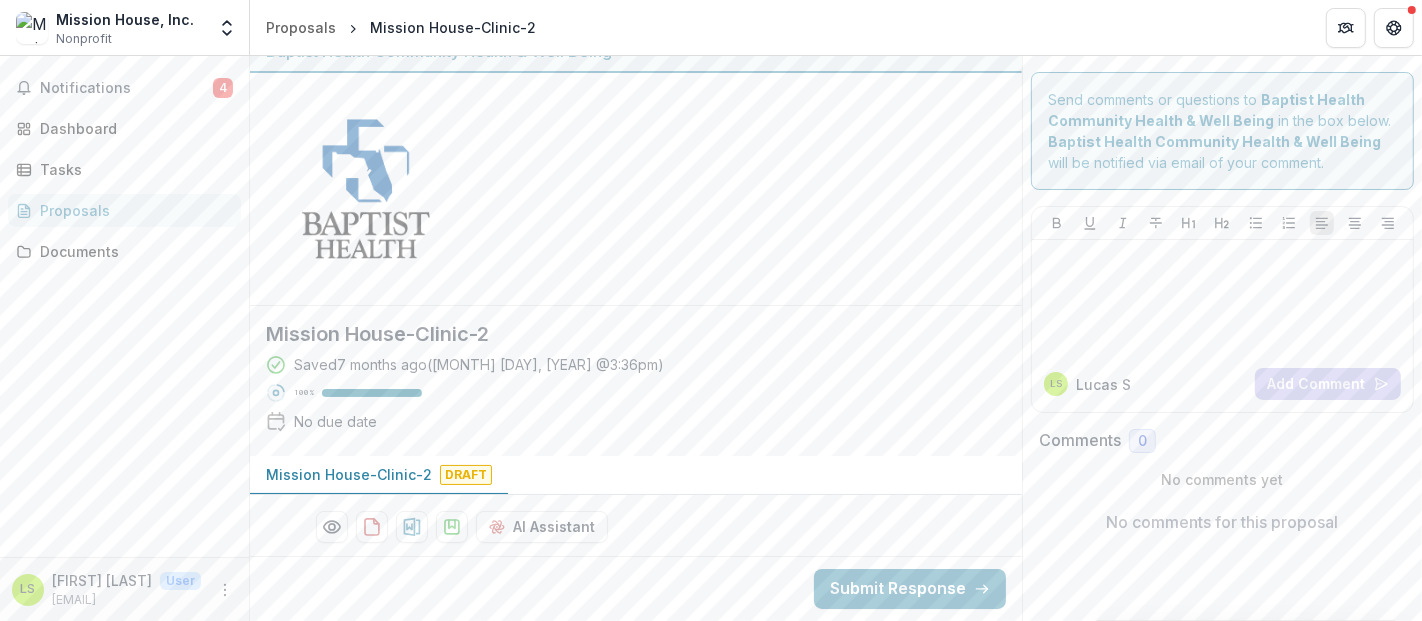 scroll, scrollTop: 0, scrollLeft: 0, axis: both 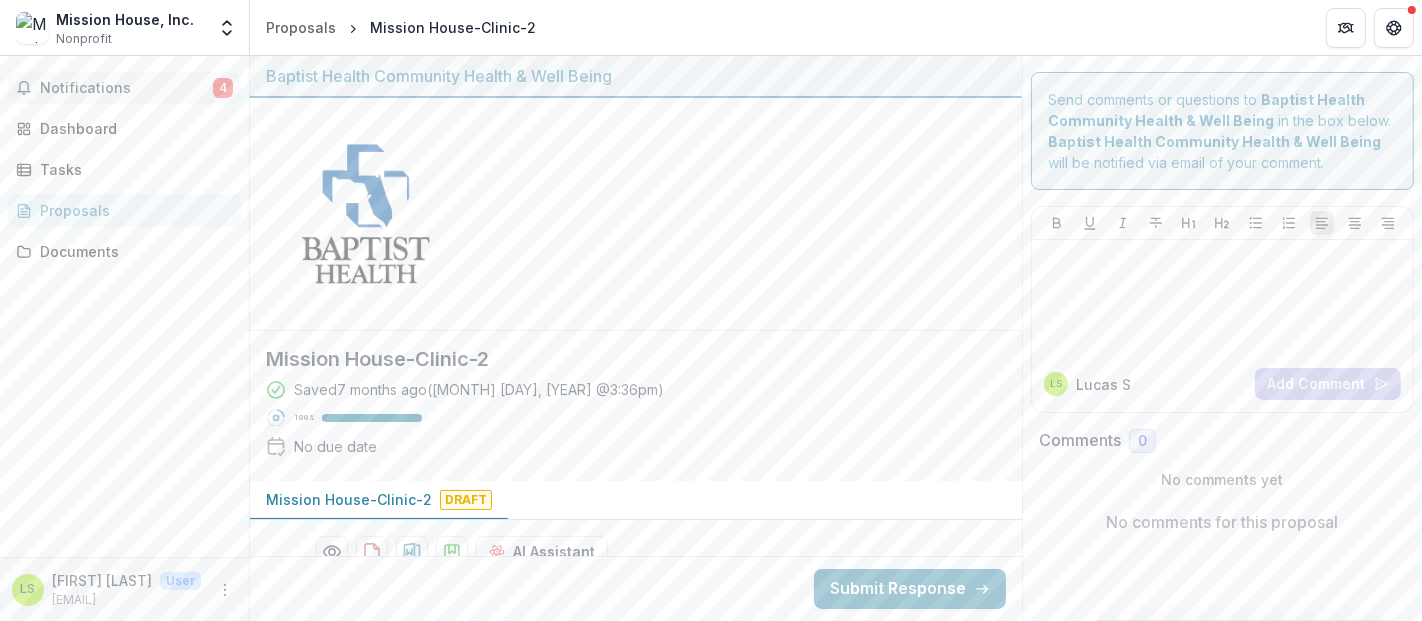 click on "Notifications 4" at bounding box center (124, 88) 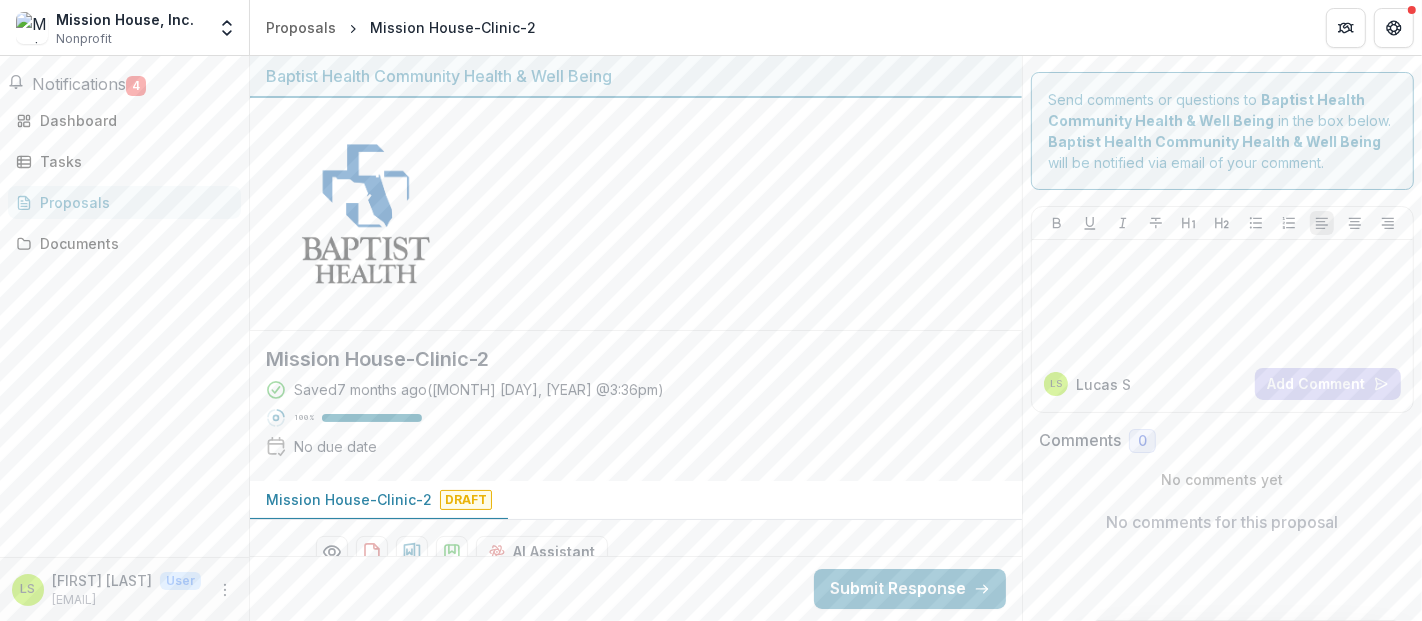 click on "Mission House, Inc. Nonprofit" at bounding box center [125, 28] 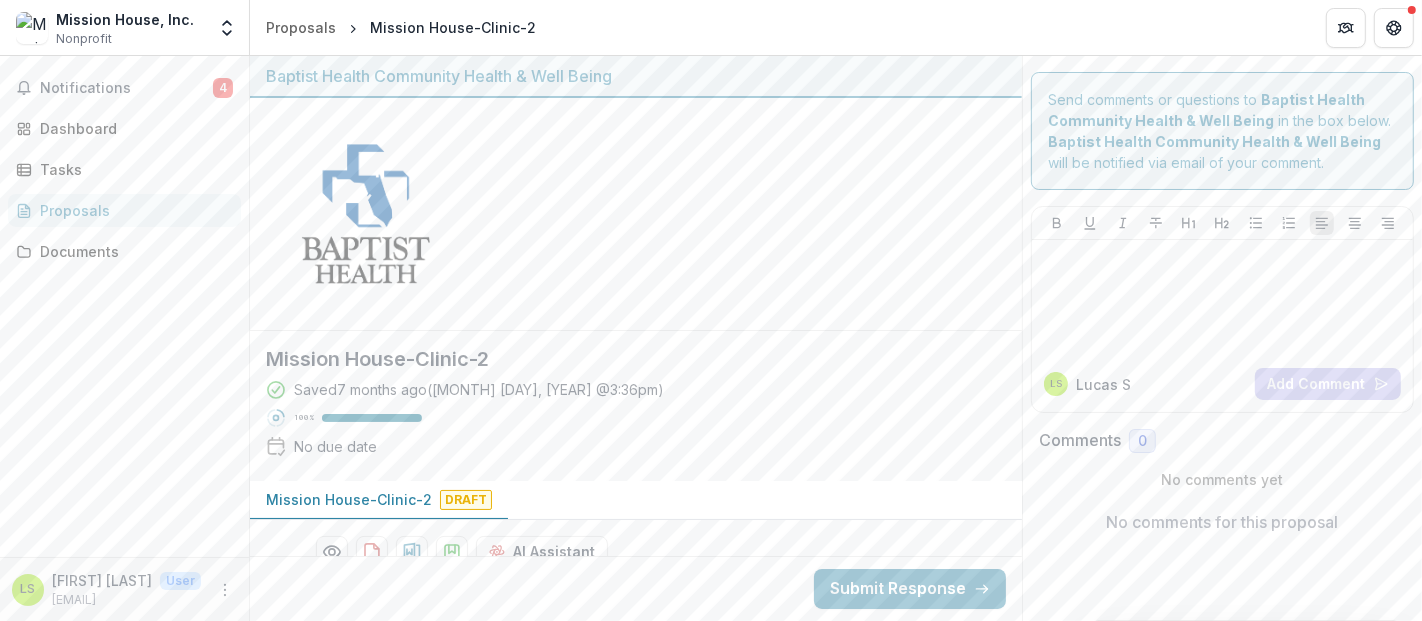 click on "Proposals" at bounding box center [132, 210] 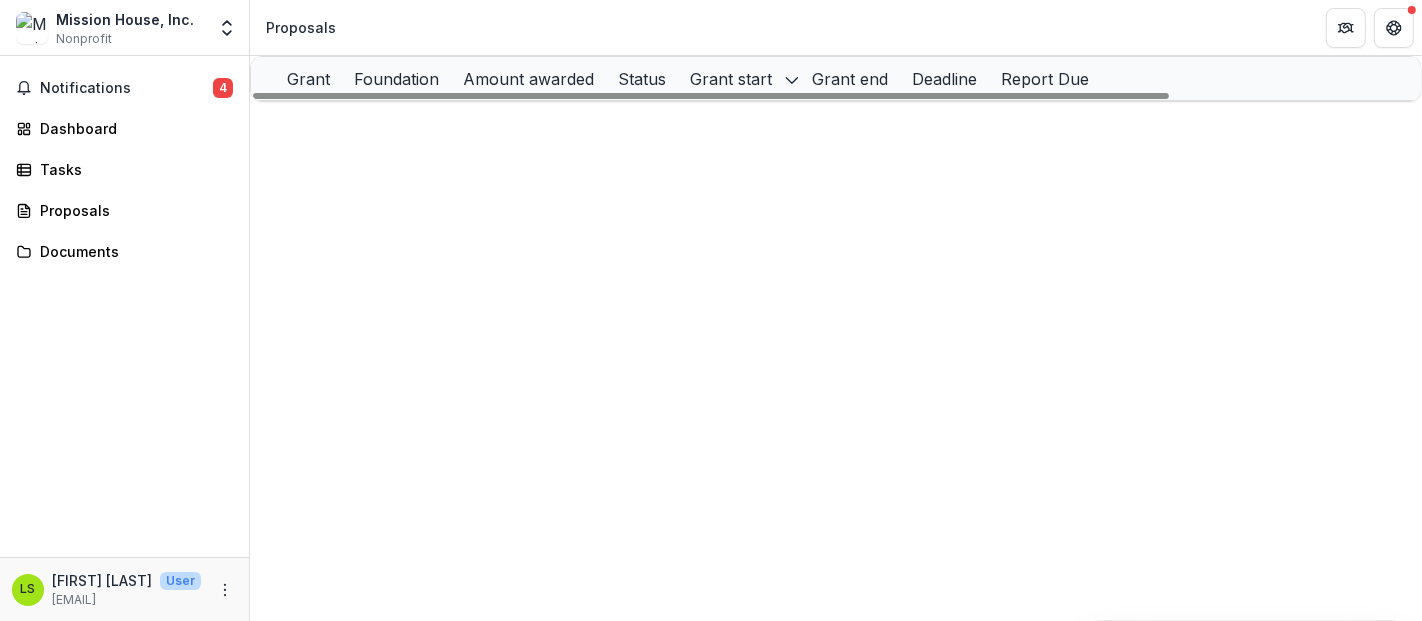 click on "Mission House, Inc." at bounding box center (125, 19) 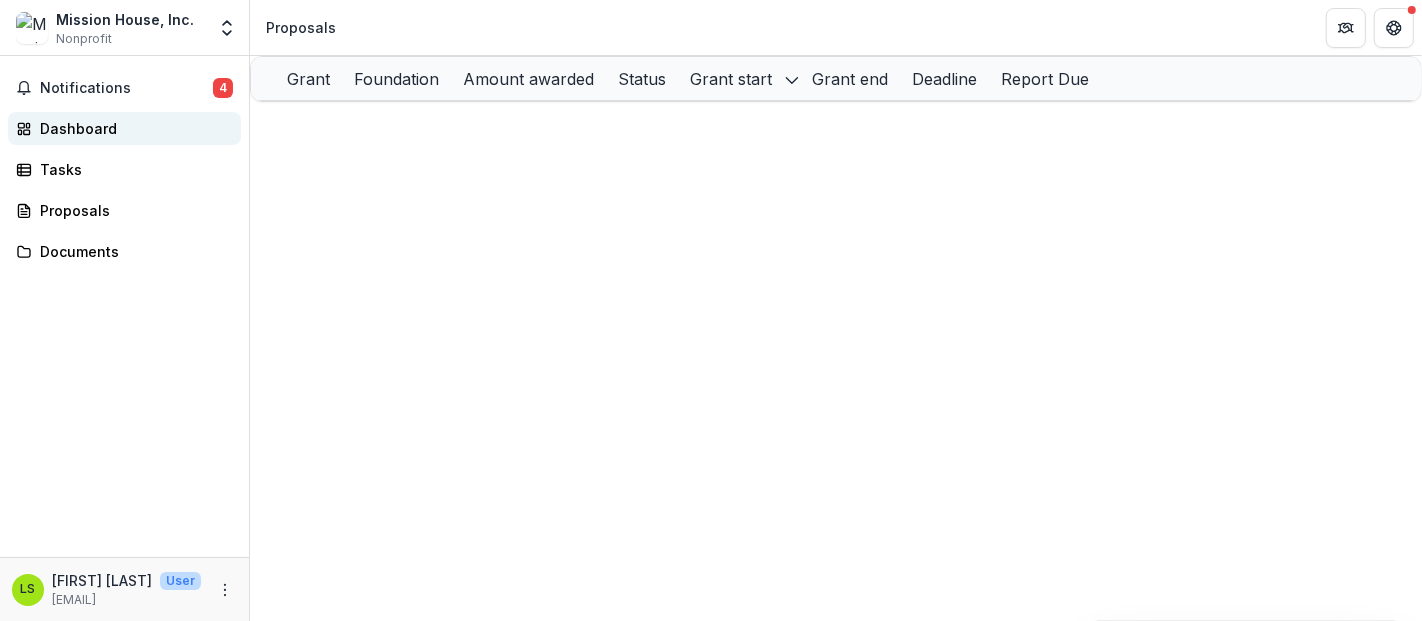 click on "Dashboard" at bounding box center [132, 128] 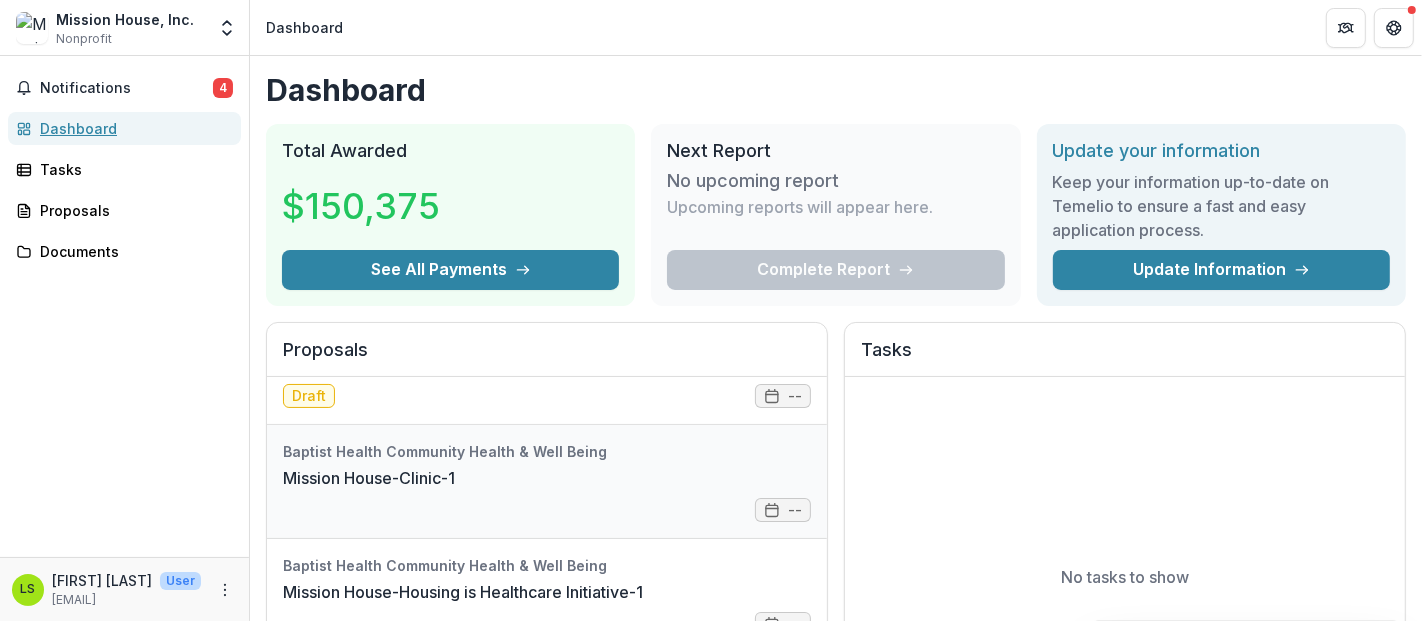 scroll, scrollTop: 0, scrollLeft: 0, axis: both 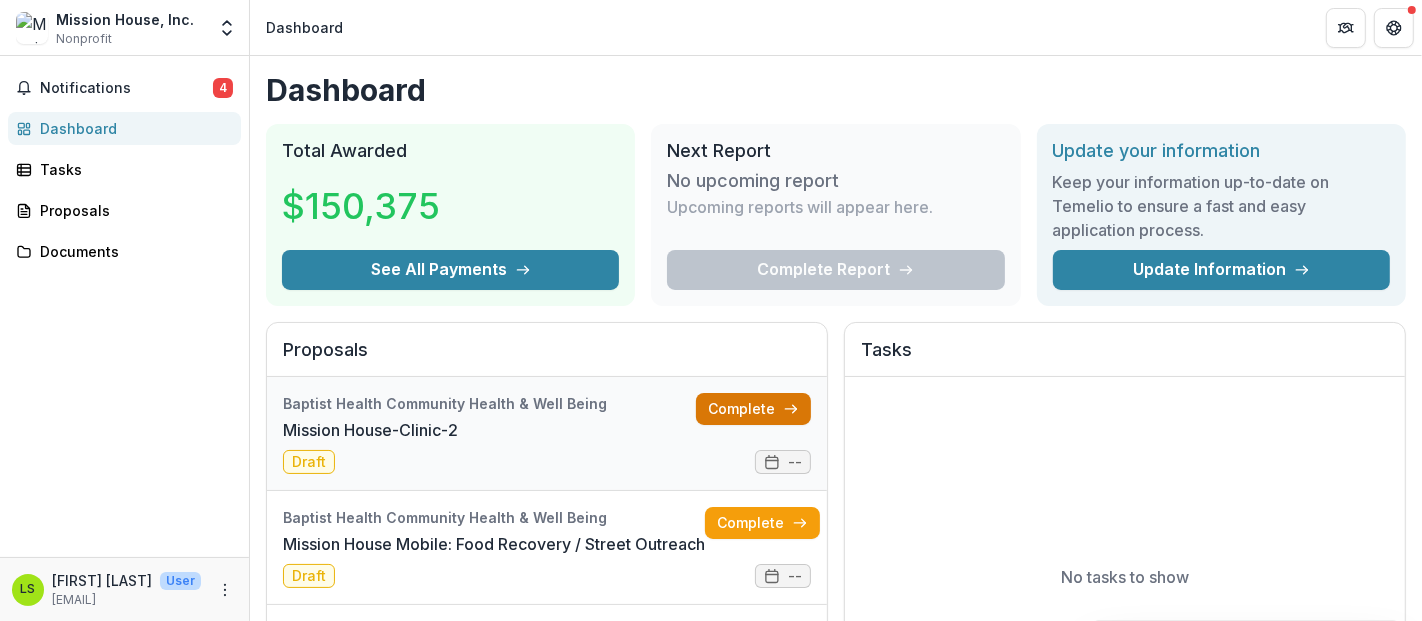 click on "Complete" at bounding box center [753, 409] 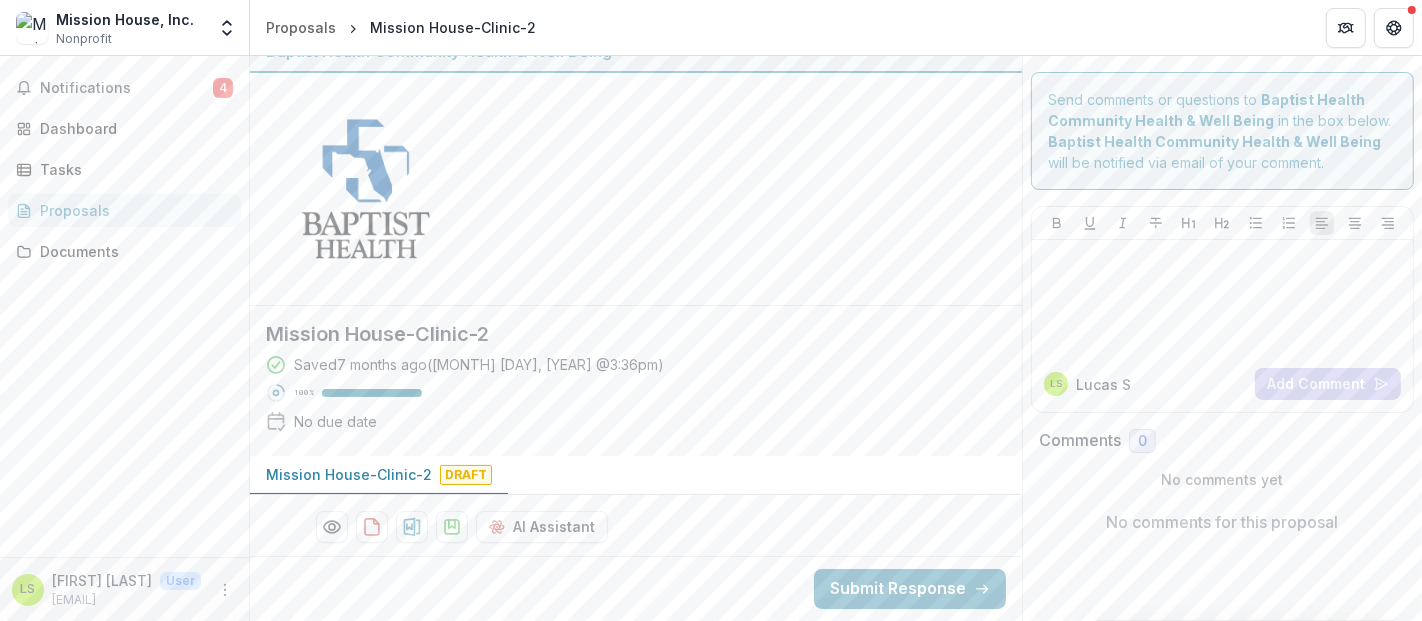 scroll, scrollTop: 25, scrollLeft: 0, axis: vertical 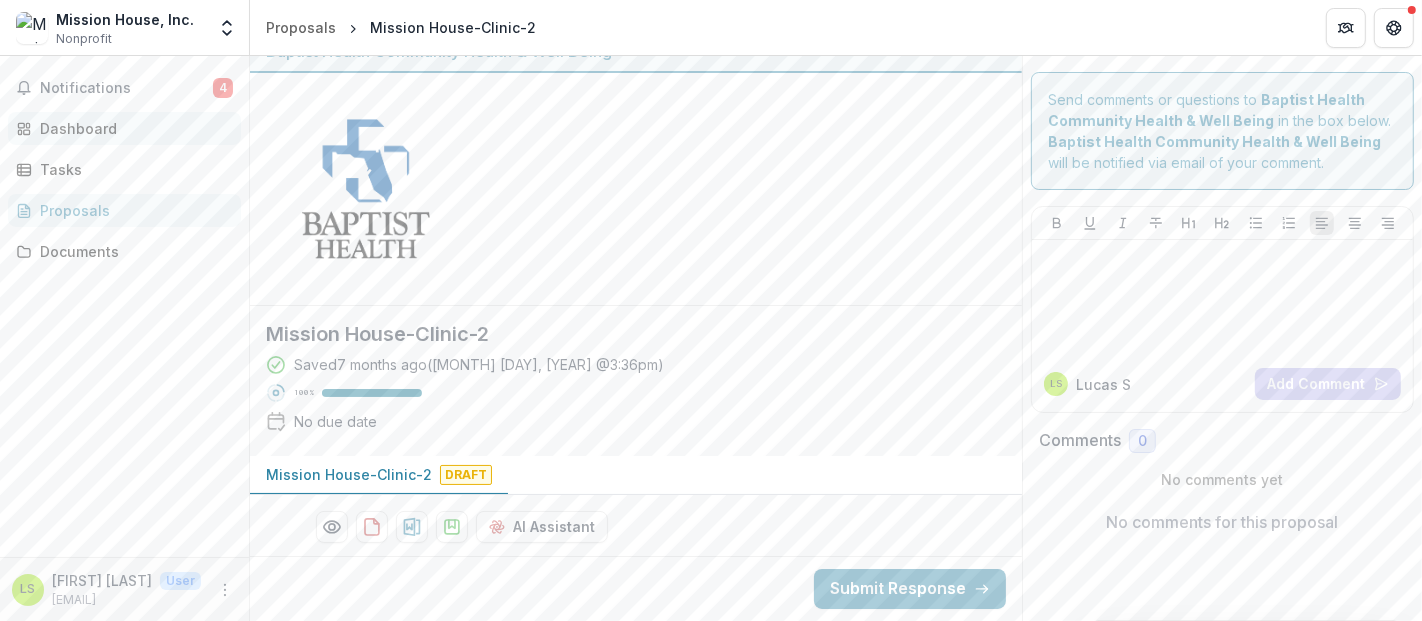 click on "Dashboard" at bounding box center [132, 128] 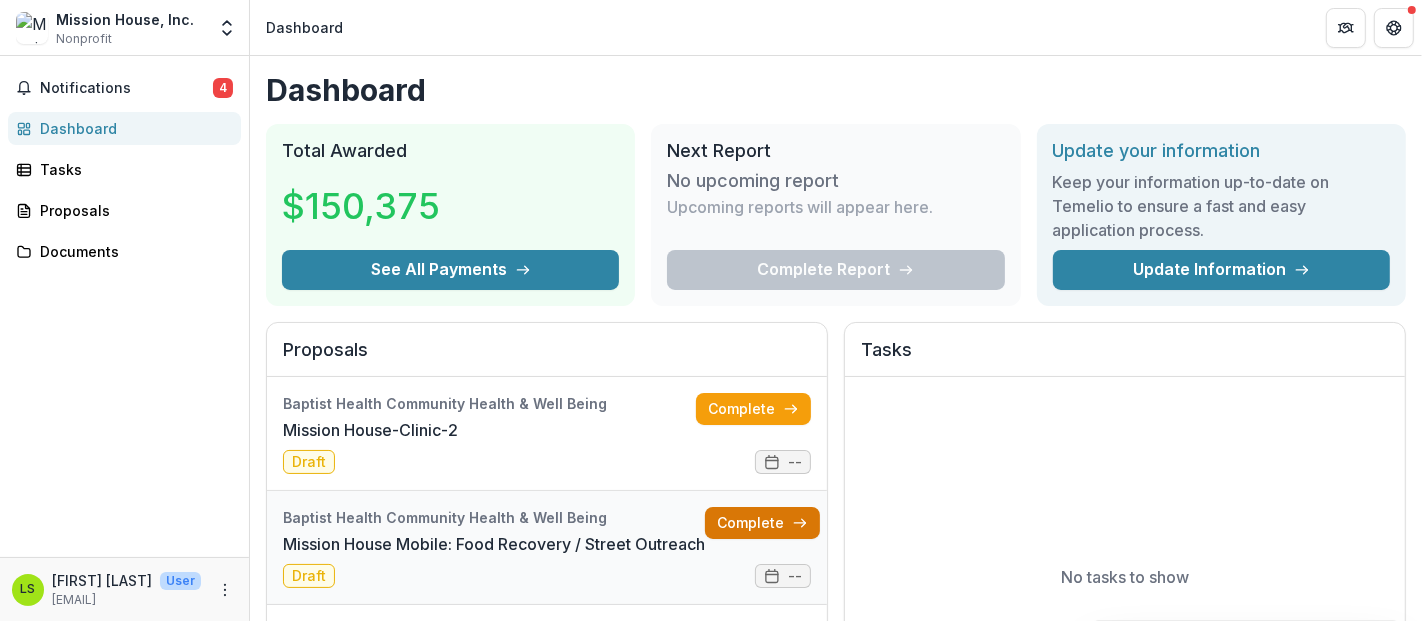 click on "Complete" at bounding box center [762, 523] 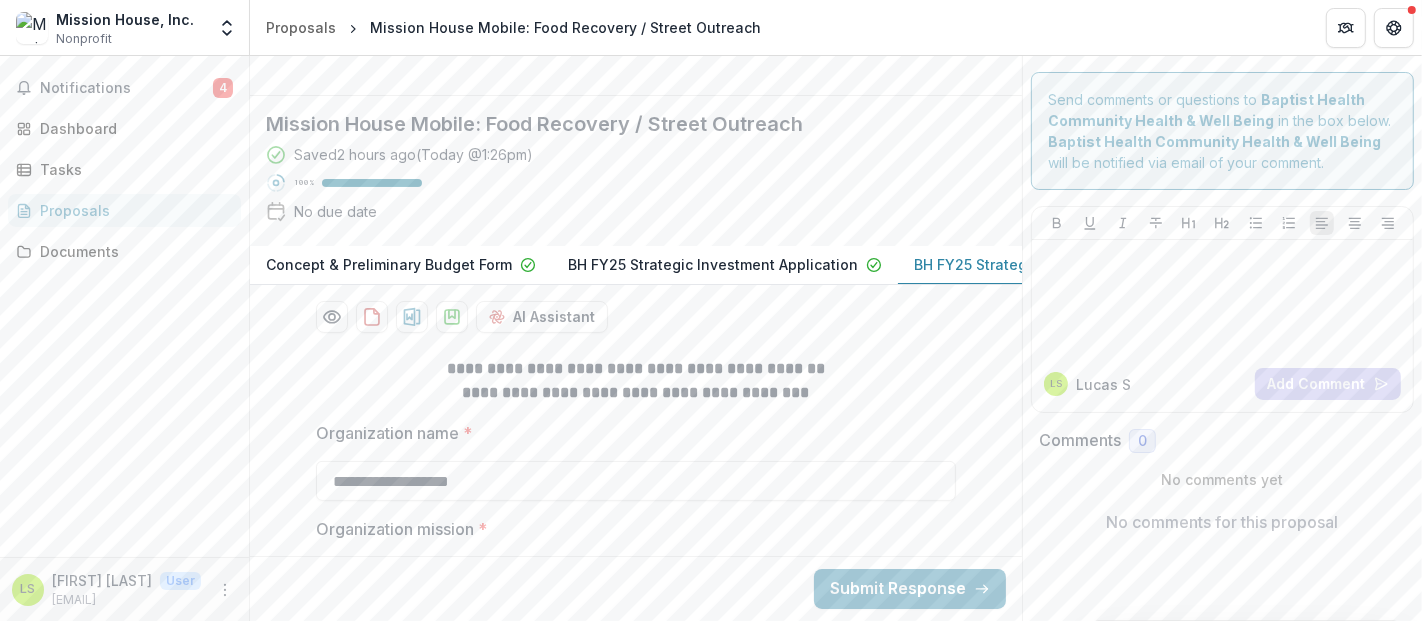 scroll, scrollTop: 234, scrollLeft: 0, axis: vertical 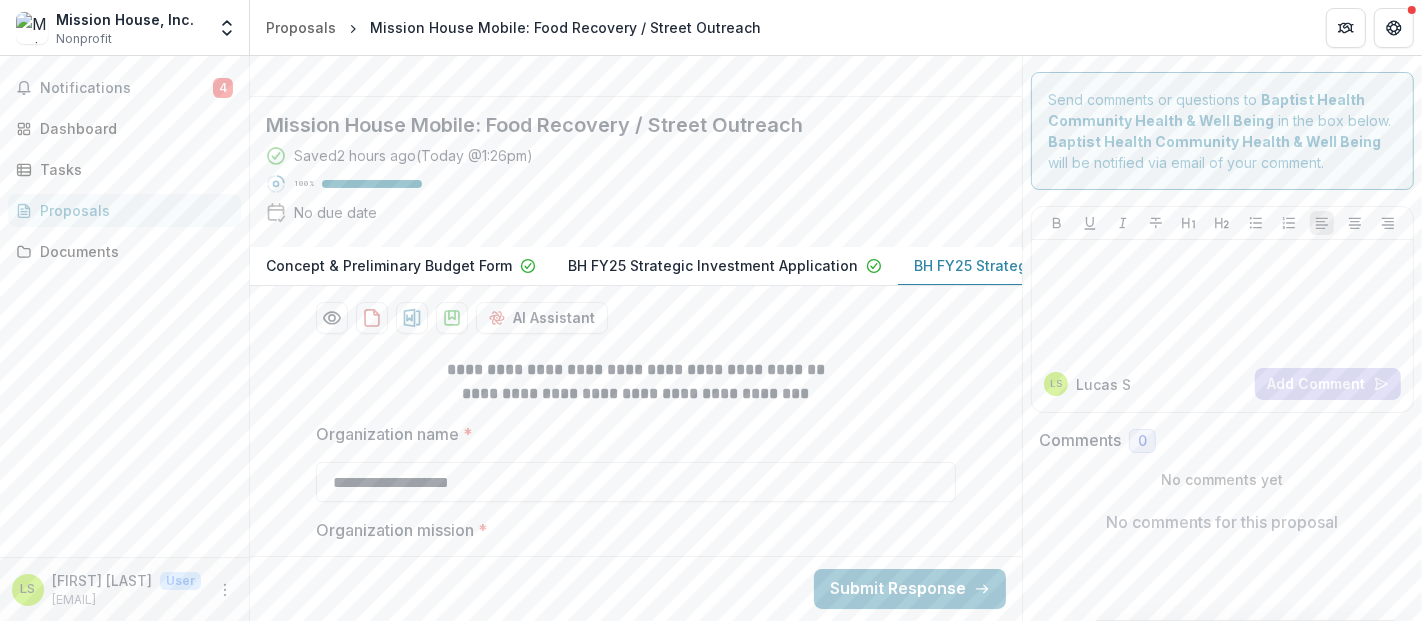 click on "Mission House Mobile: Food Recovery / Street Outreach" at bounding box center [620, 125] 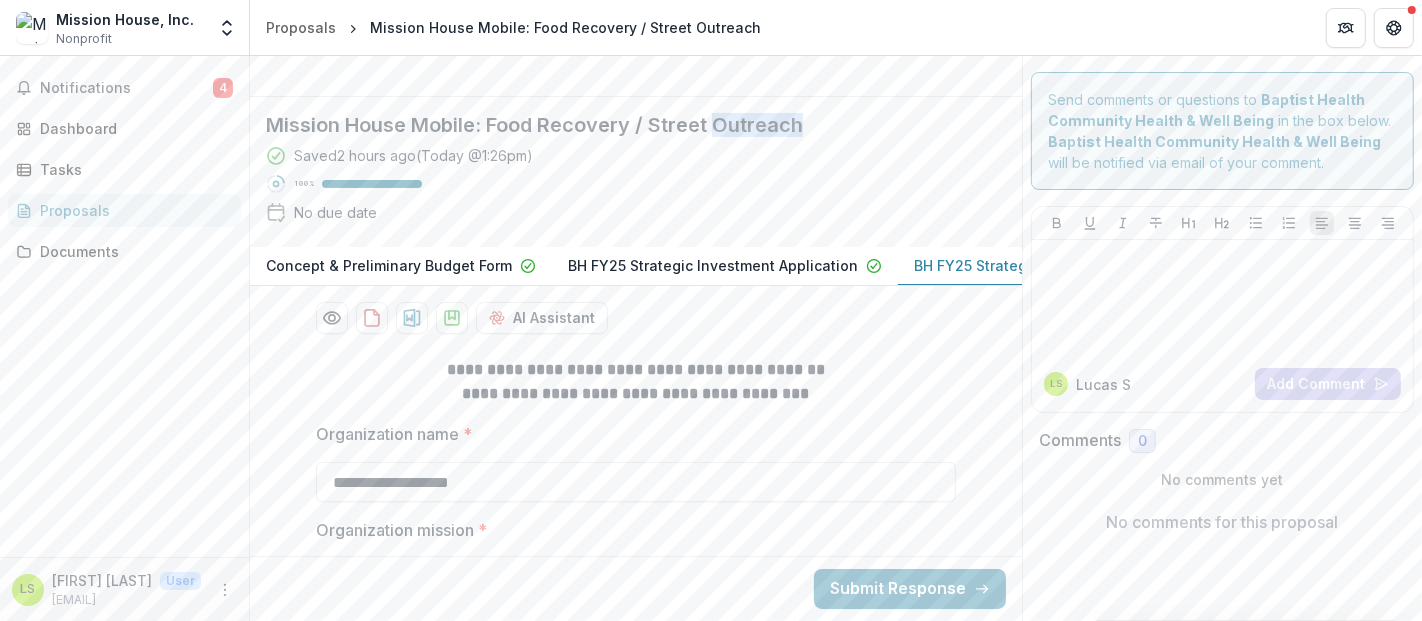 click on "Mission House Mobile: Food Recovery / Street Outreach" at bounding box center (620, 125) 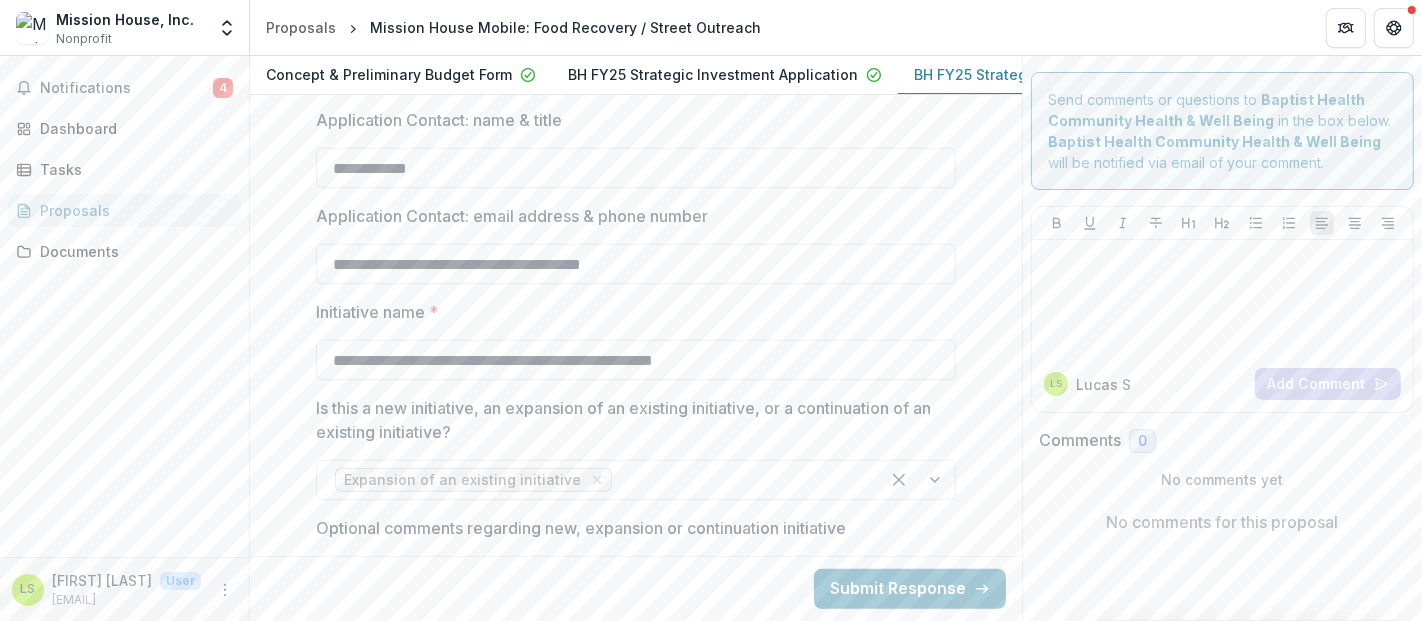 scroll, scrollTop: 980, scrollLeft: 0, axis: vertical 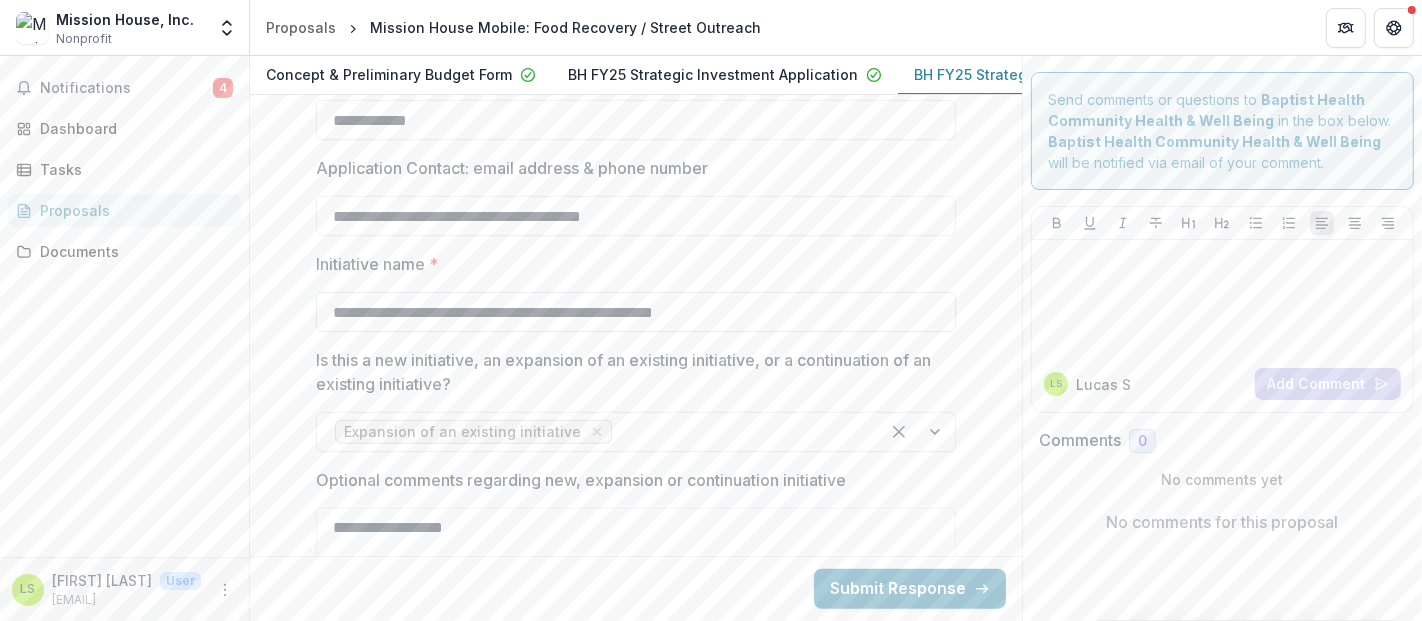 click on "**********" at bounding box center (636, 312) 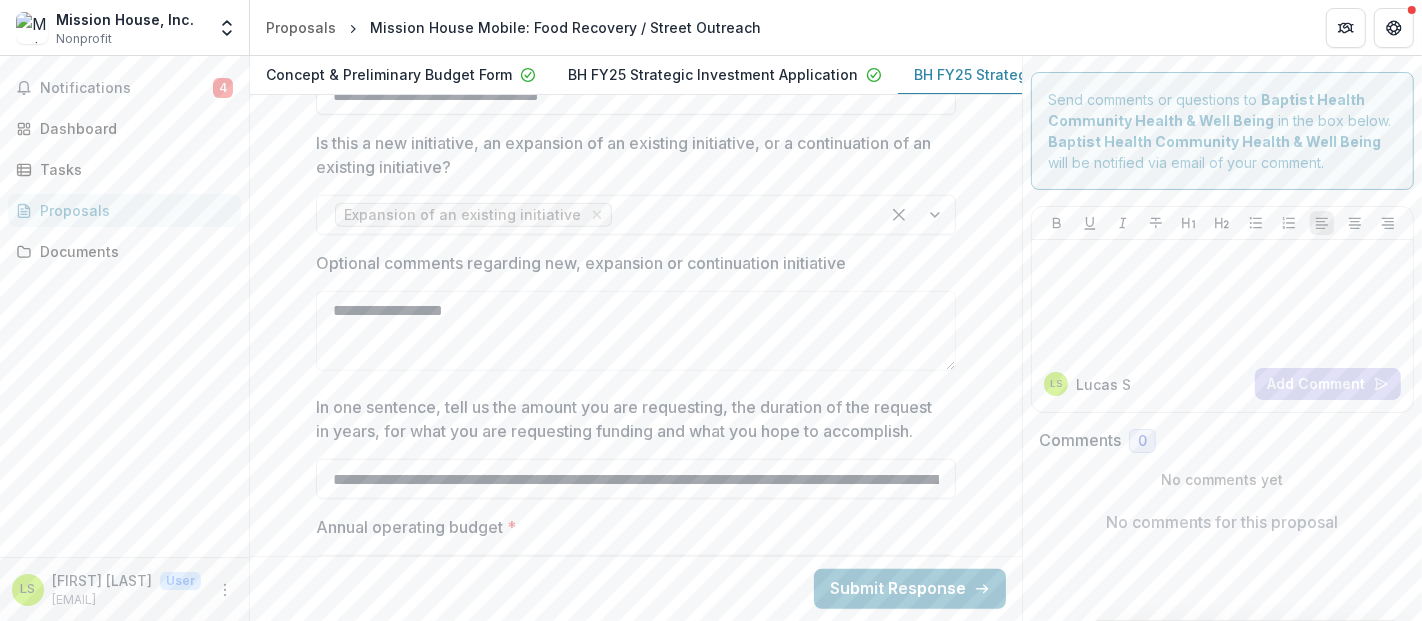 scroll, scrollTop: 1202, scrollLeft: 0, axis: vertical 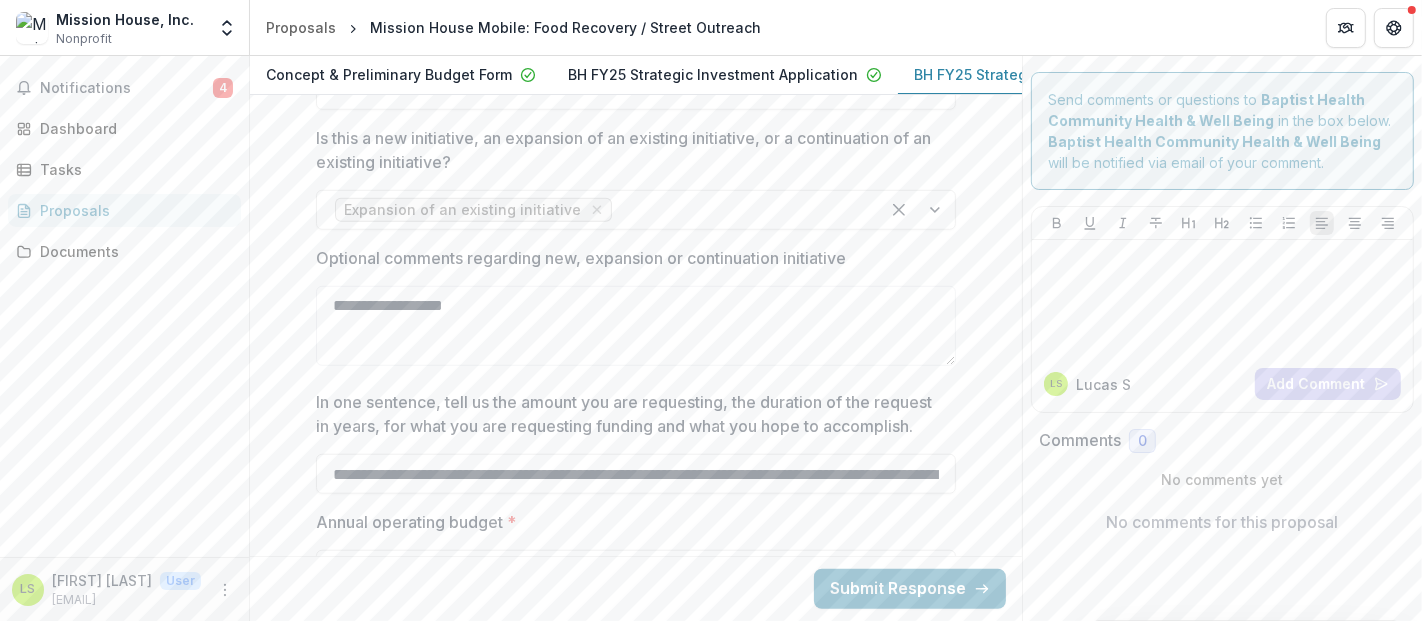 type on "**********" 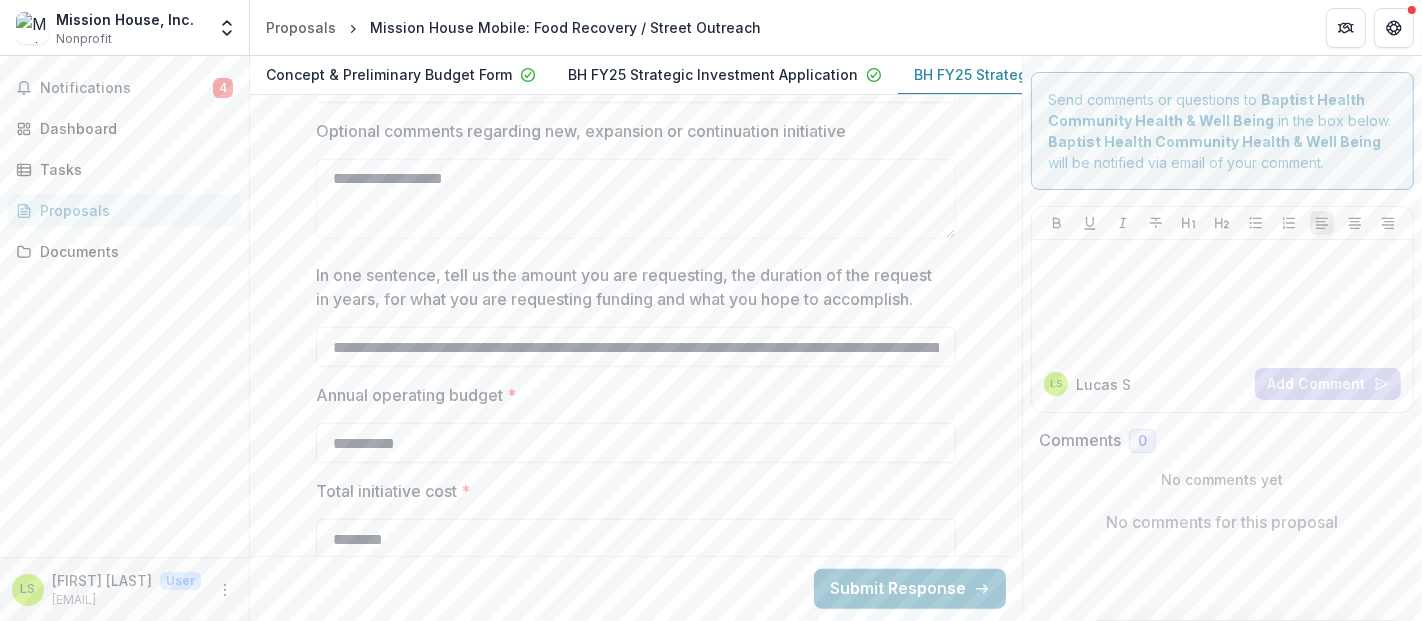scroll, scrollTop: 1333, scrollLeft: 0, axis: vertical 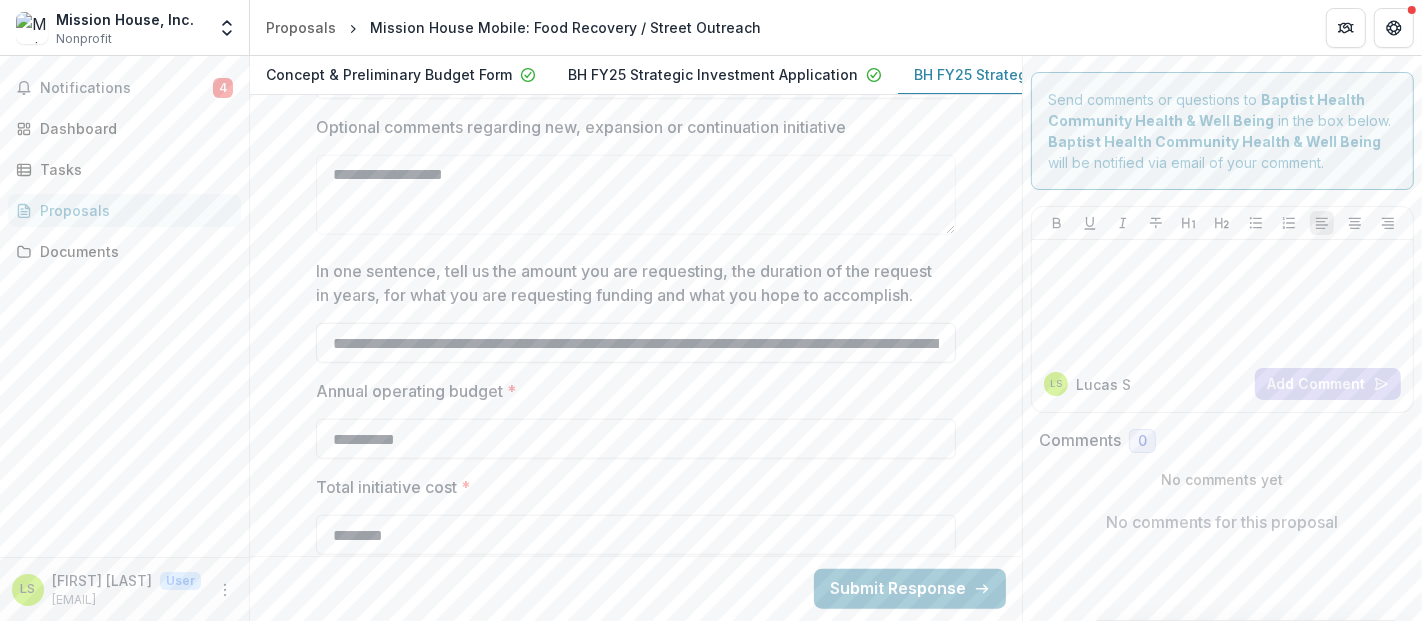 click on "**********" at bounding box center (636, 343) 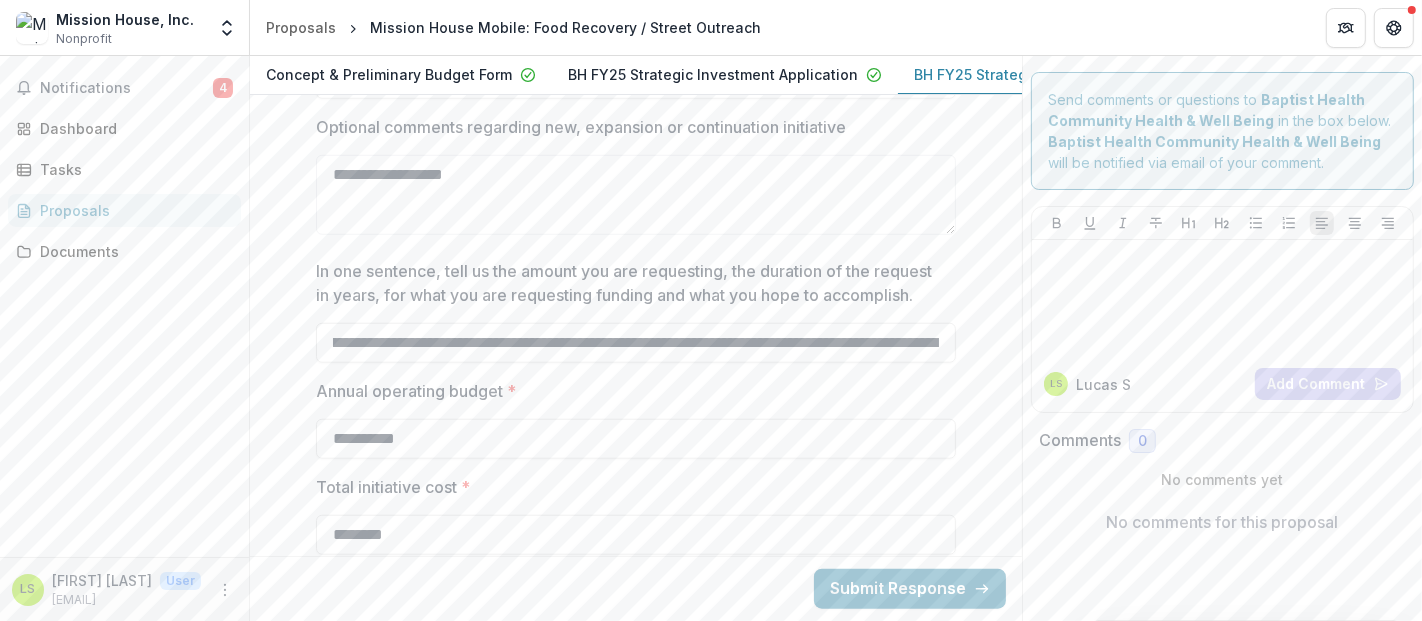scroll, scrollTop: 0, scrollLeft: 1178, axis: horizontal 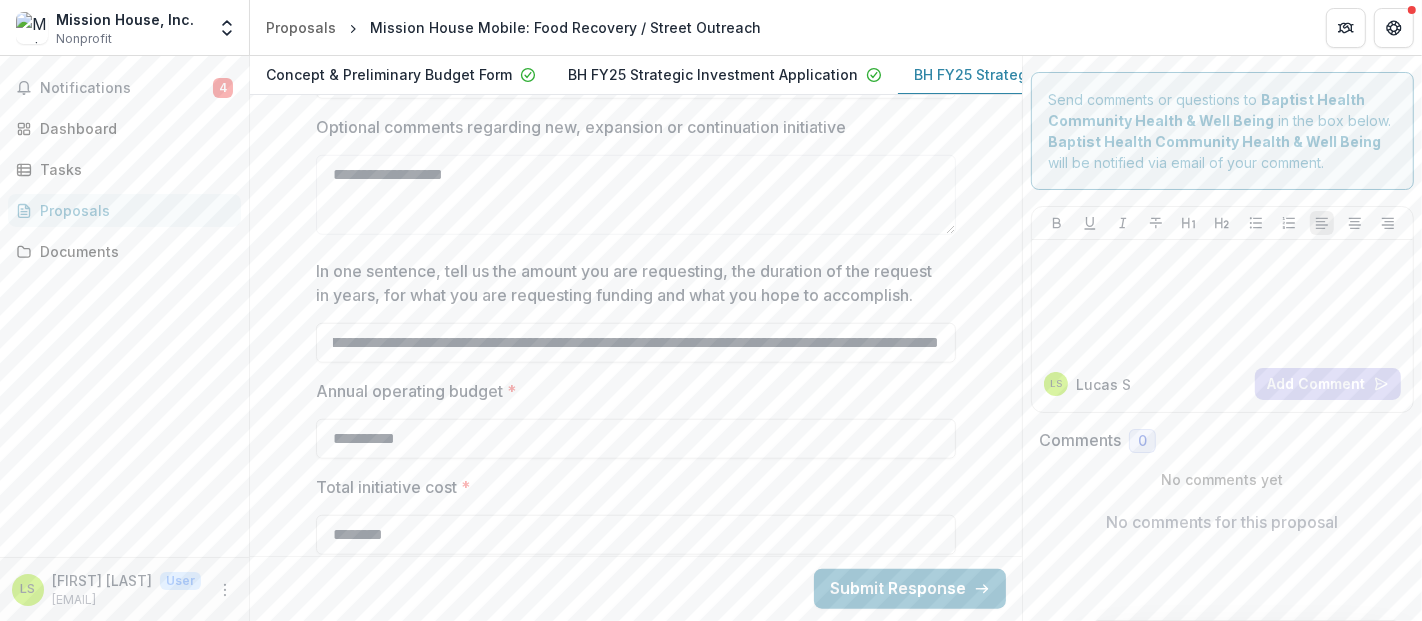 drag, startPoint x: 325, startPoint y: 356, endPoint x: 1212, endPoint y: 460, distance: 893.0762 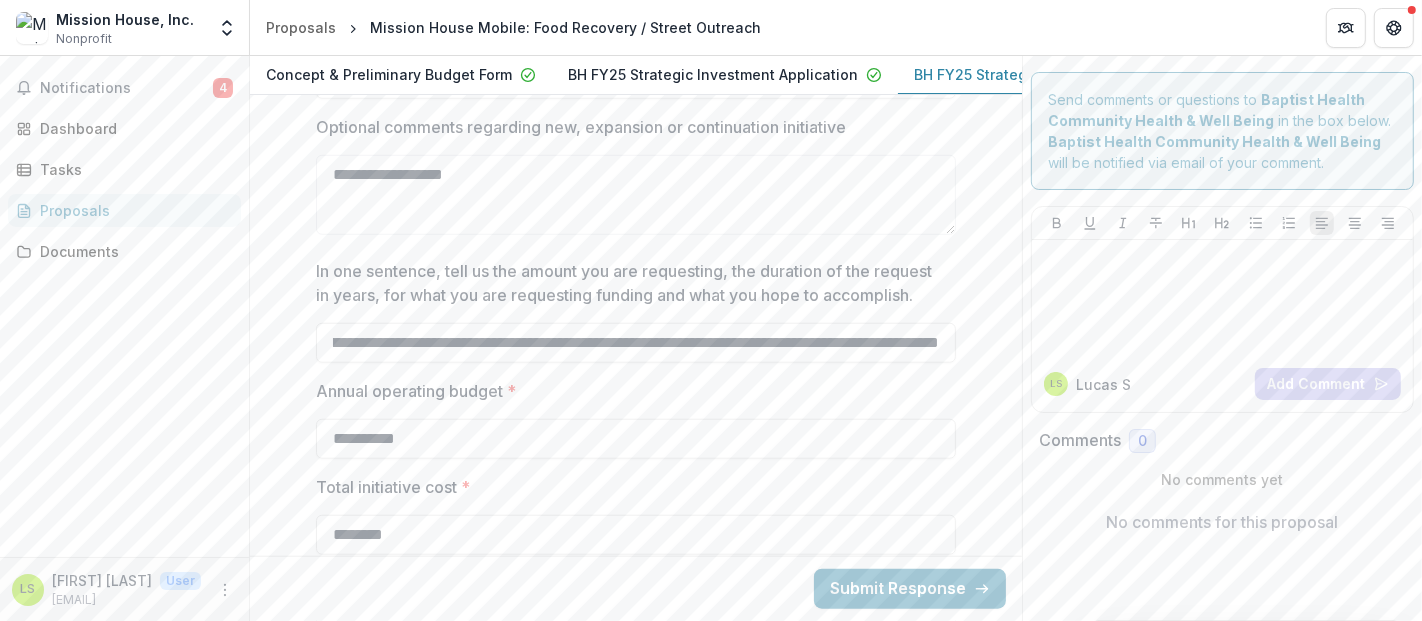 type on "**********" 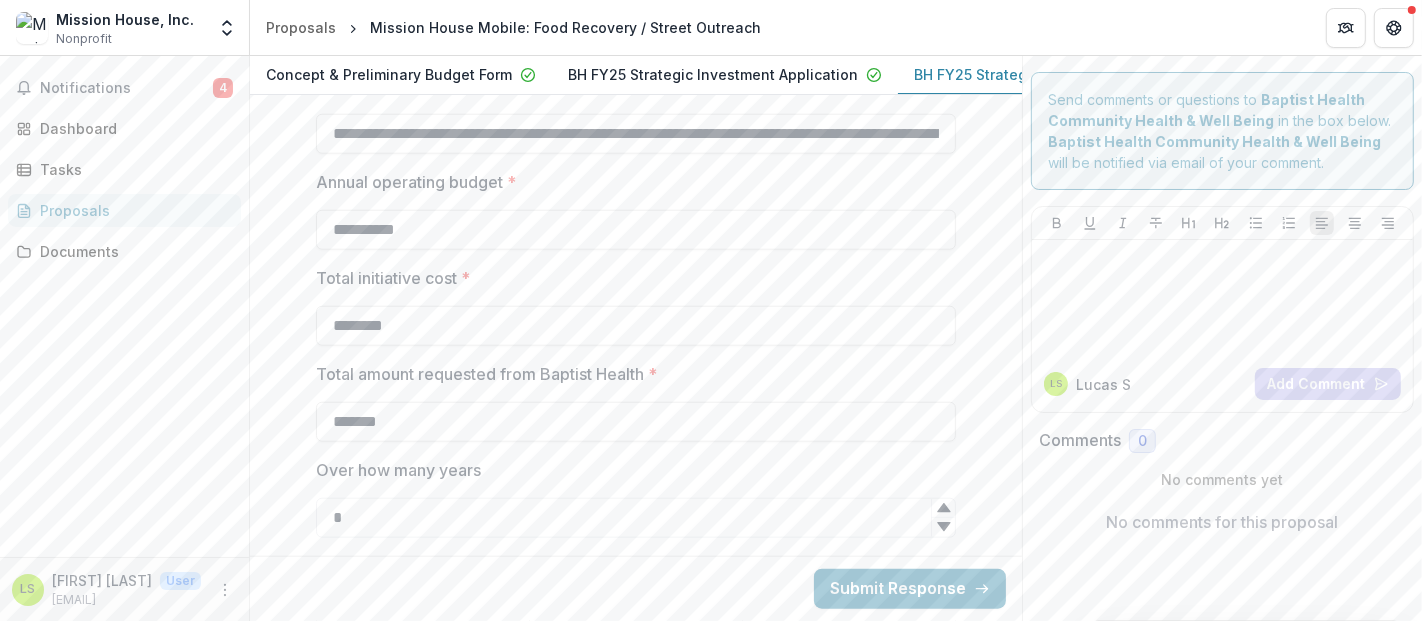 scroll, scrollTop: 1540, scrollLeft: 0, axis: vertical 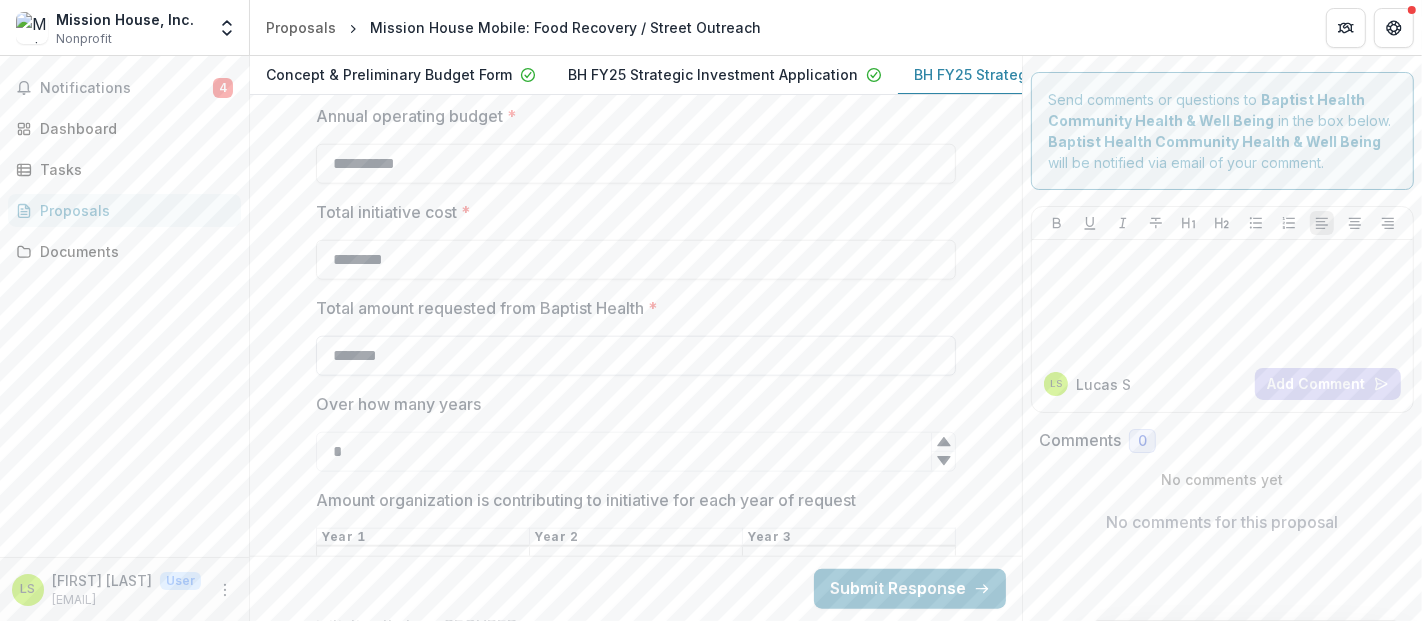 click on "*******" at bounding box center [636, 356] 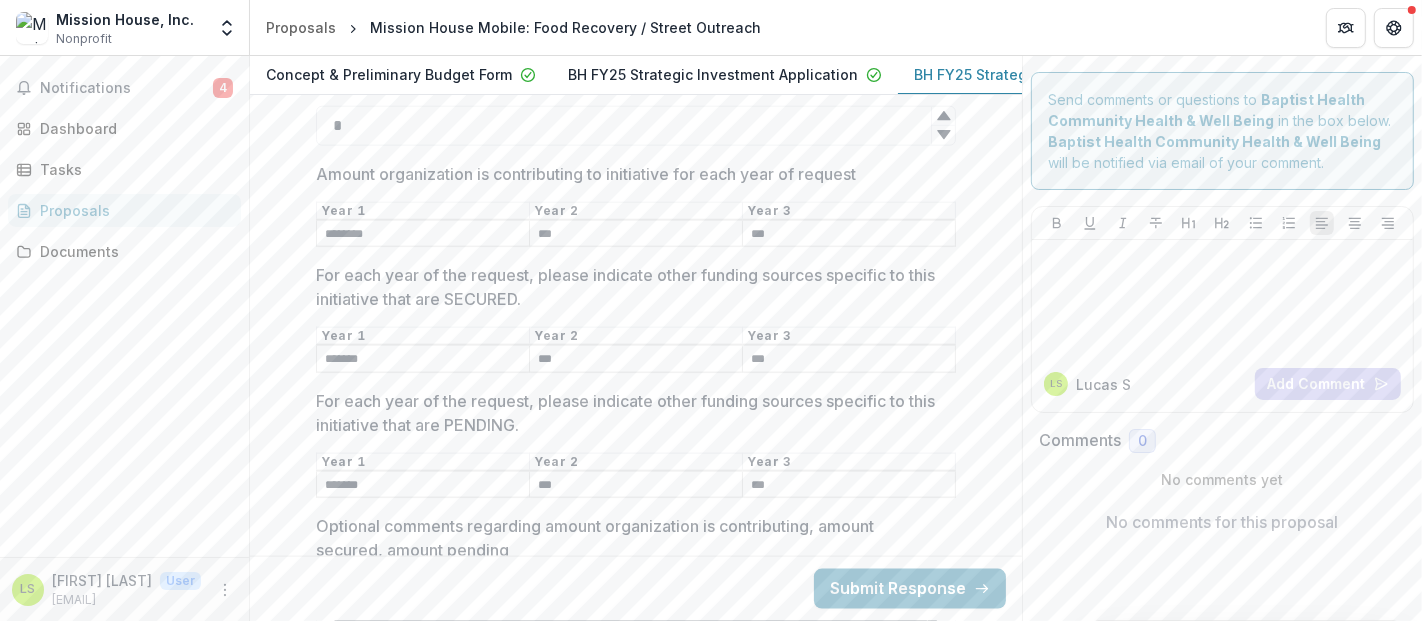 scroll, scrollTop: 1800, scrollLeft: 0, axis: vertical 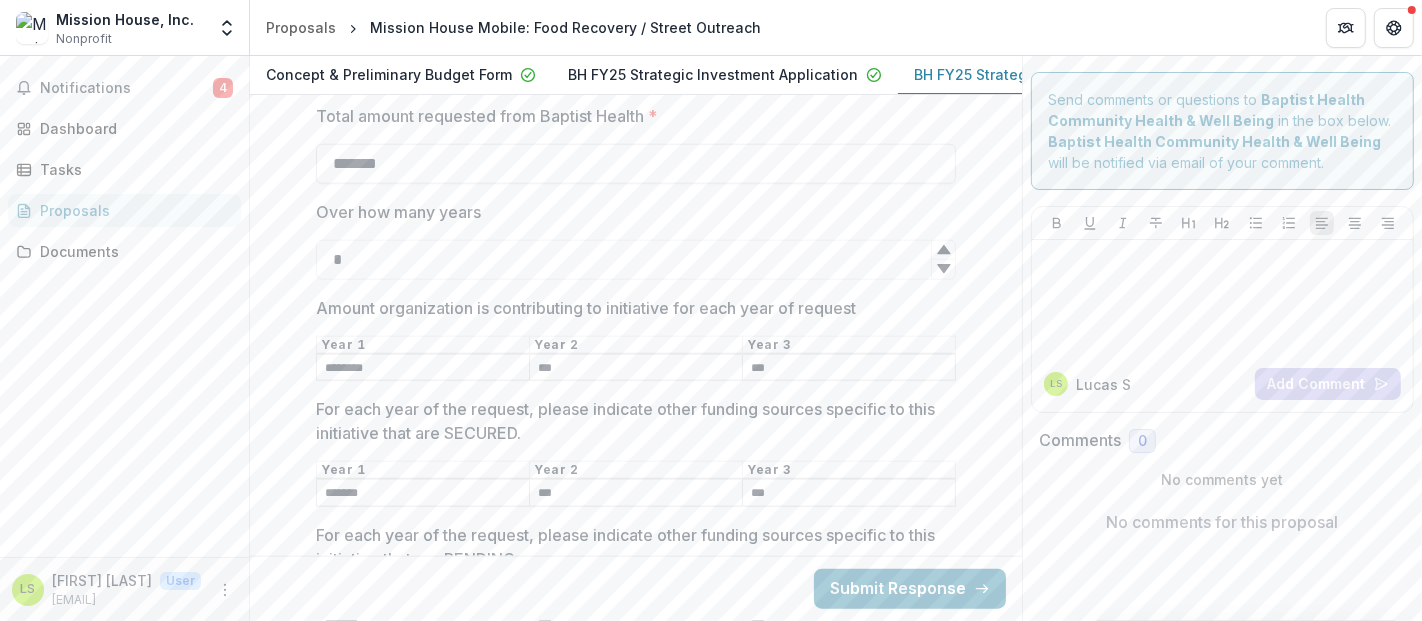type on "*******" 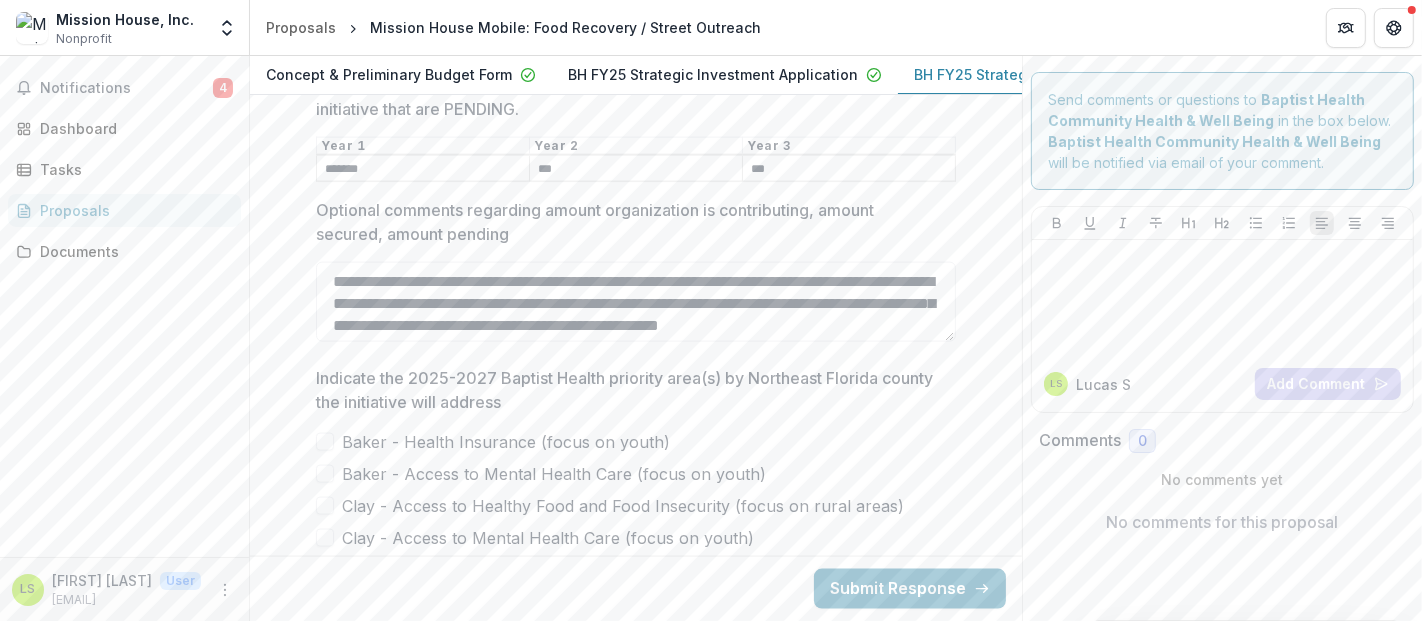 scroll, scrollTop: 2251, scrollLeft: 0, axis: vertical 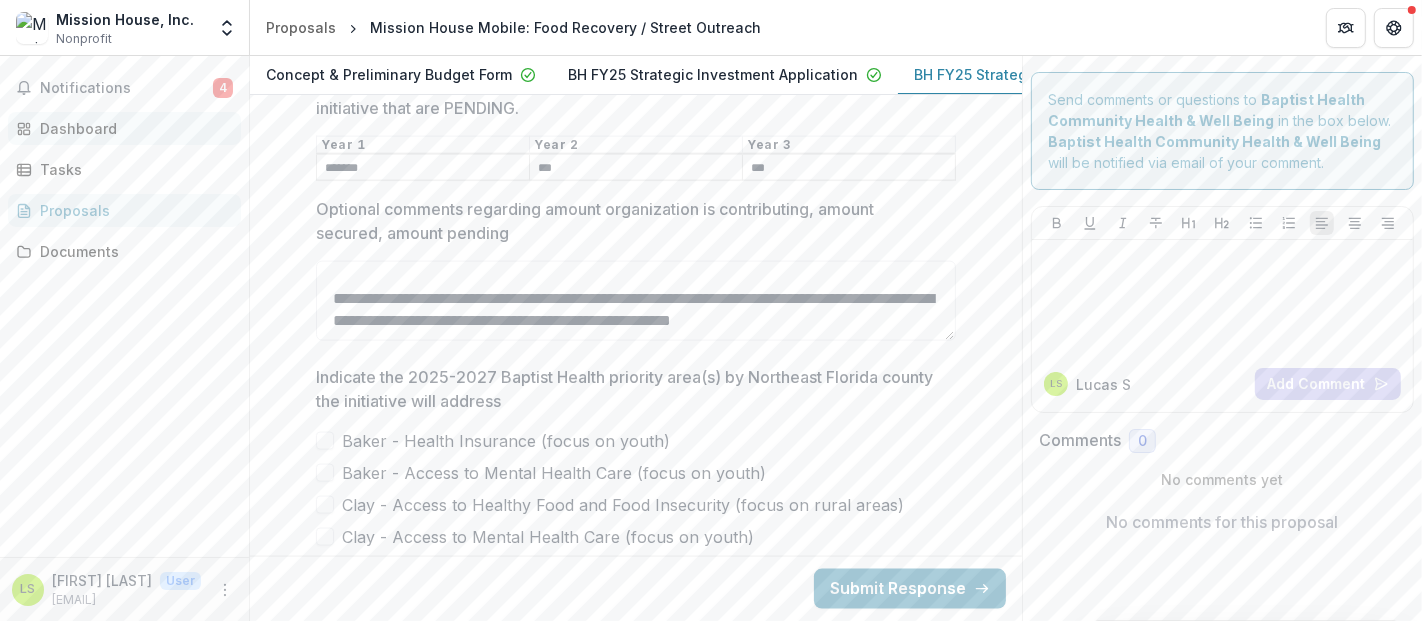 drag, startPoint x: 468, startPoint y: 332, endPoint x: 222, endPoint y: 115, distance: 328.032 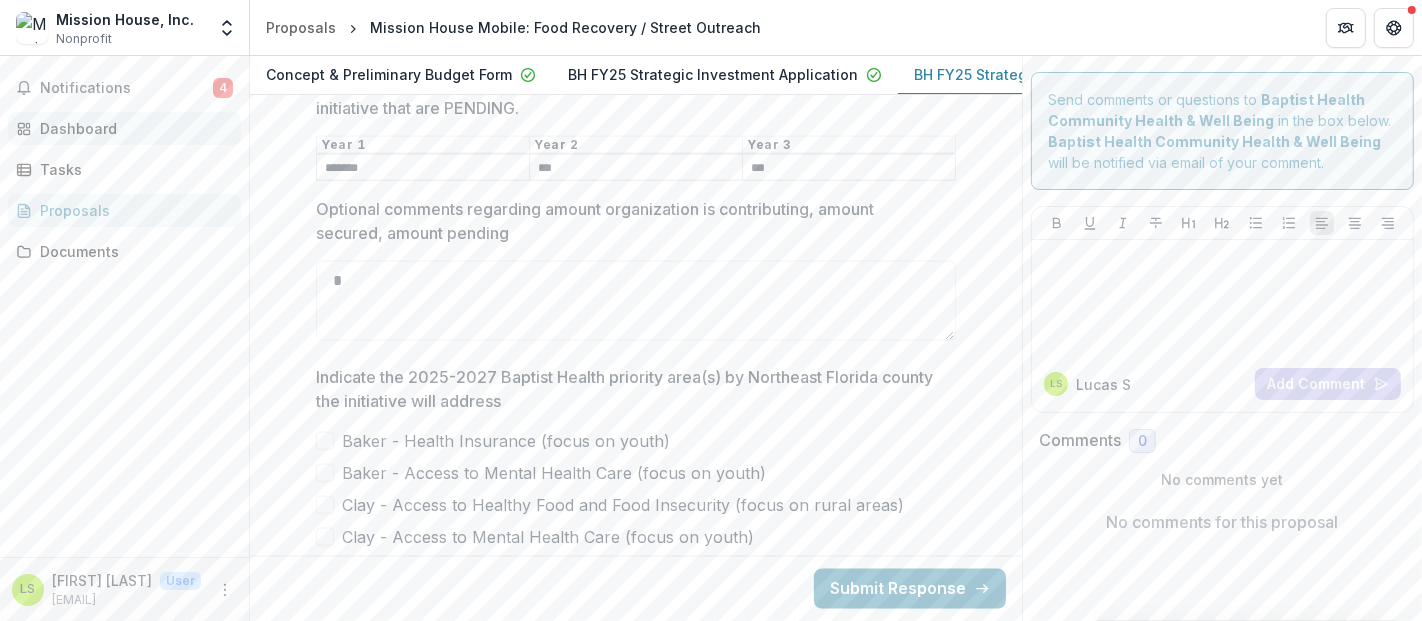 scroll, scrollTop: 0, scrollLeft: 0, axis: both 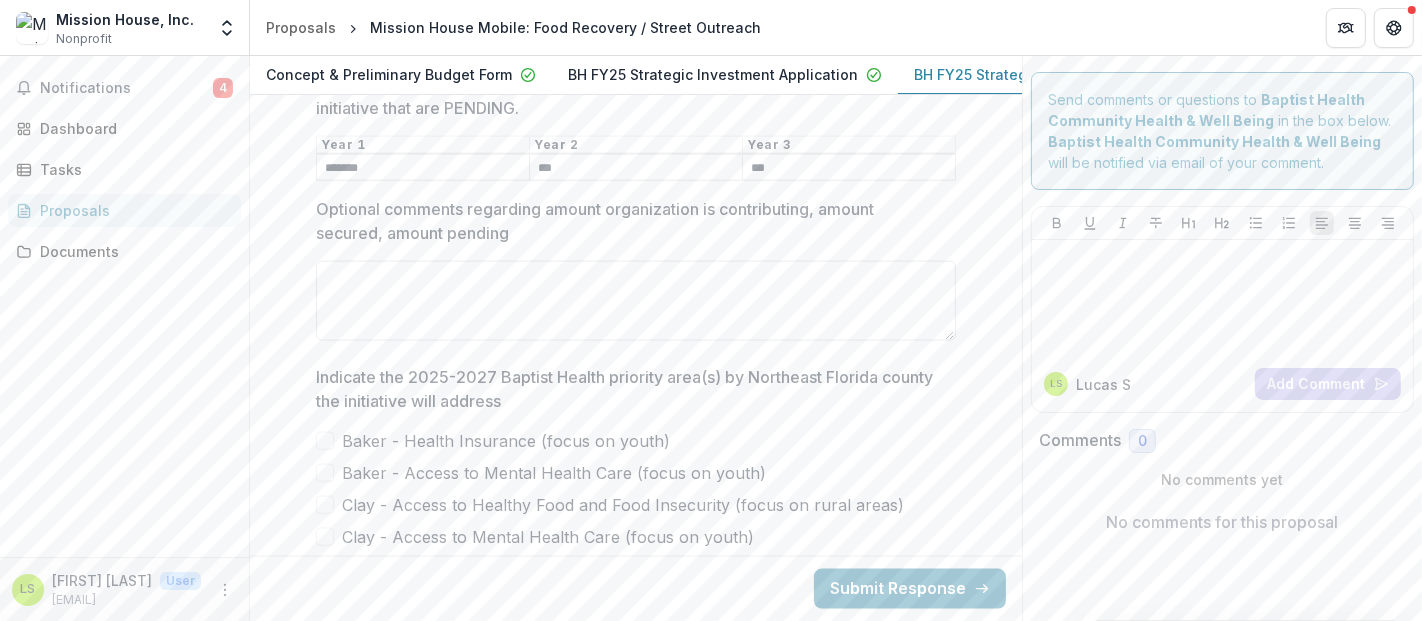 click on "Optional comments regarding amount organization is contributing, amount secured, amount pending" at bounding box center [636, 301] 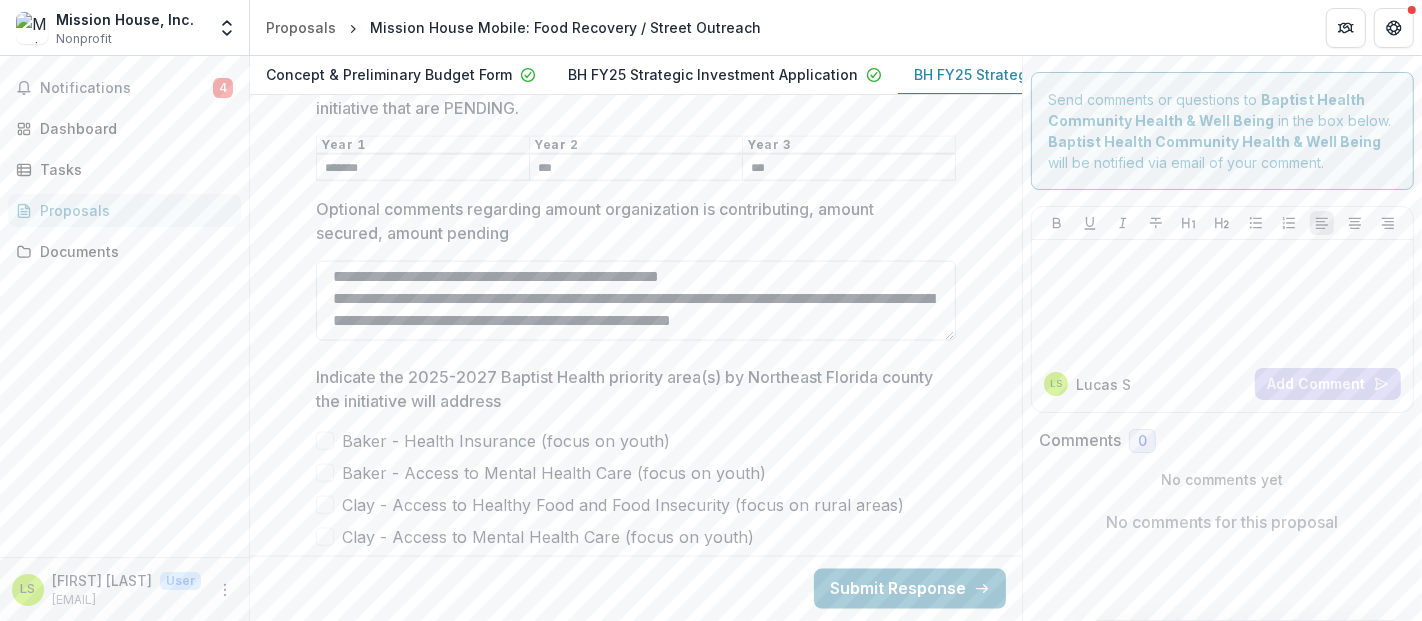 scroll, scrollTop: 91, scrollLeft: 0, axis: vertical 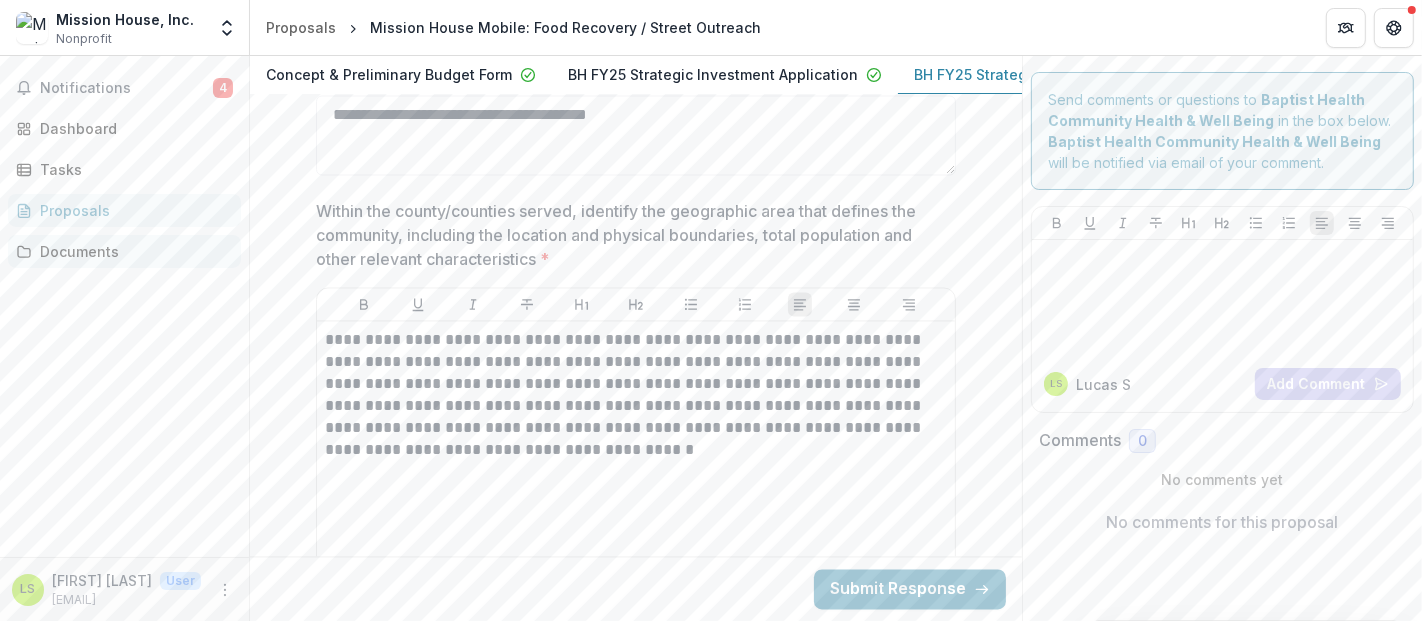 type on "**********" 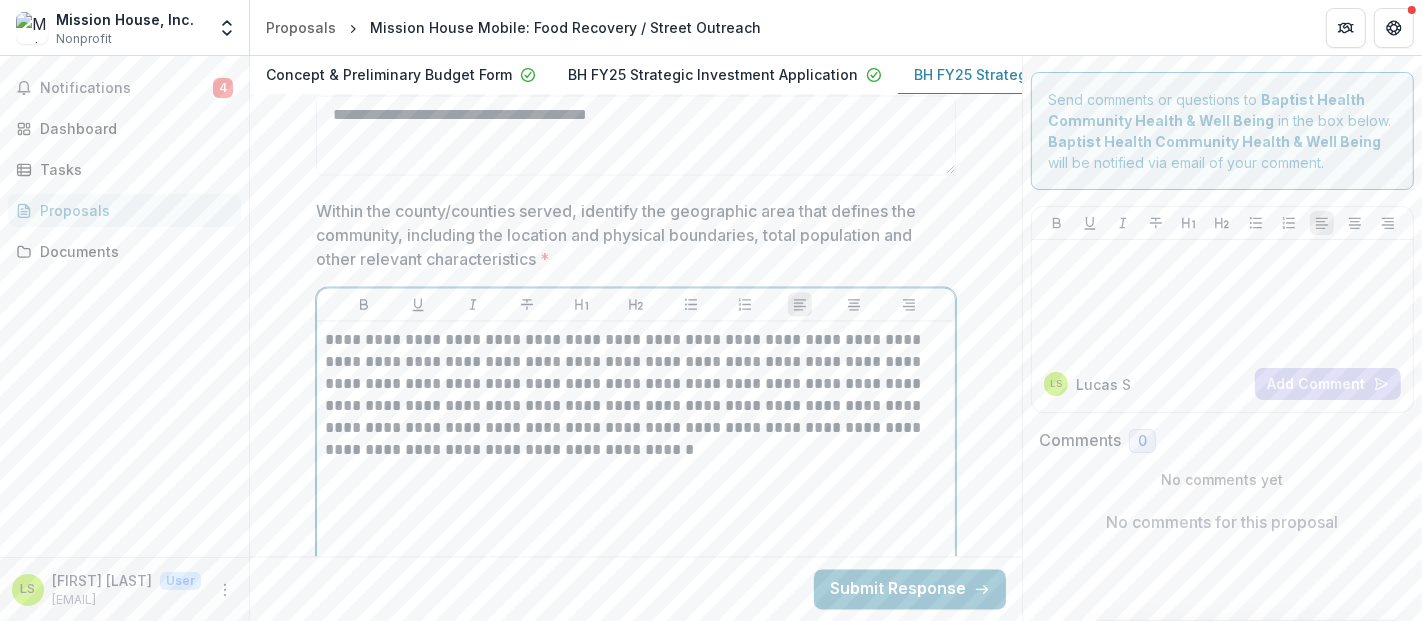 click on "**********" at bounding box center [636, 396] 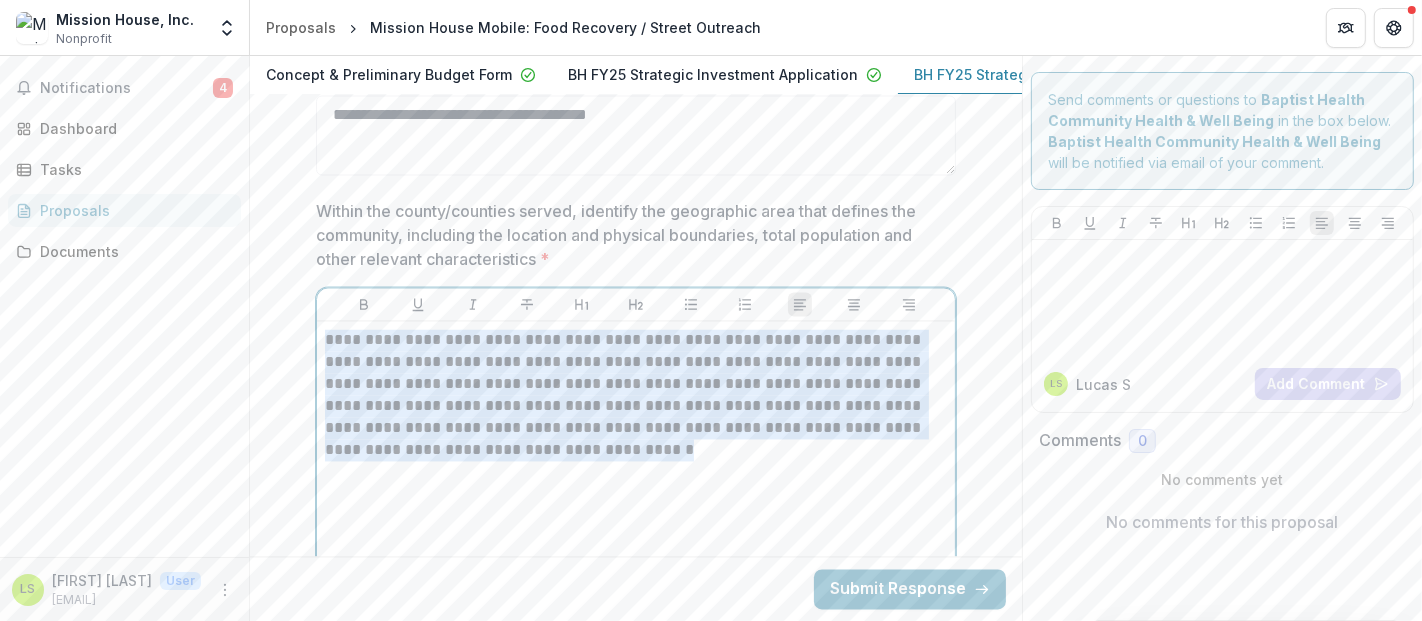 drag, startPoint x: 622, startPoint y: 461, endPoint x: 323, endPoint y: 333, distance: 325.24606 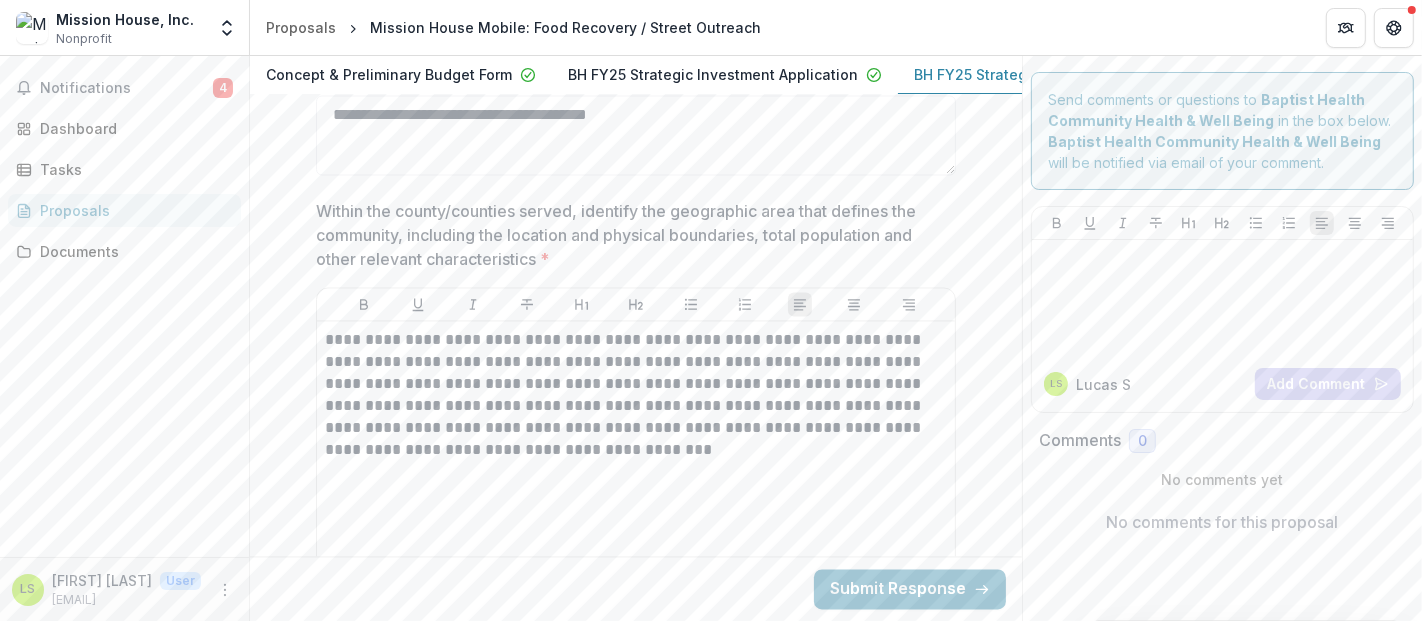 click on "**********" at bounding box center [636, 4424] 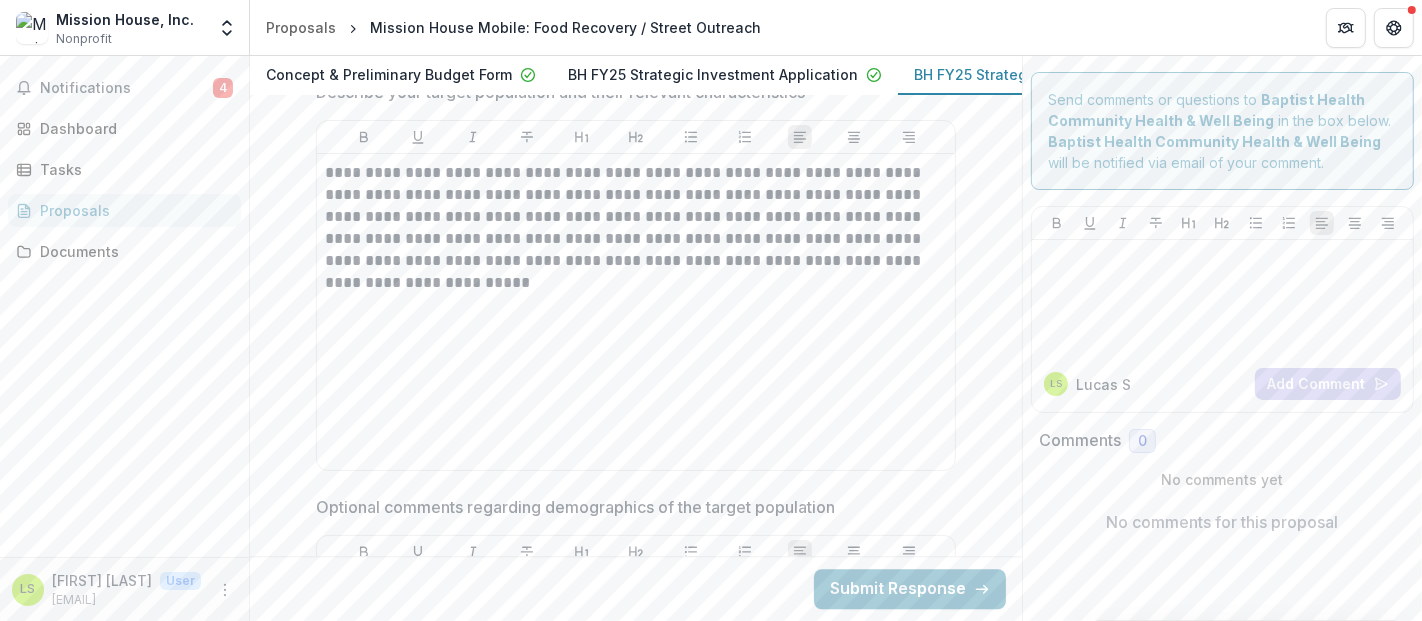 scroll, scrollTop: 4132, scrollLeft: 0, axis: vertical 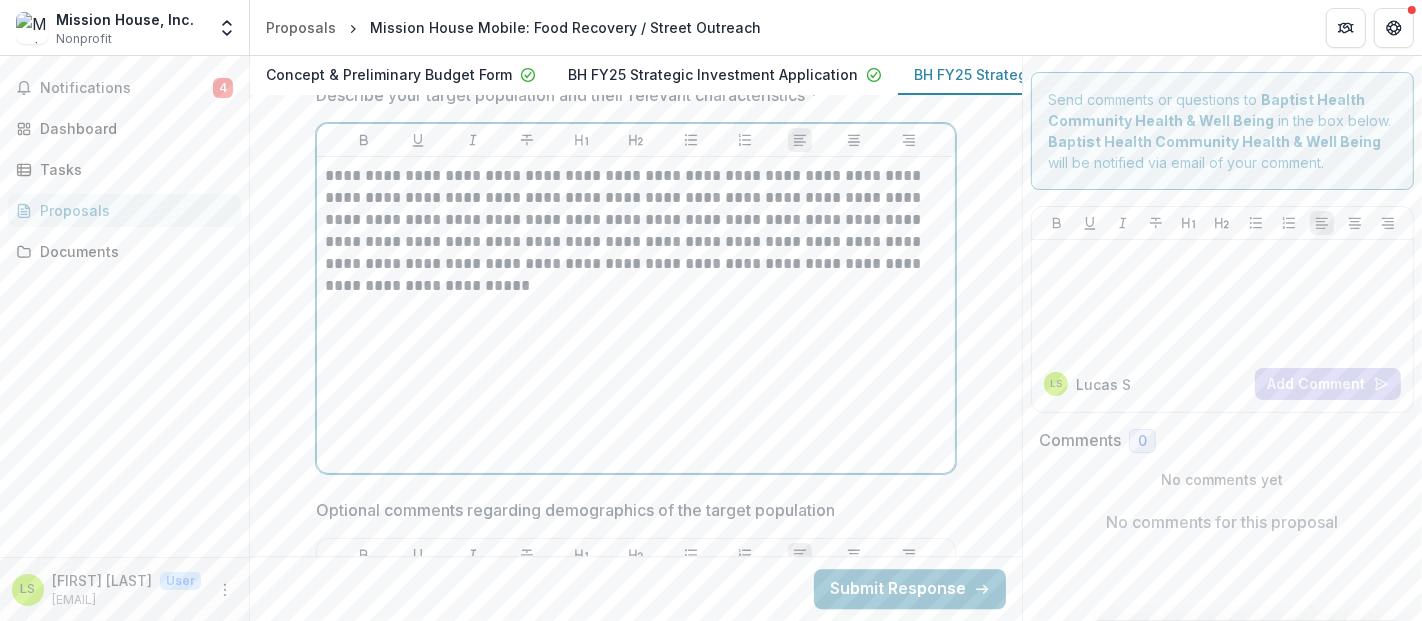 click on "**********" at bounding box center (636, 315) 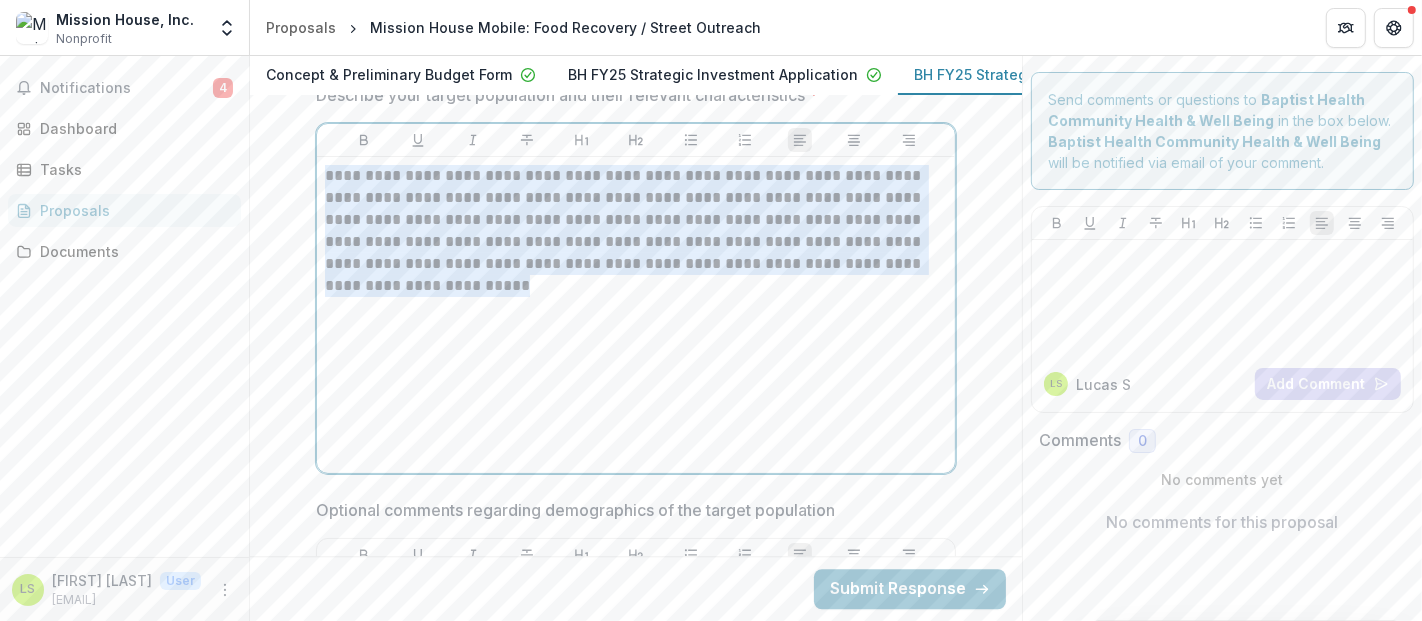 drag, startPoint x: 440, startPoint y: 300, endPoint x: 294, endPoint y: 176, distance: 191.55156 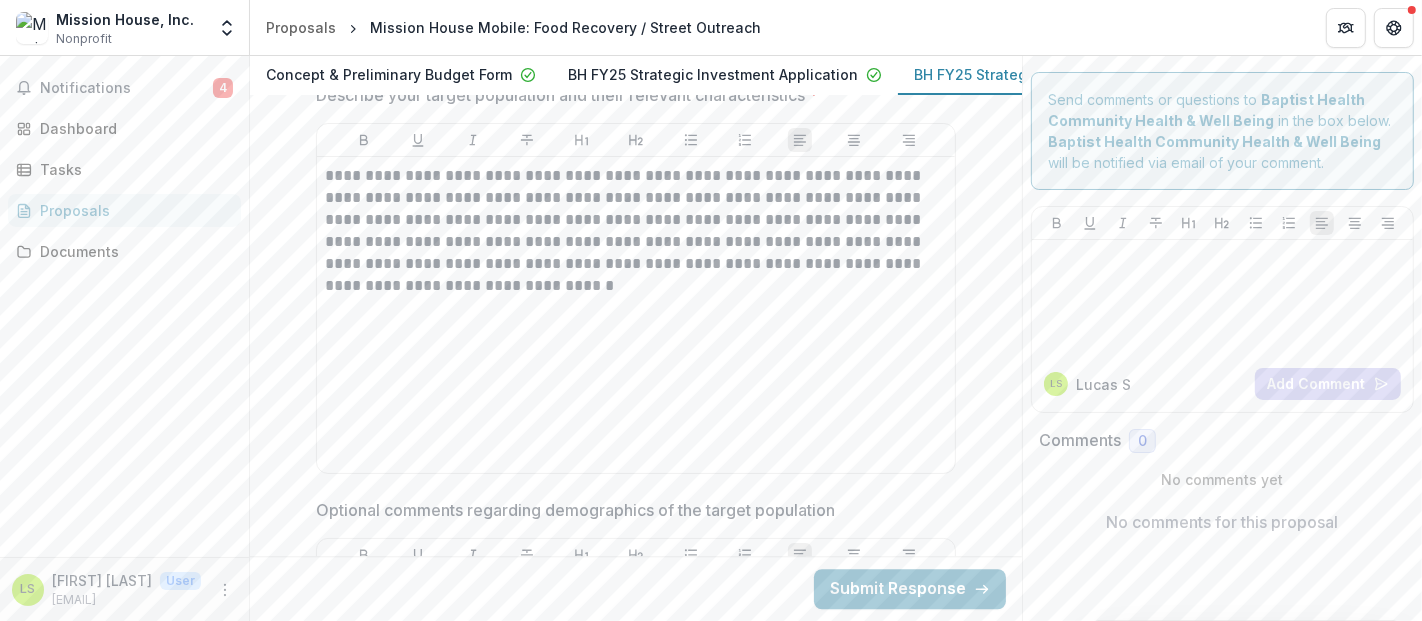 click on "**********" at bounding box center [636, 3476] 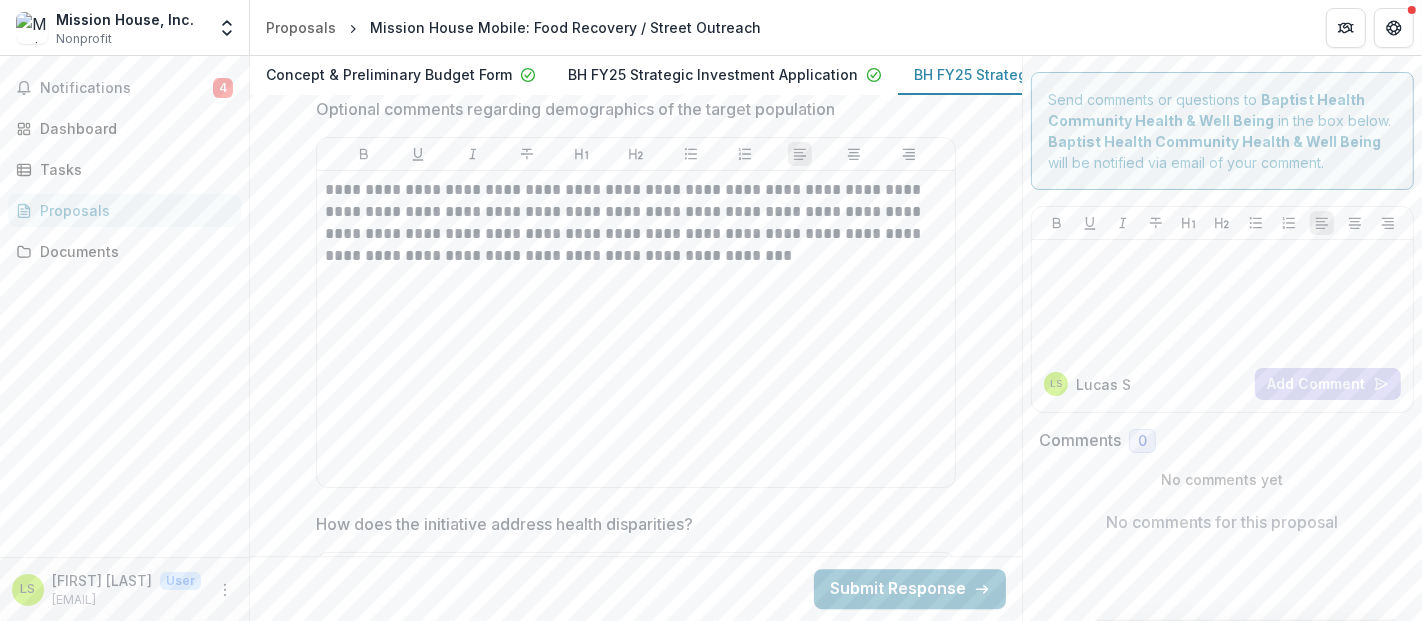 scroll, scrollTop: 4534, scrollLeft: 0, axis: vertical 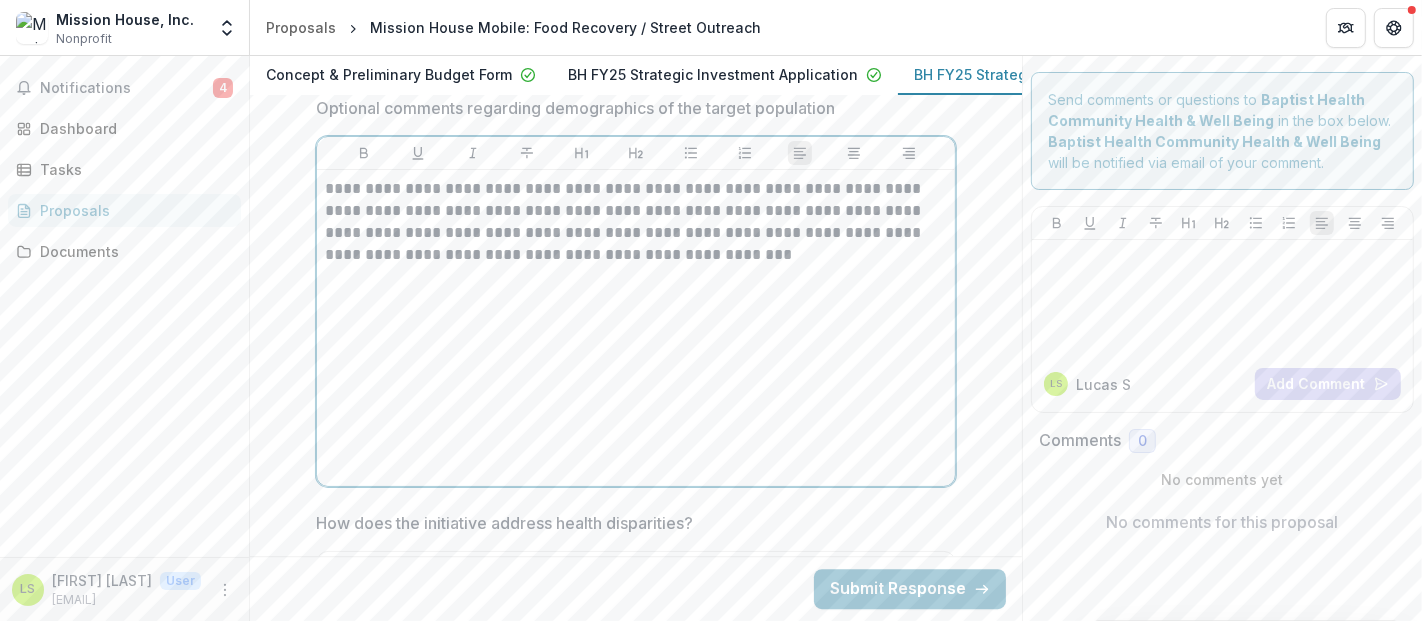 click on "**********" at bounding box center (636, 328) 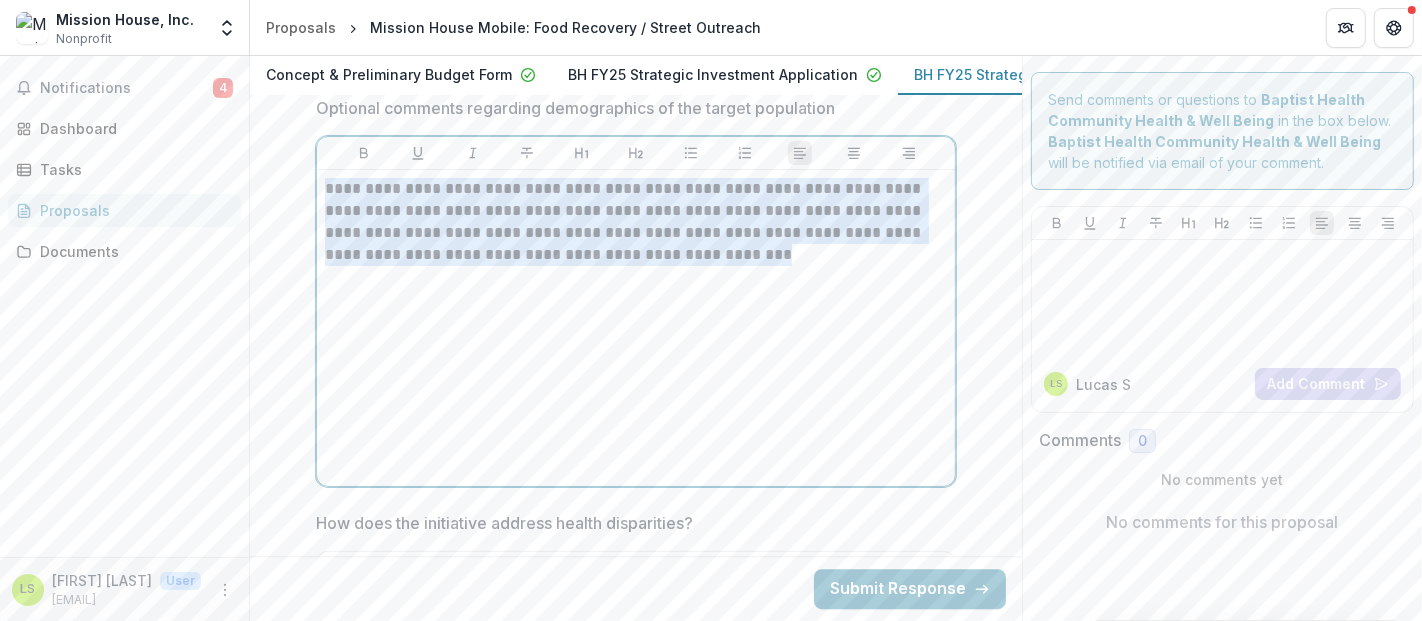 drag, startPoint x: 684, startPoint y: 263, endPoint x: 305, endPoint y: 187, distance: 386.54495 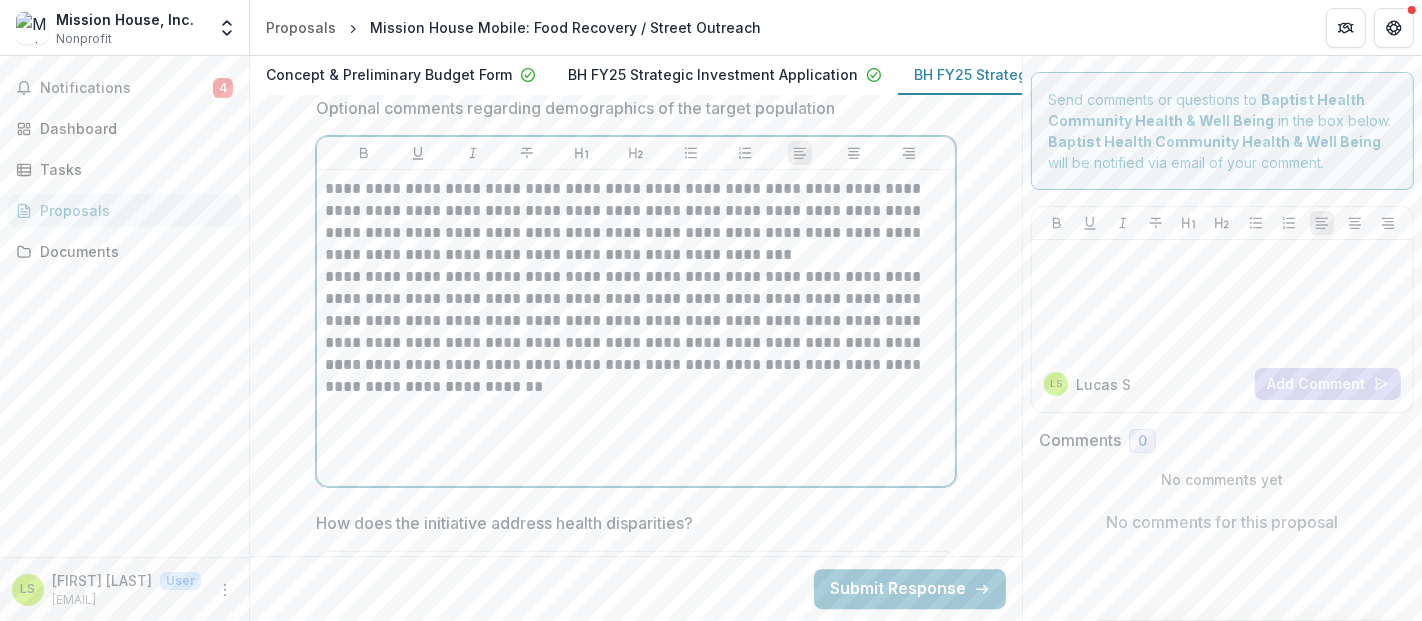 click on "**********" at bounding box center (636, 222) 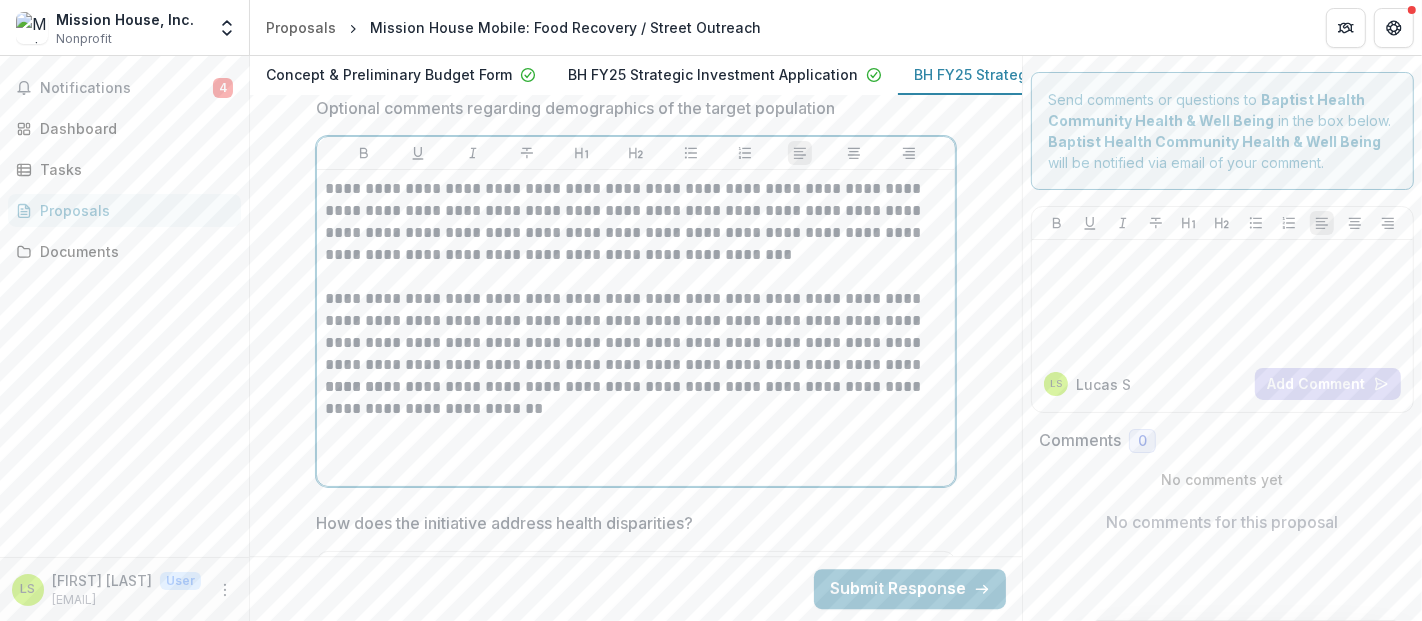 click on "**********" at bounding box center (636, 332) 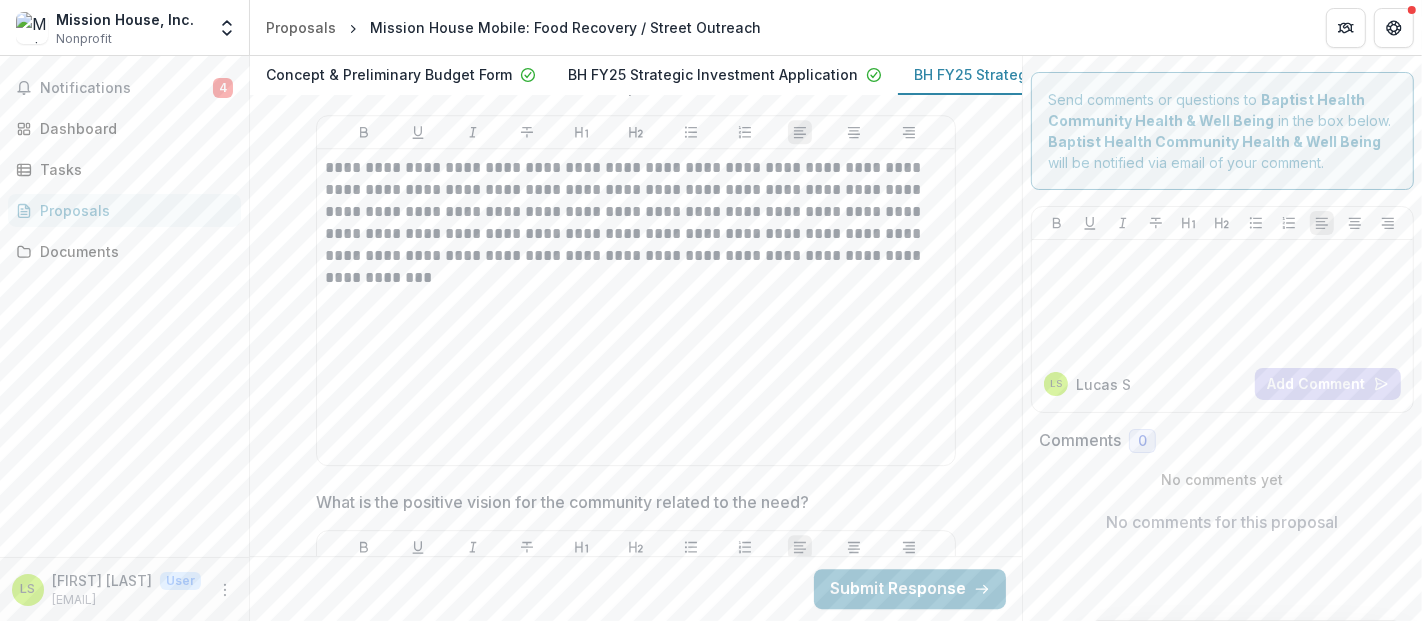 scroll, scrollTop: 4967, scrollLeft: 0, axis: vertical 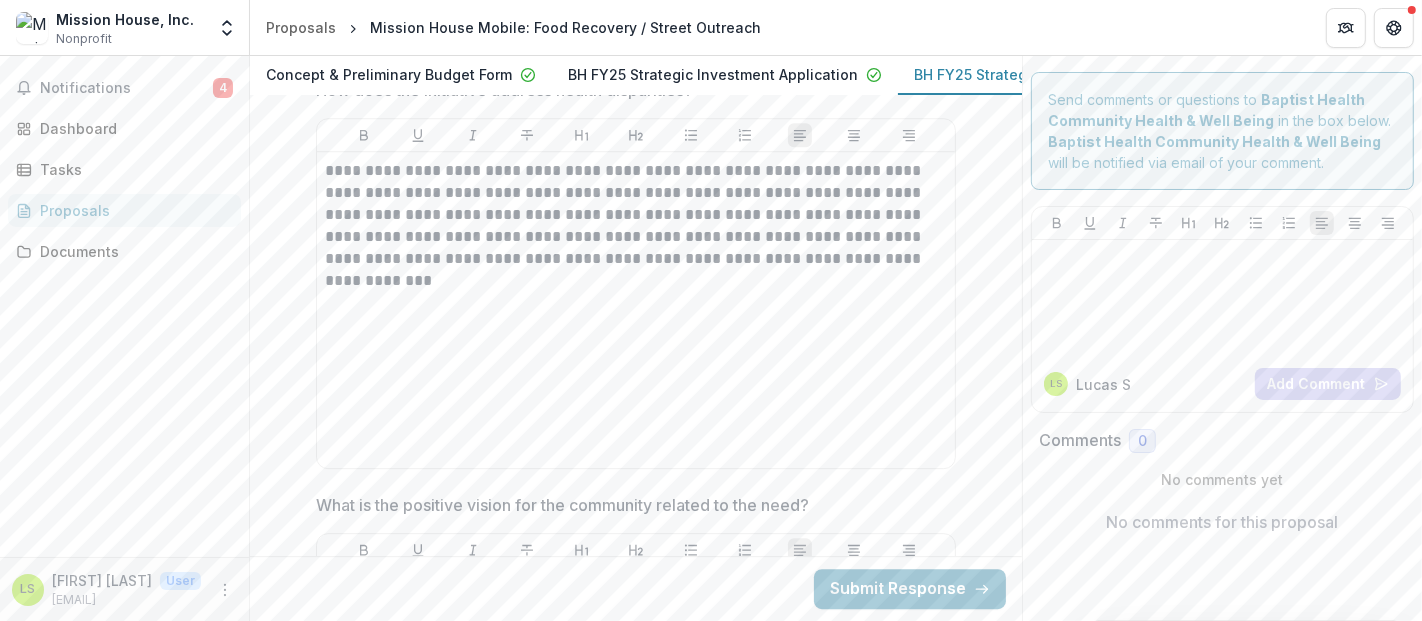 click on "**********" at bounding box center (636, 2641) 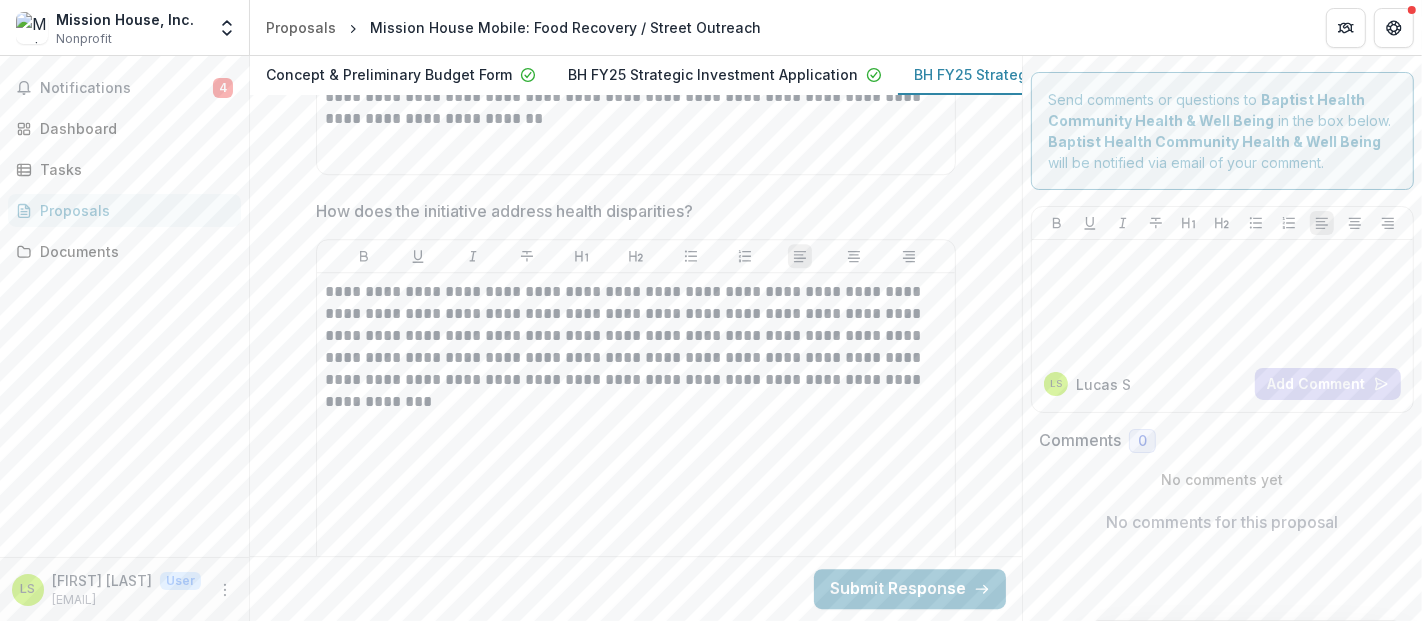 scroll, scrollTop: 4840, scrollLeft: 0, axis: vertical 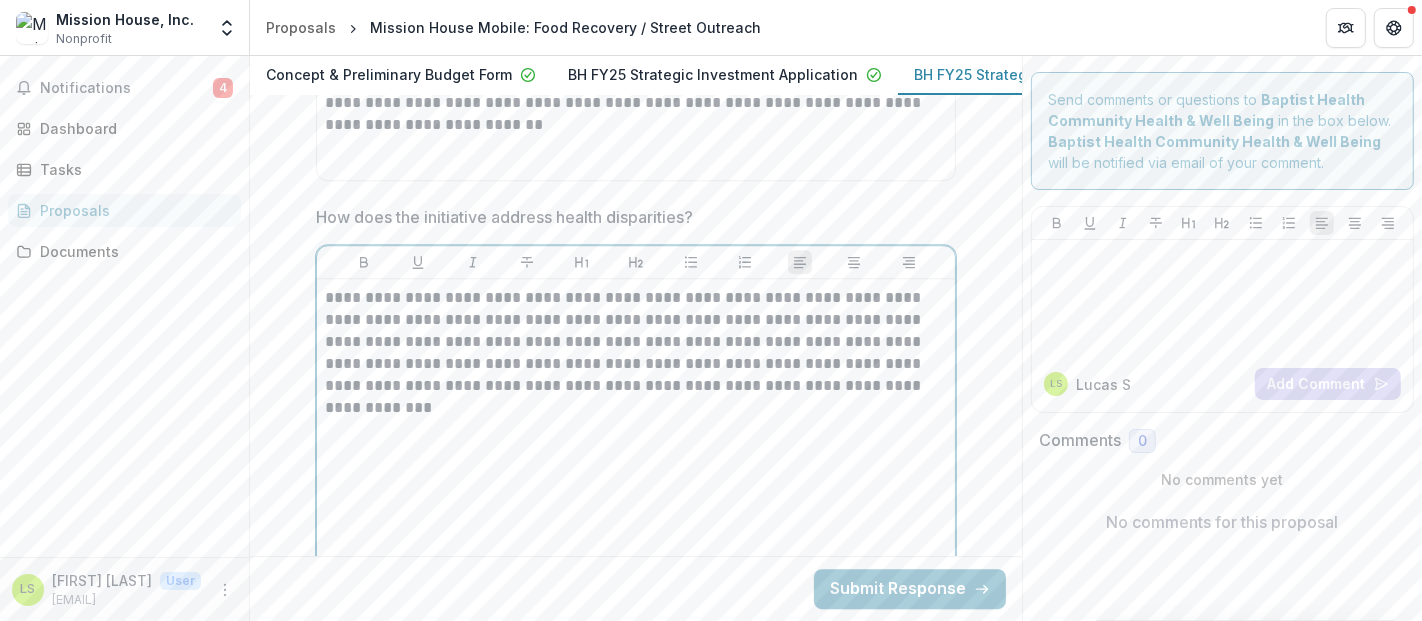 click on "**********" at bounding box center (636, 342) 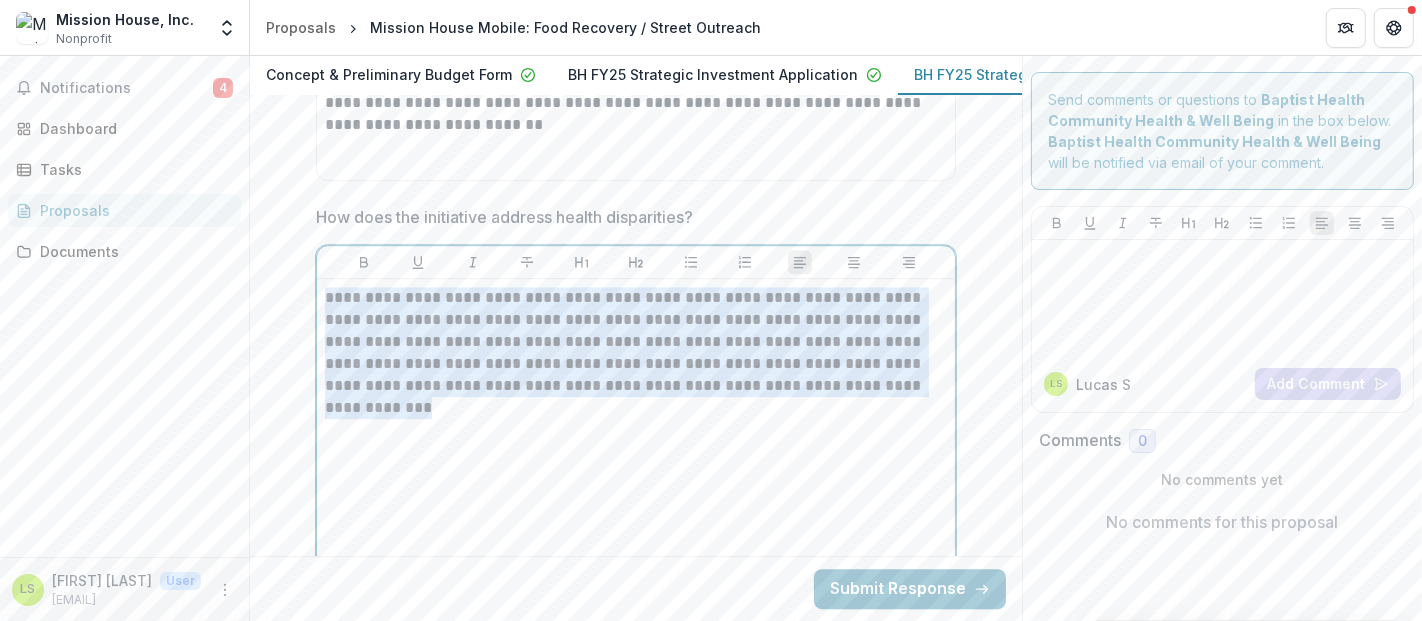 drag, startPoint x: 831, startPoint y: 393, endPoint x: 316, endPoint y: 287, distance: 525.7956 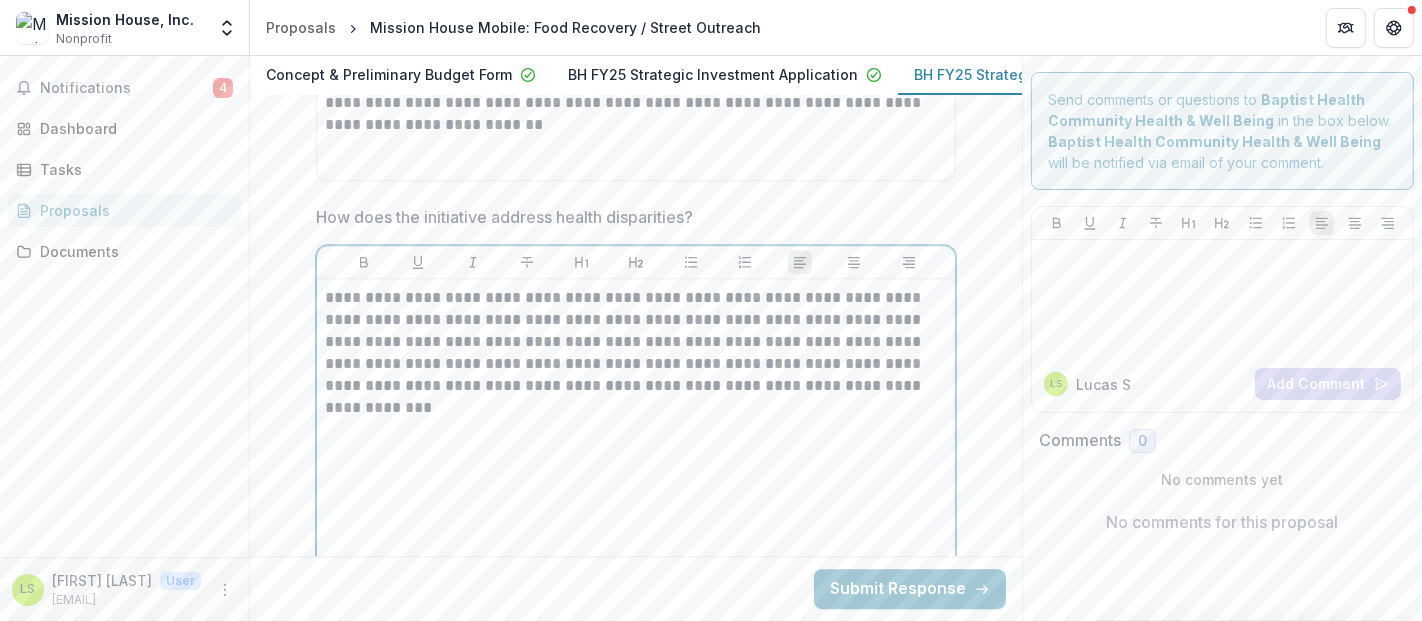 click on "**********" at bounding box center [636, 437] 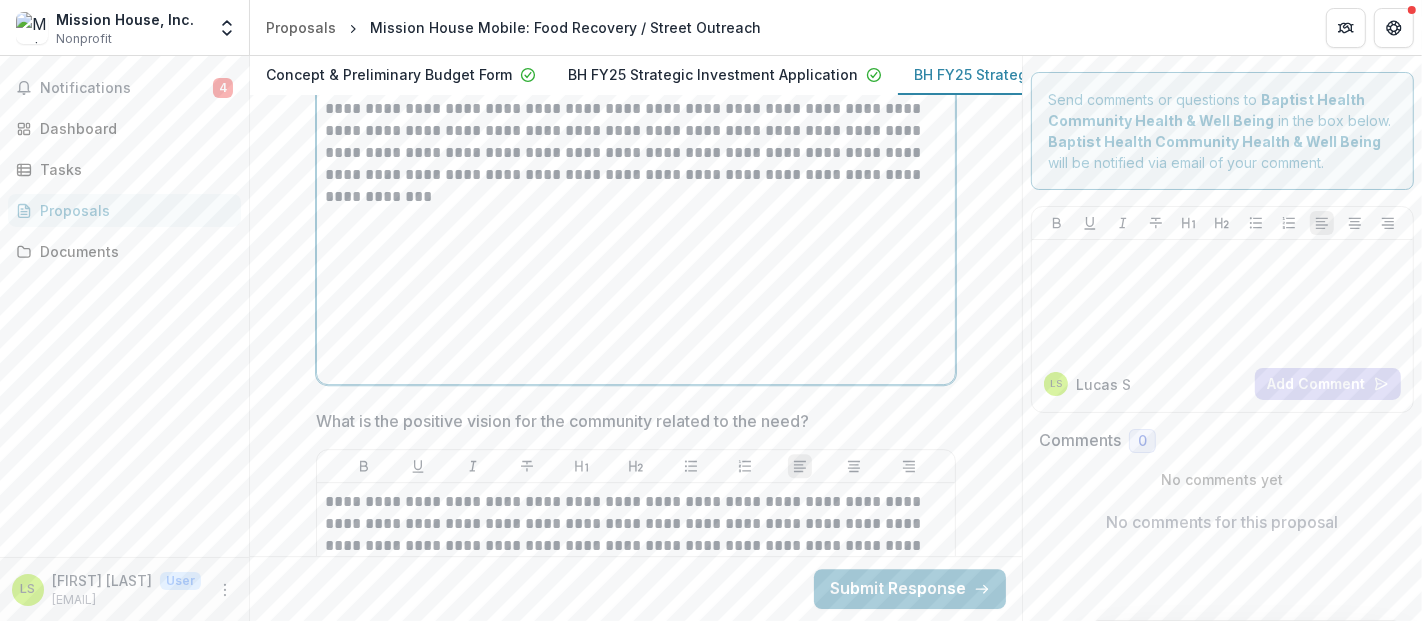 scroll, scrollTop: 5054, scrollLeft: 0, axis: vertical 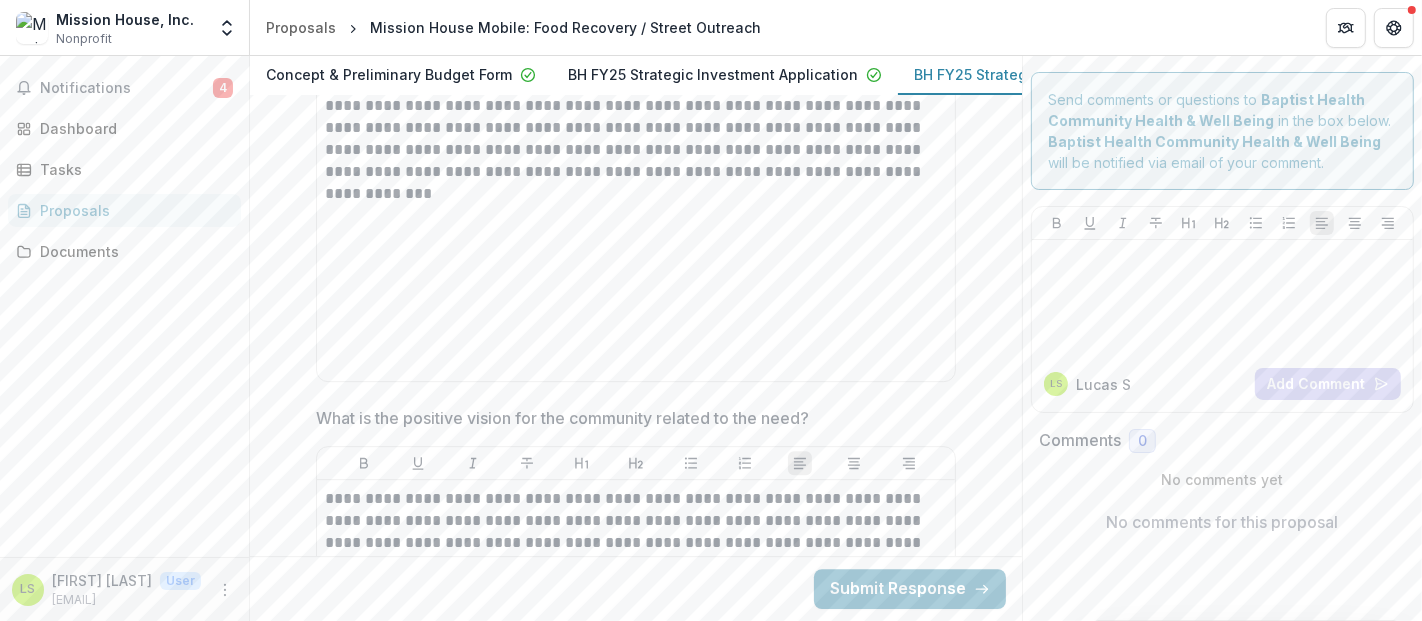 click on "**********" at bounding box center [636, 2554] 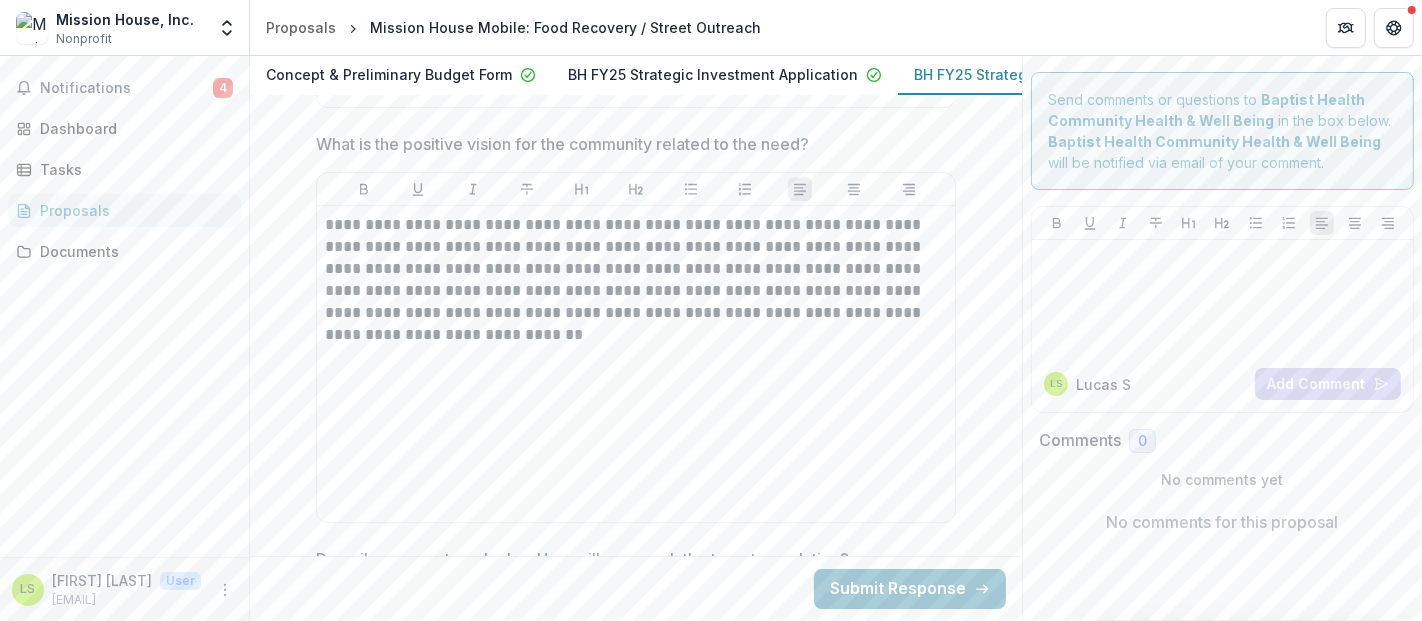 scroll, scrollTop: 5326, scrollLeft: 0, axis: vertical 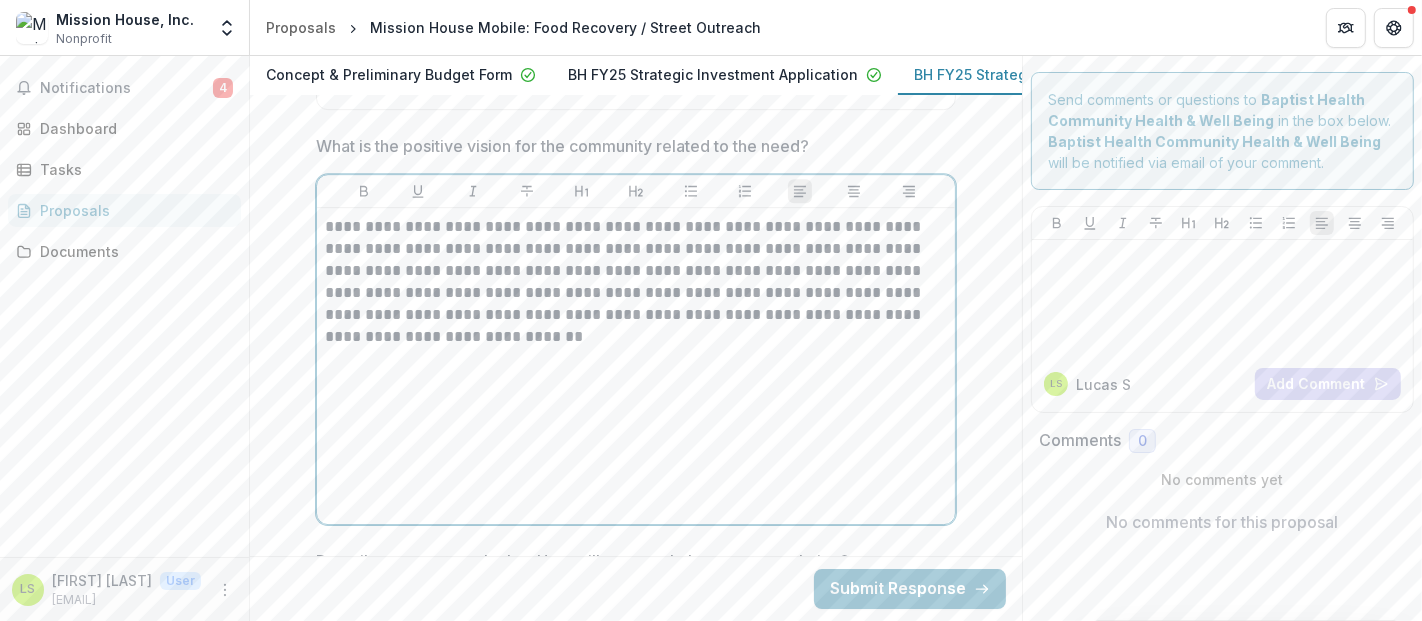 drag, startPoint x: 537, startPoint y: 346, endPoint x: 525, endPoint y: 348, distance: 12.165525 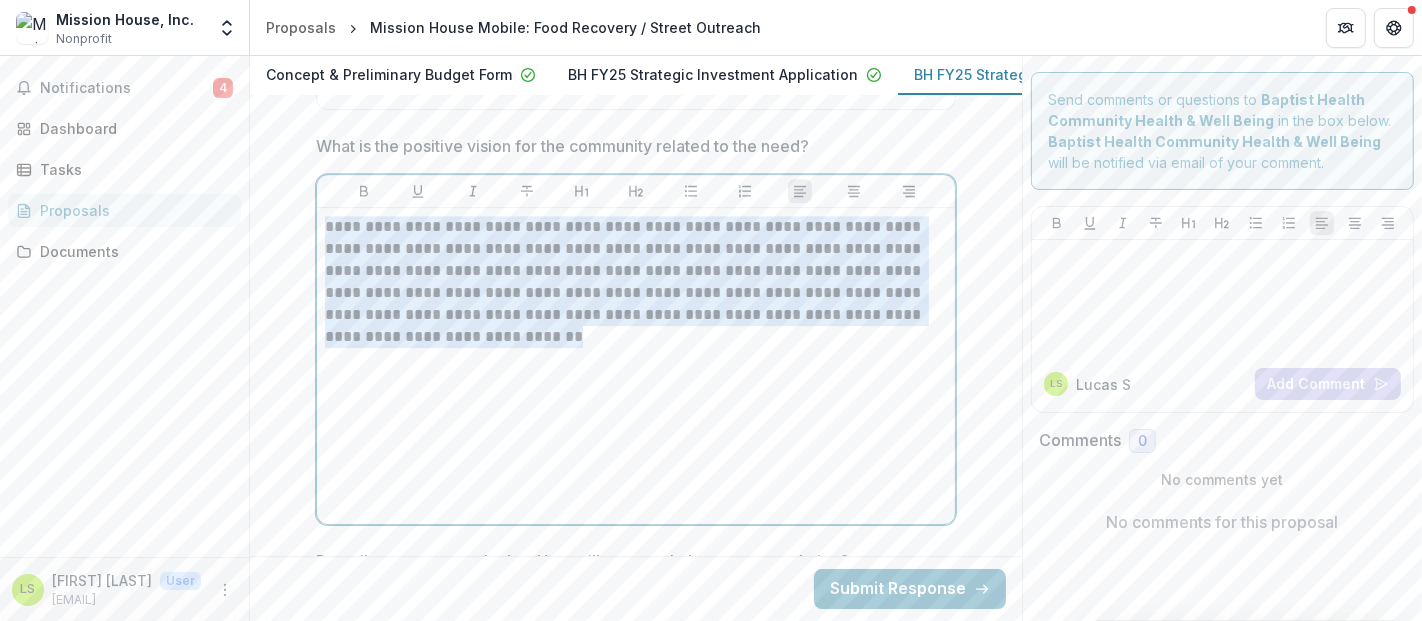 drag, startPoint x: 495, startPoint y: 338, endPoint x: 321, endPoint y: 222, distance: 209.12198 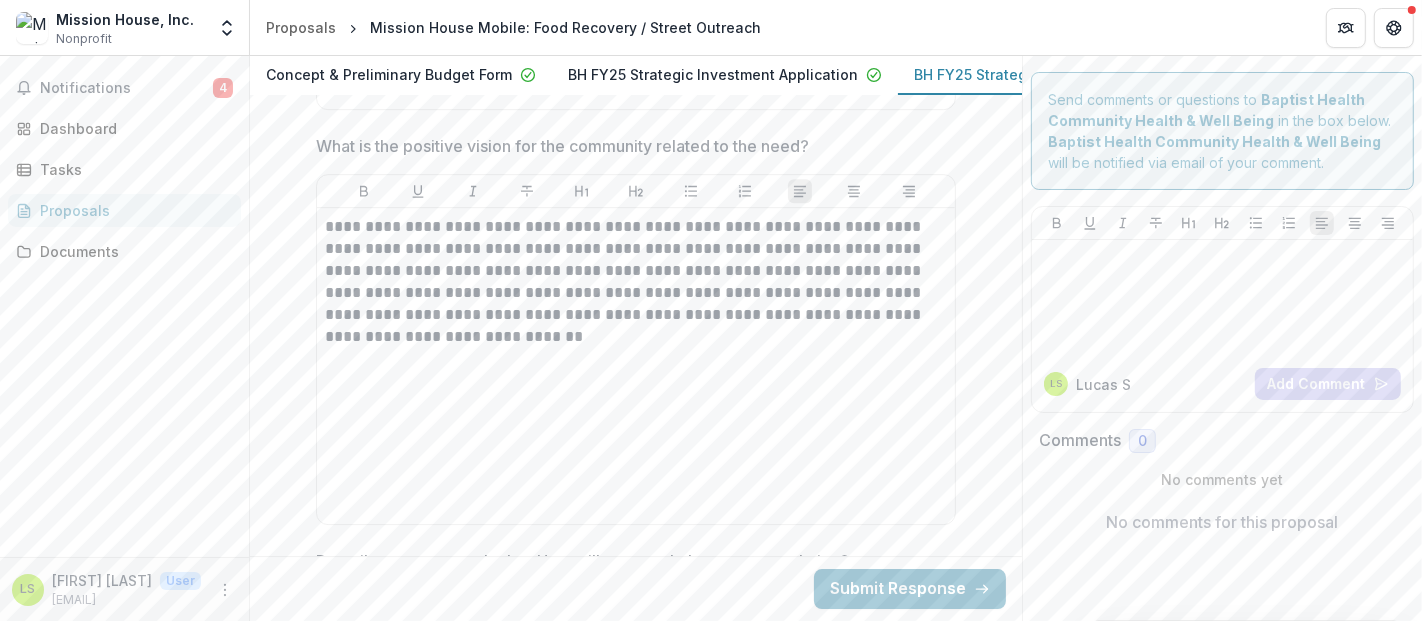 click on "**********" at bounding box center (636, 2282) 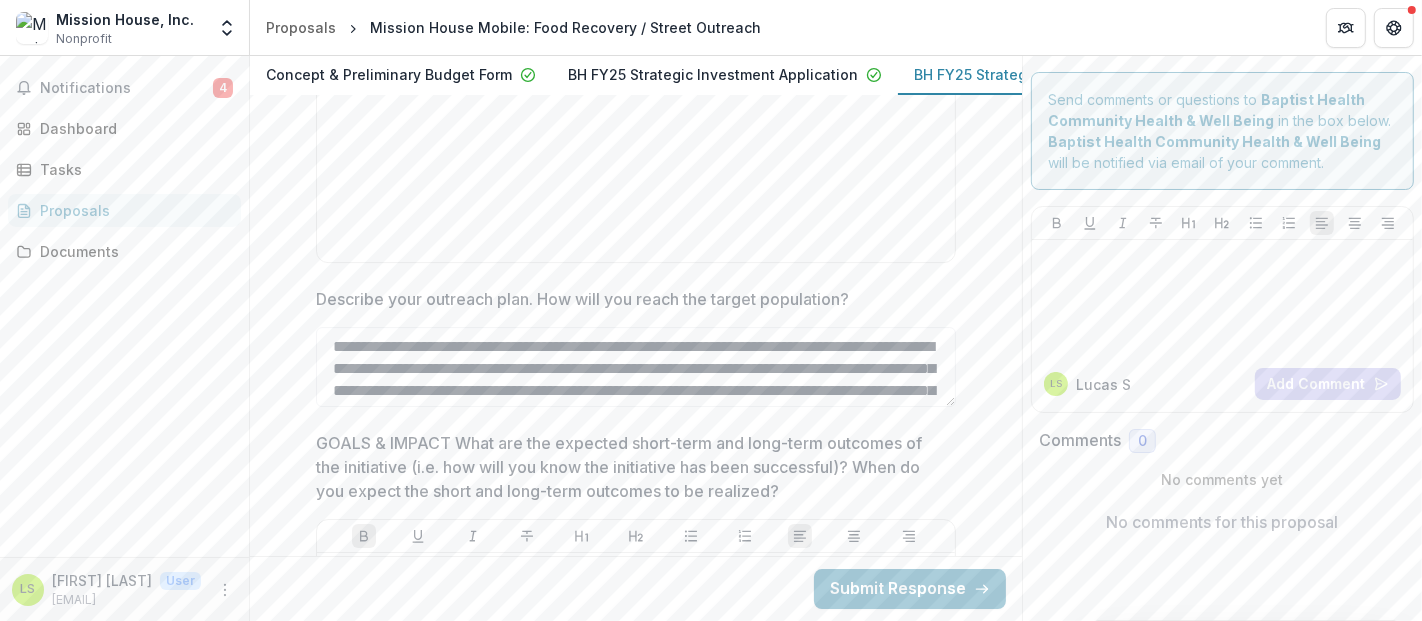 scroll, scrollTop: 5596, scrollLeft: 0, axis: vertical 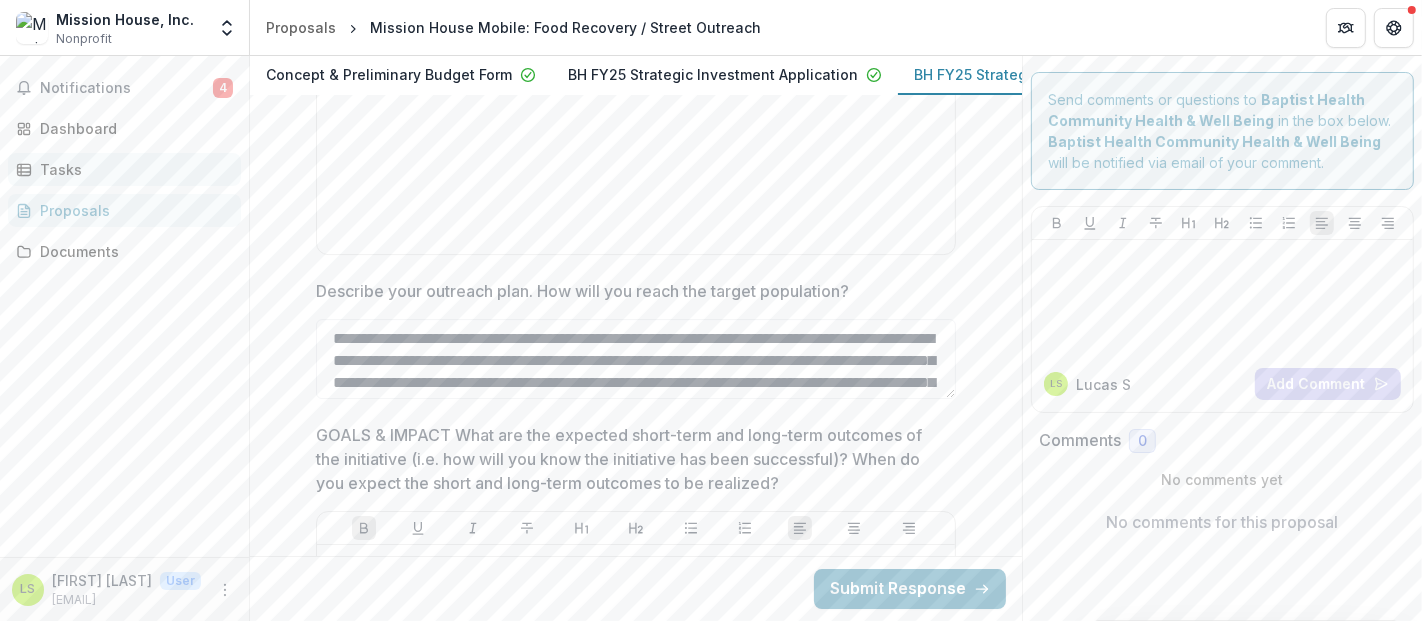 drag, startPoint x: 767, startPoint y: 392, endPoint x: 170, endPoint y: 178, distance: 634.19635 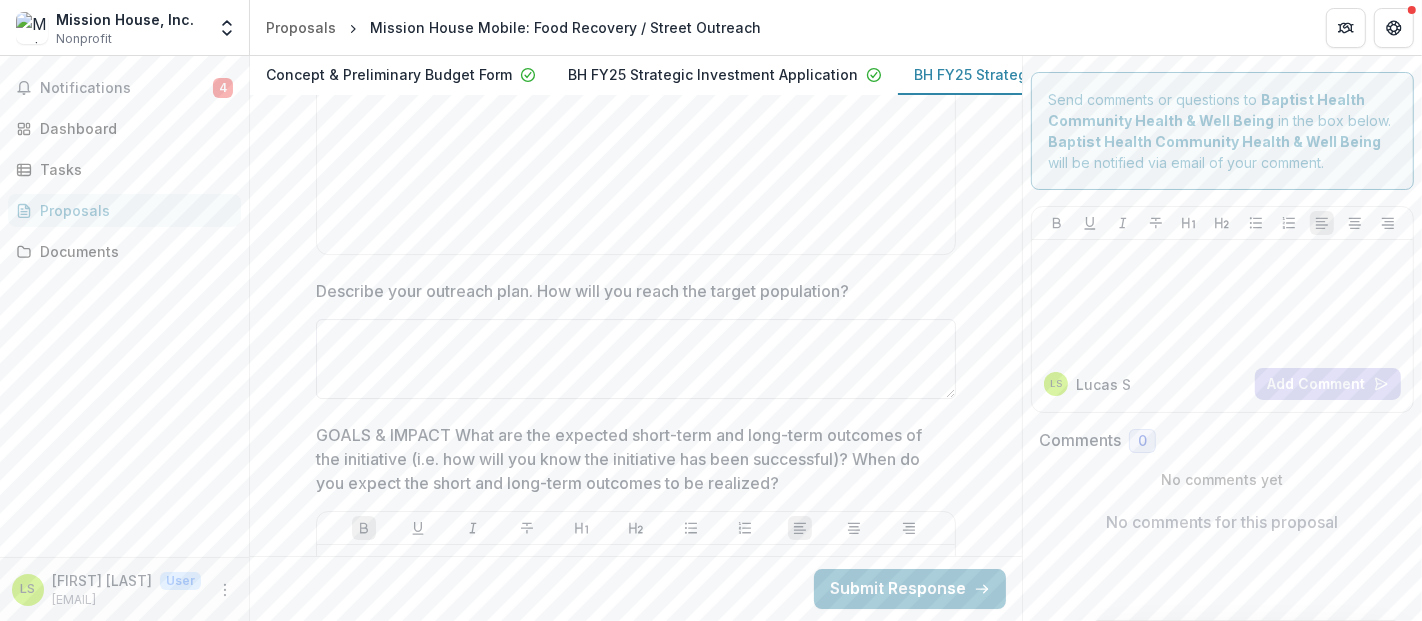 click on "Describe your outreach plan. How will you reach the target population?" at bounding box center [636, 359] 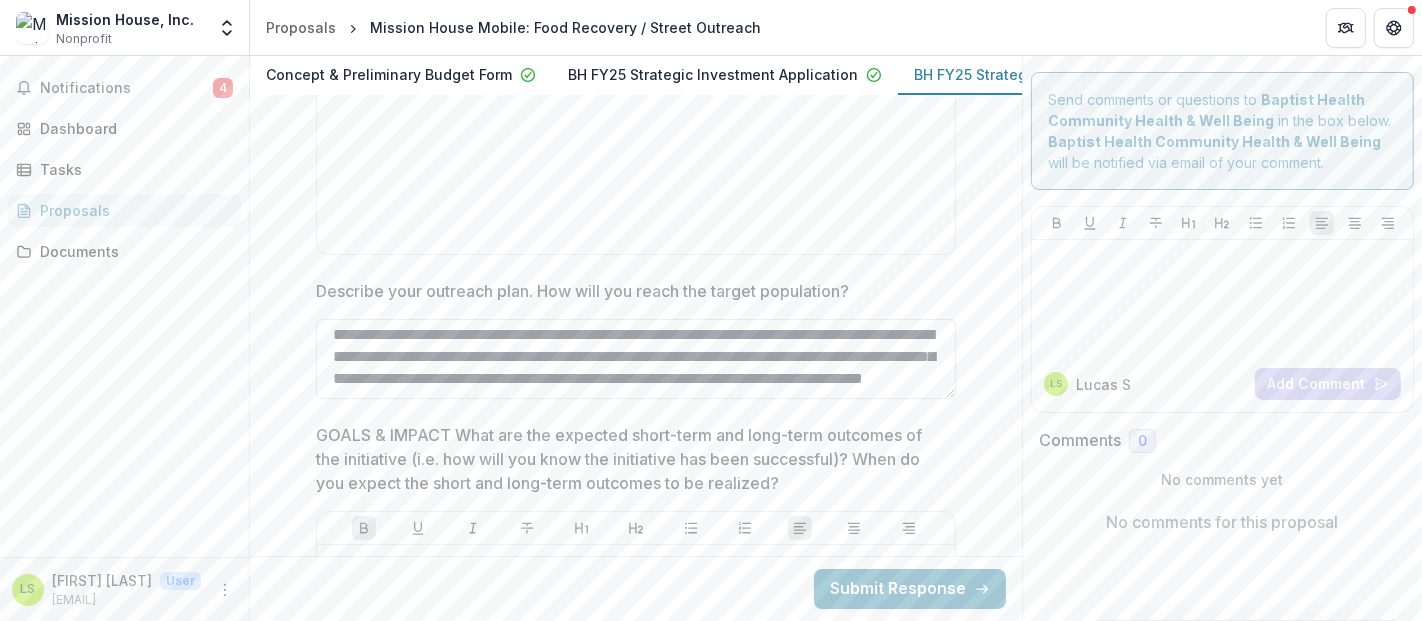 scroll, scrollTop: 531, scrollLeft: 0, axis: vertical 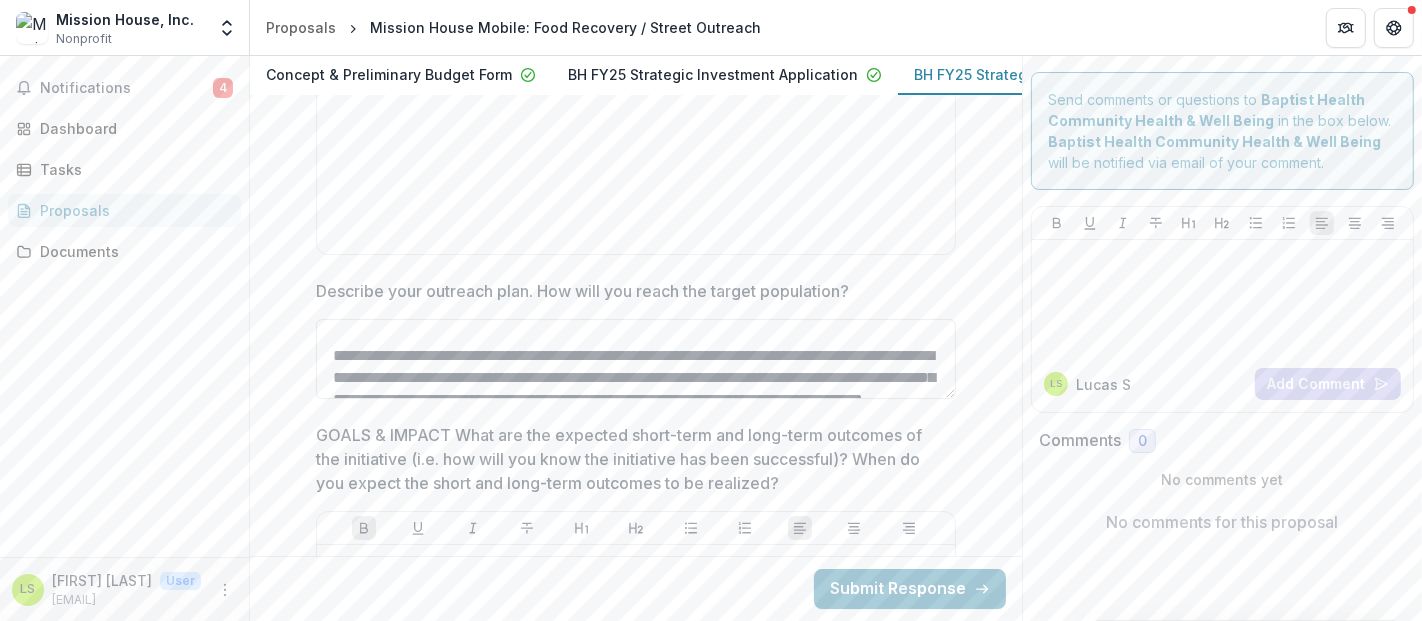 click on "Describe your outreach plan. How will you reach the target population?" at bounding box center [636, 359] 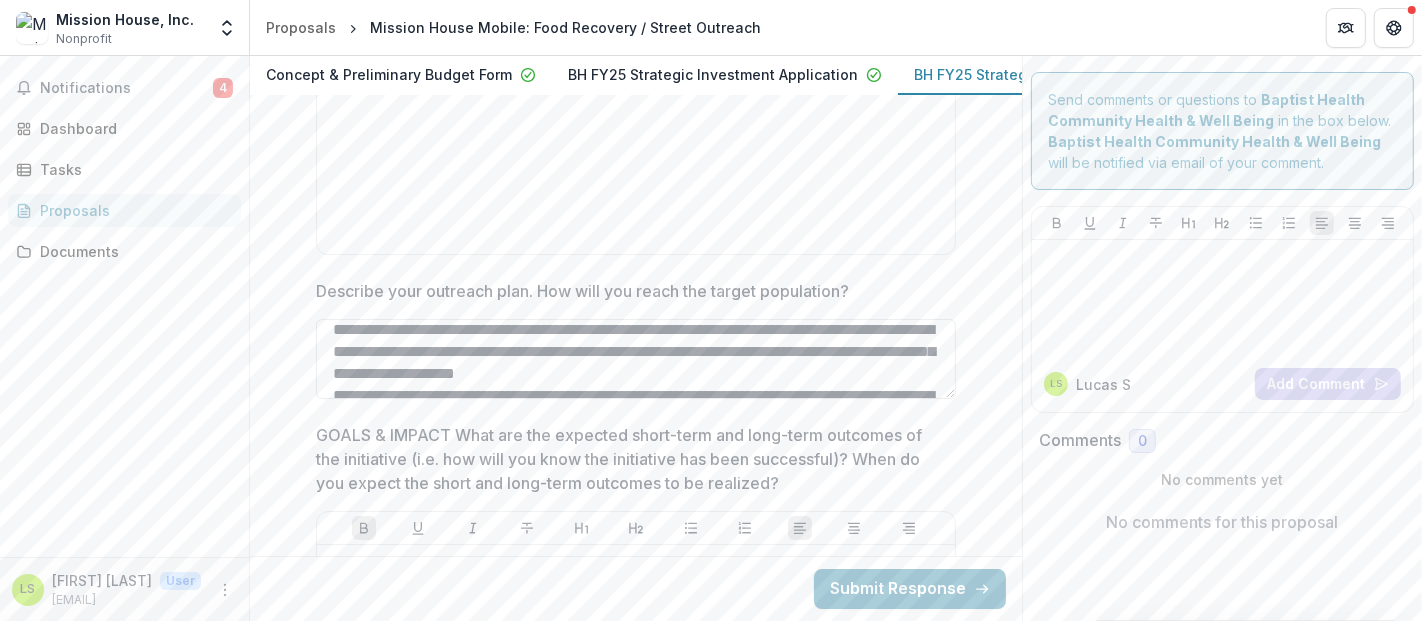 scroll, scrollTop: 411, scrollLeft: 0, axis: vertical 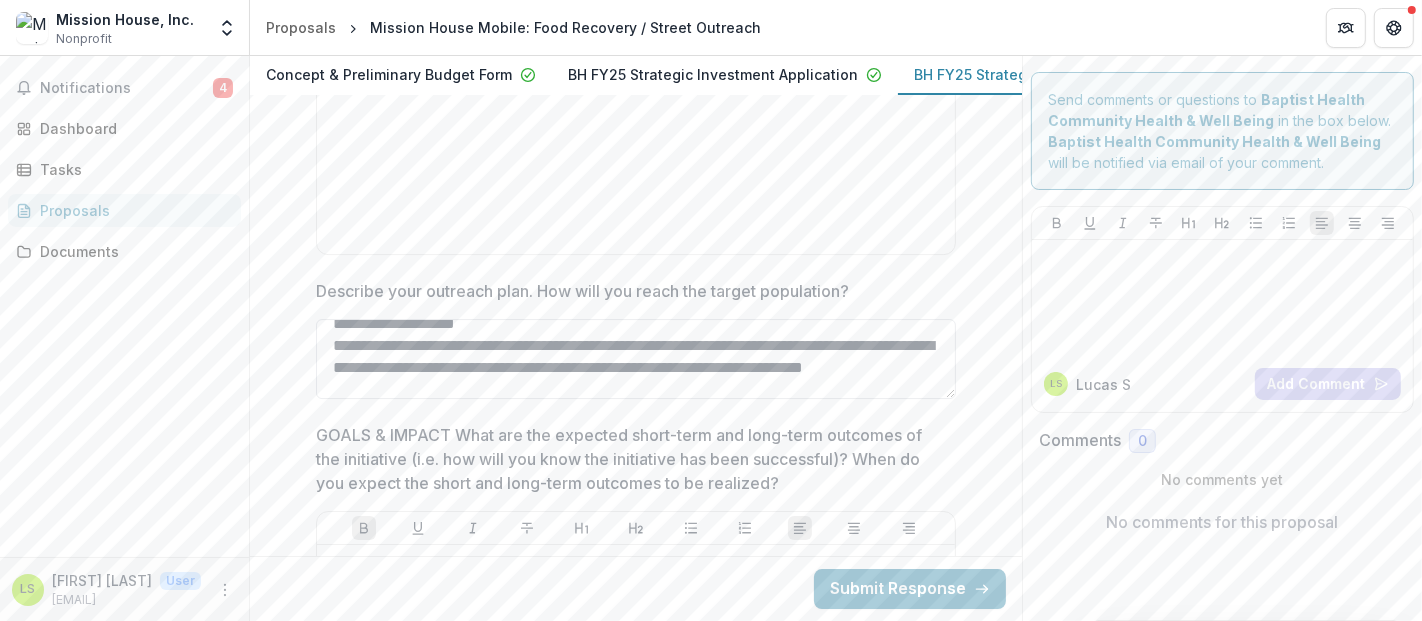 click on "Describe your outreach plan. How will you reach the target population?" at bounding box center [636, 359] 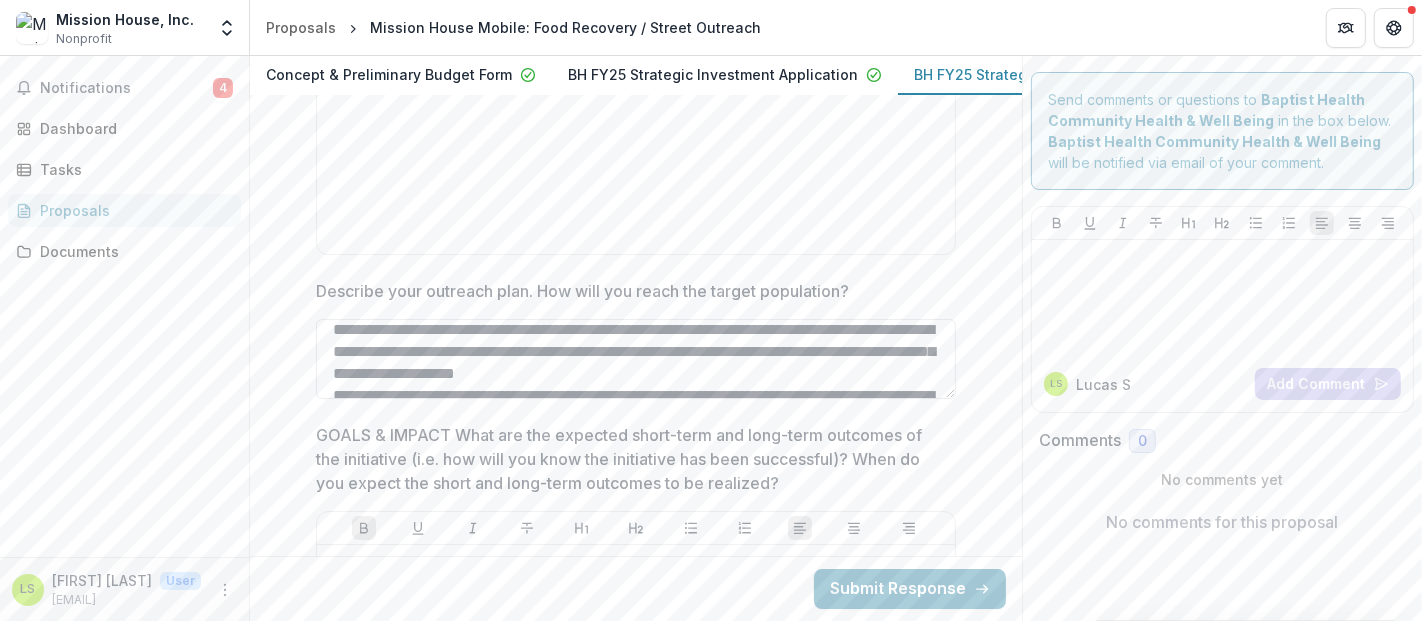 scroll, scrollTop: 358, scrollLeft: 0, axis: vertical 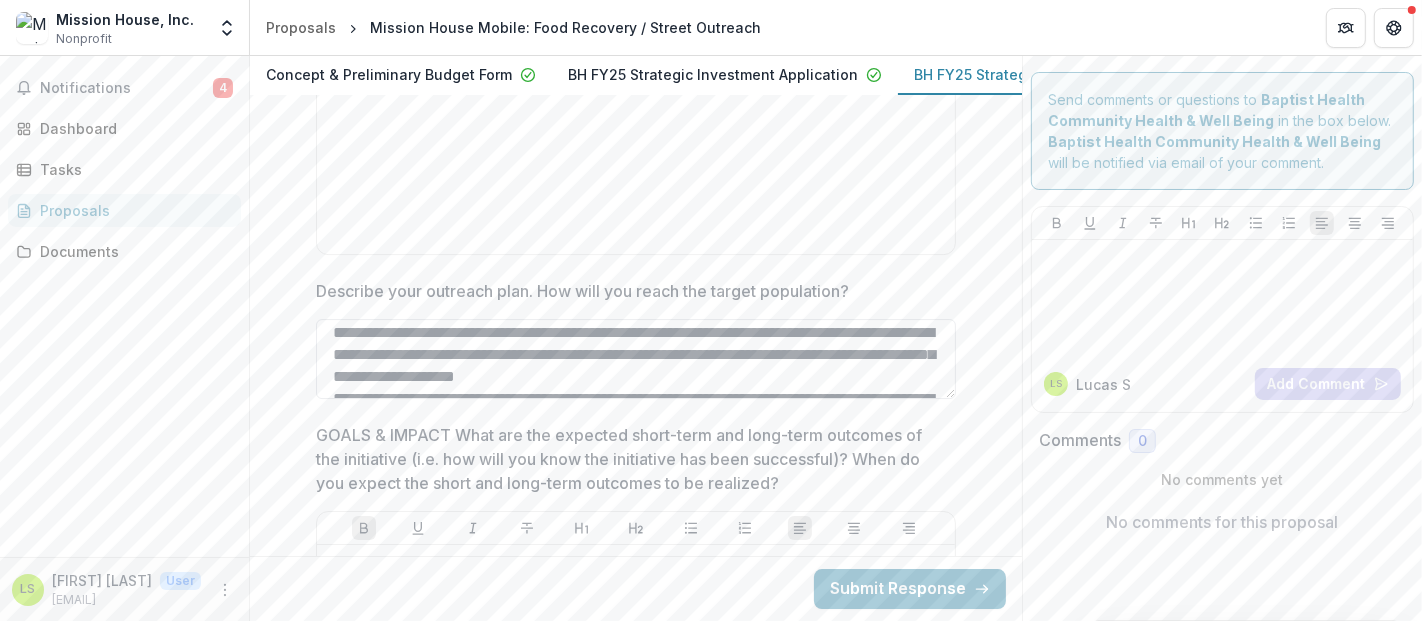 click on "Describe your outreach plan. How will you reach the target population?" at bounding box center (636, 359) 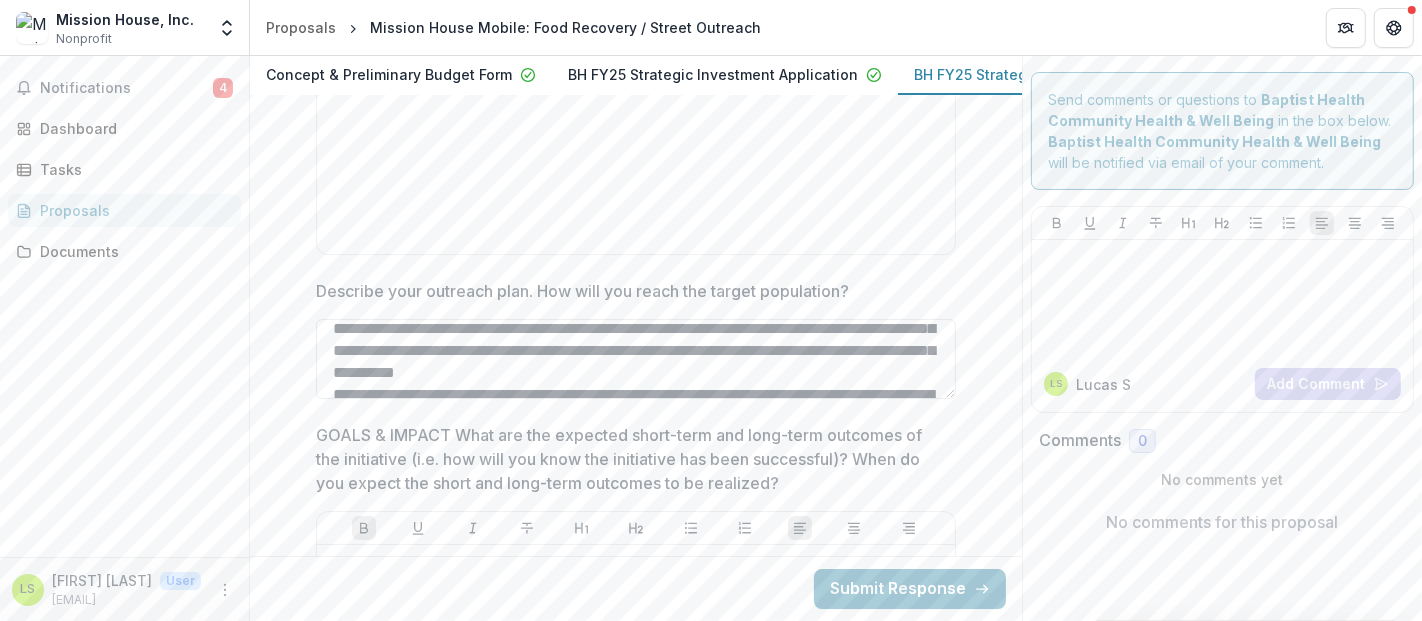 scroll, scrollTop: 228, scrollLeft: 0, axis: vertical 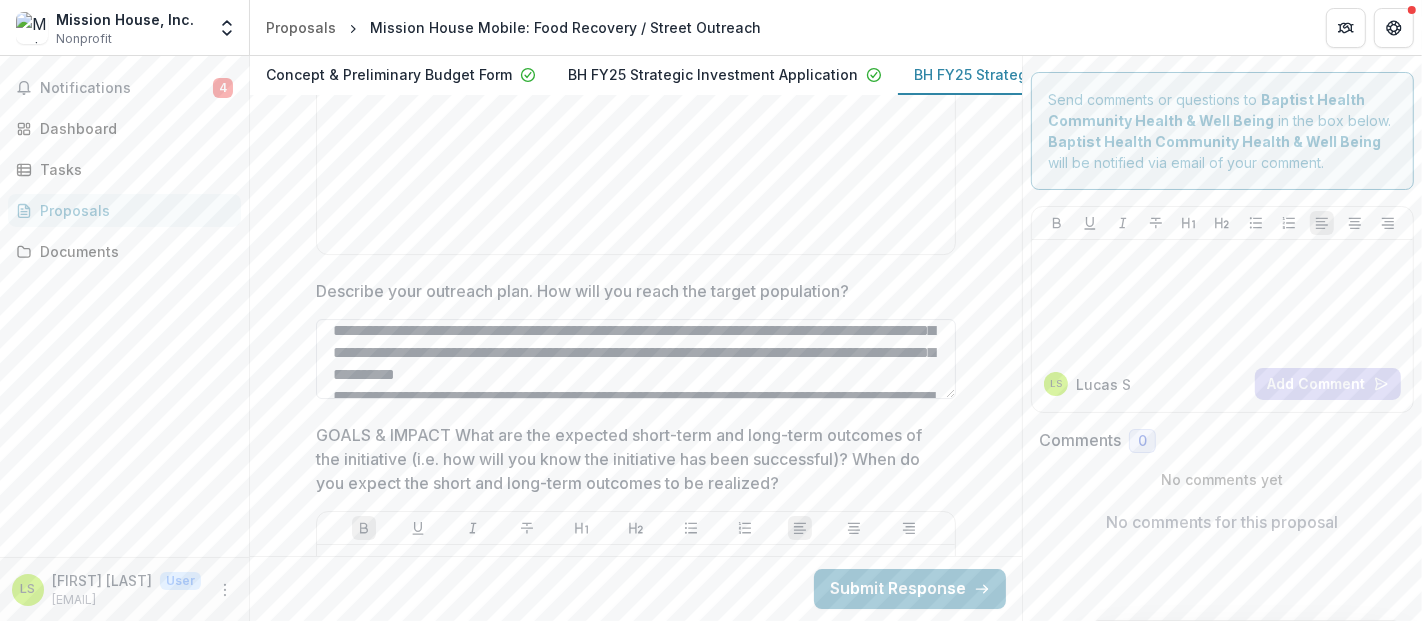 click on "Describe your outreach plan. How will you reach the target population?" at bounding box center [636, 359] 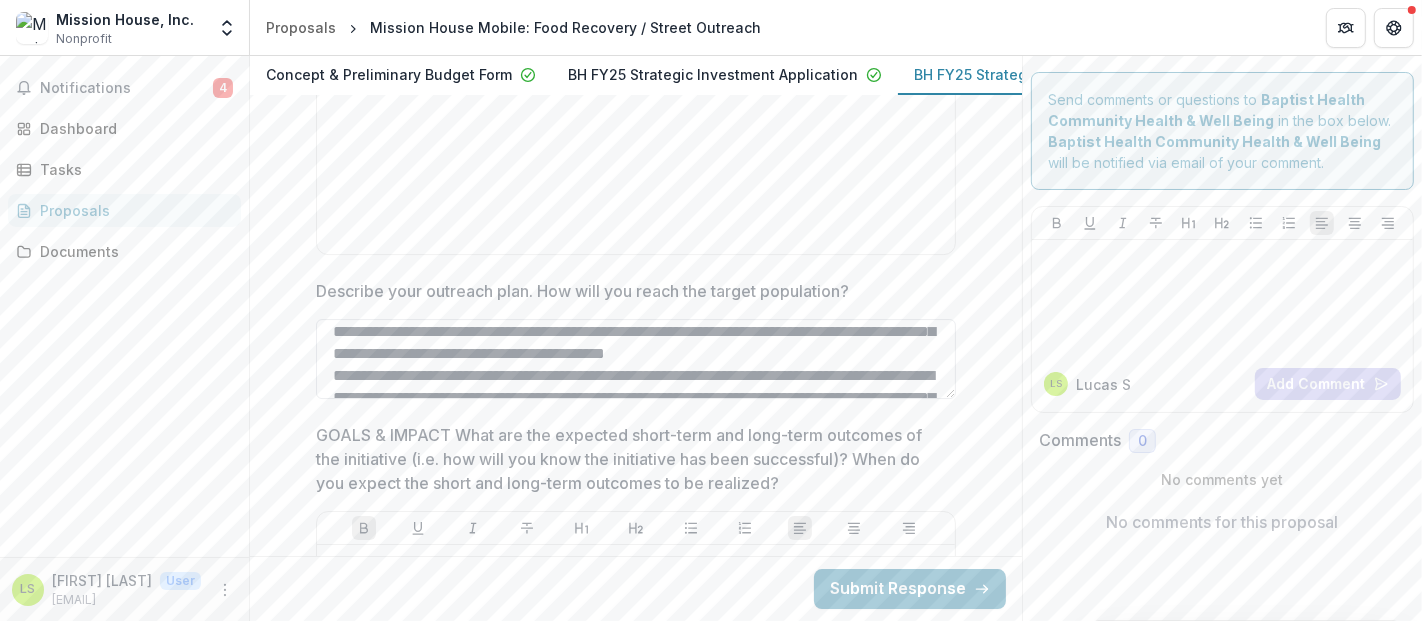 scroll, scrollTop: 154, scrollLeft: 0, axis: vertical 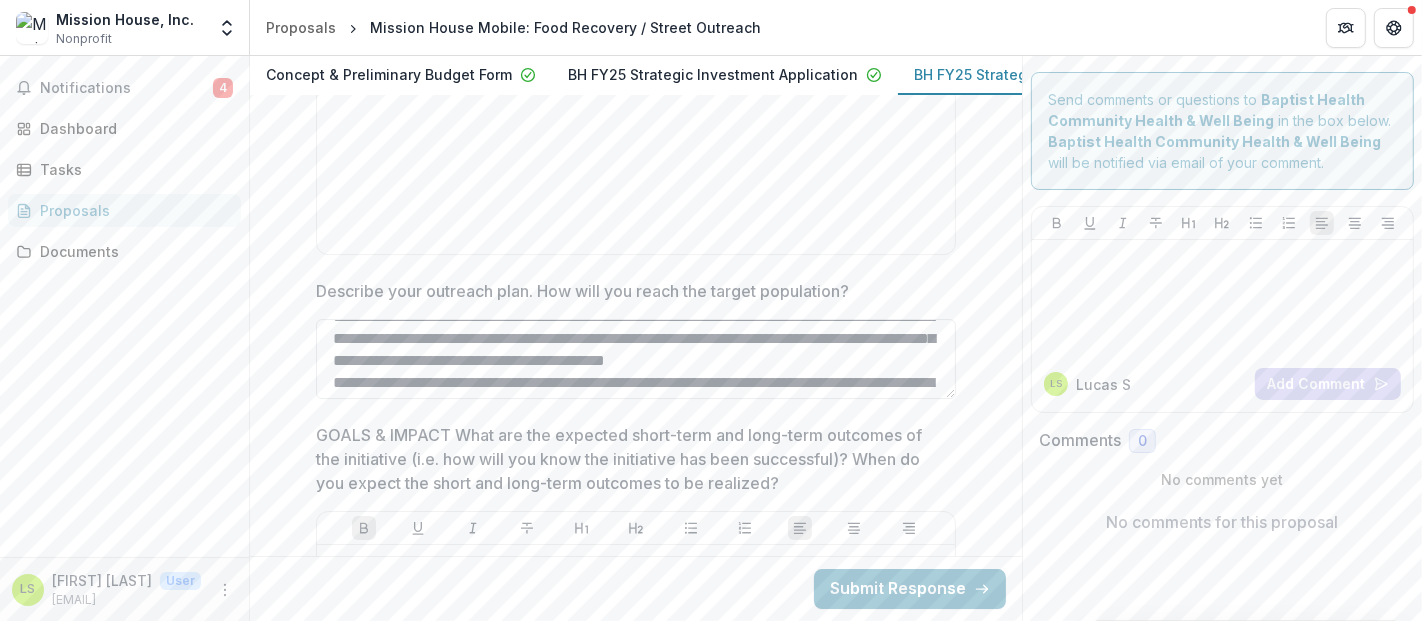 click on "Describe your outreach plan. How will you reach the target population?" at bounding box center [636, 359] 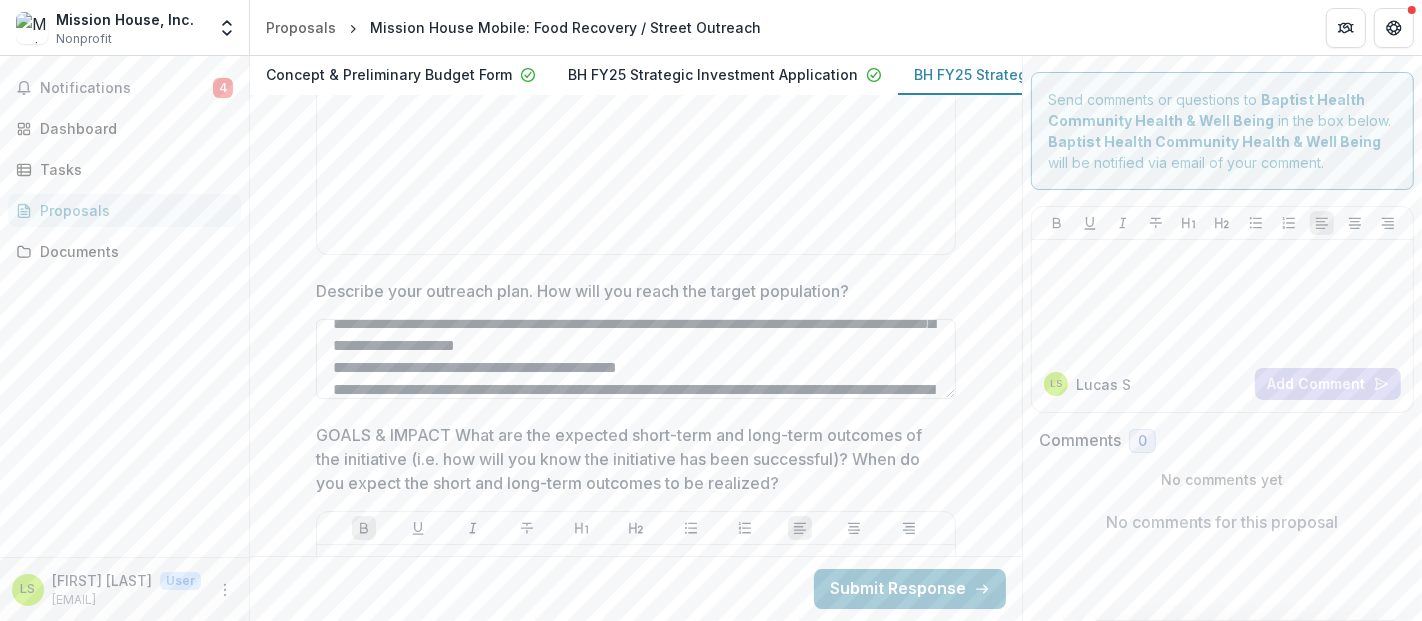 scroll, scrollTop: 82, scrollLeft: 0, axis: vertical 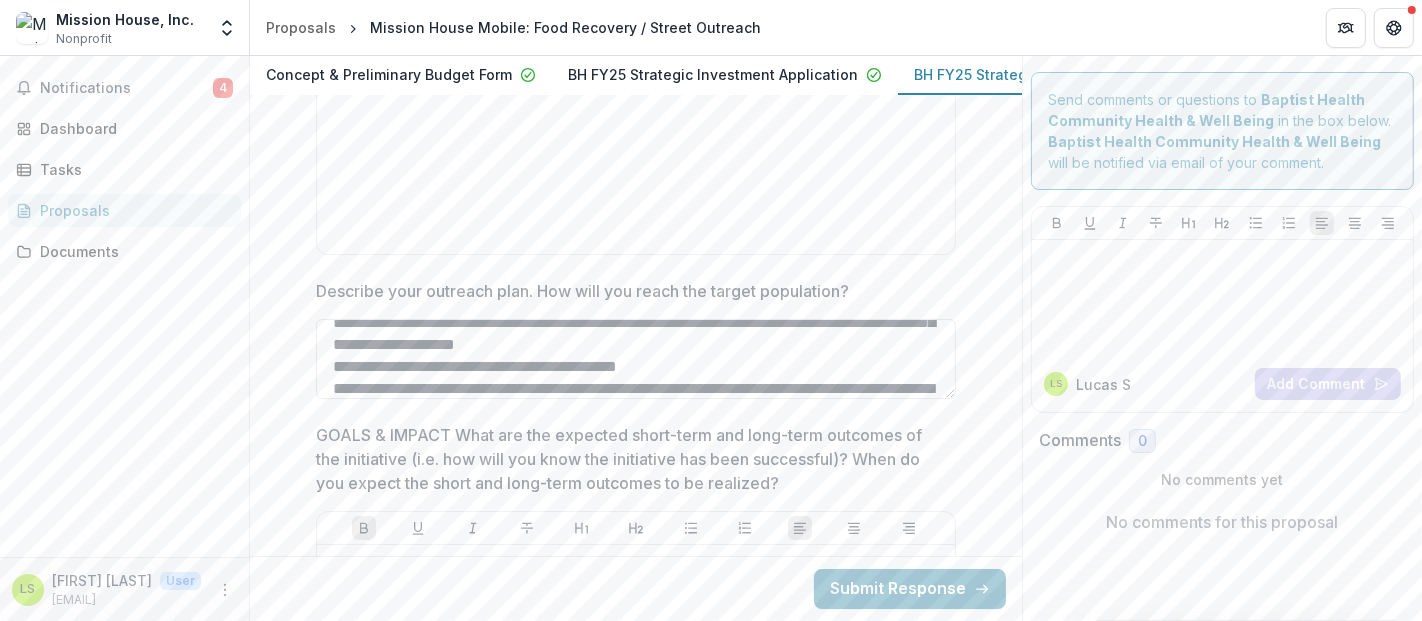 click on "Describe your outreach plan. How will you reach the target population?" at bounding box center [636, 359] 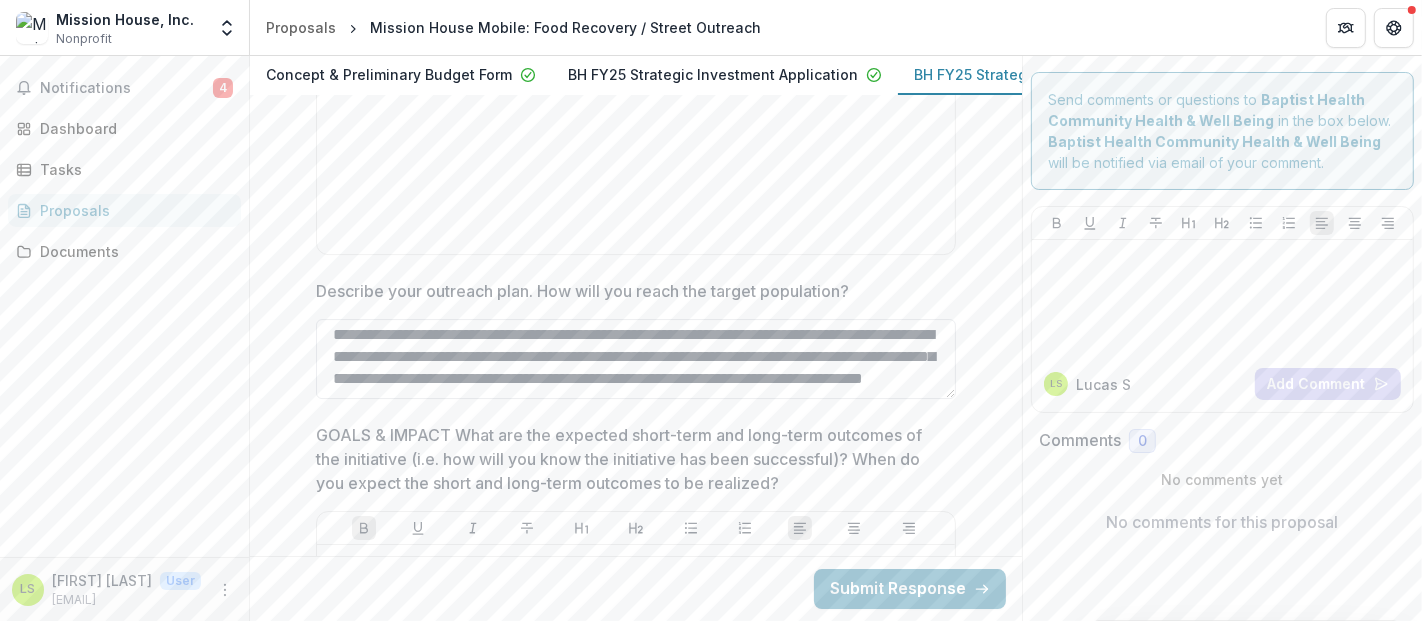 scroll, scrollTop: 0, scrollLeft: 0, axis: both 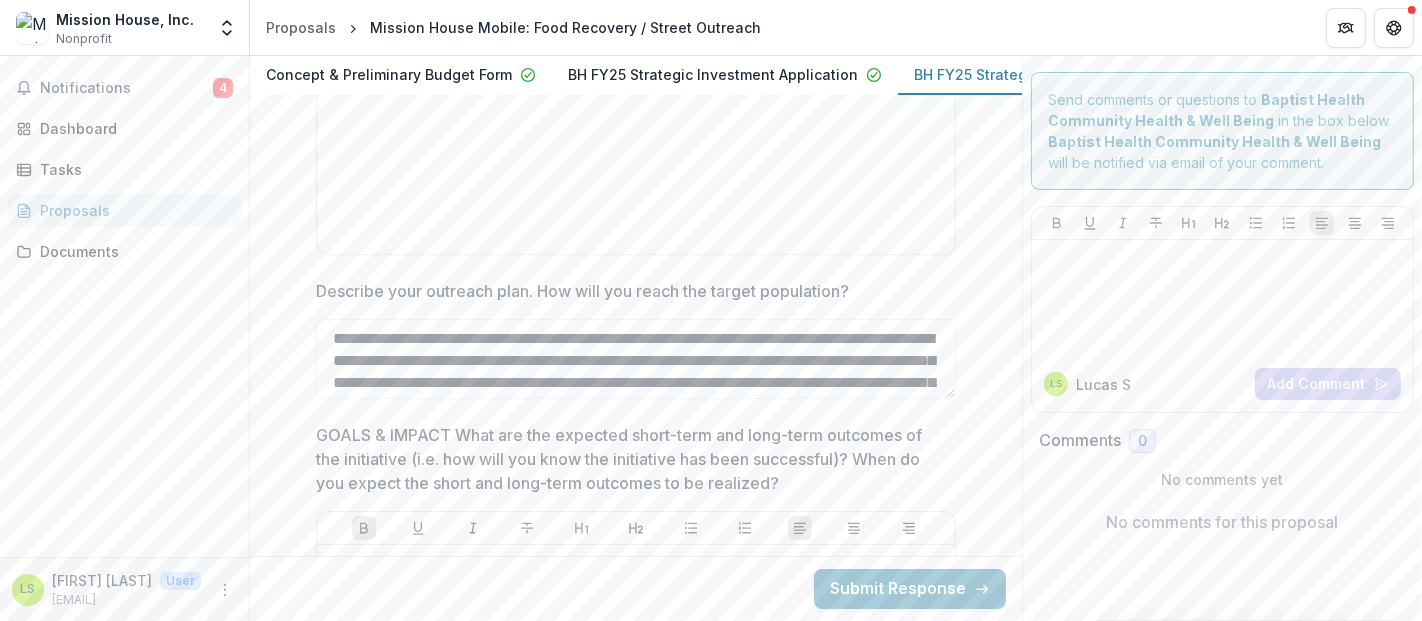 type on "**********" 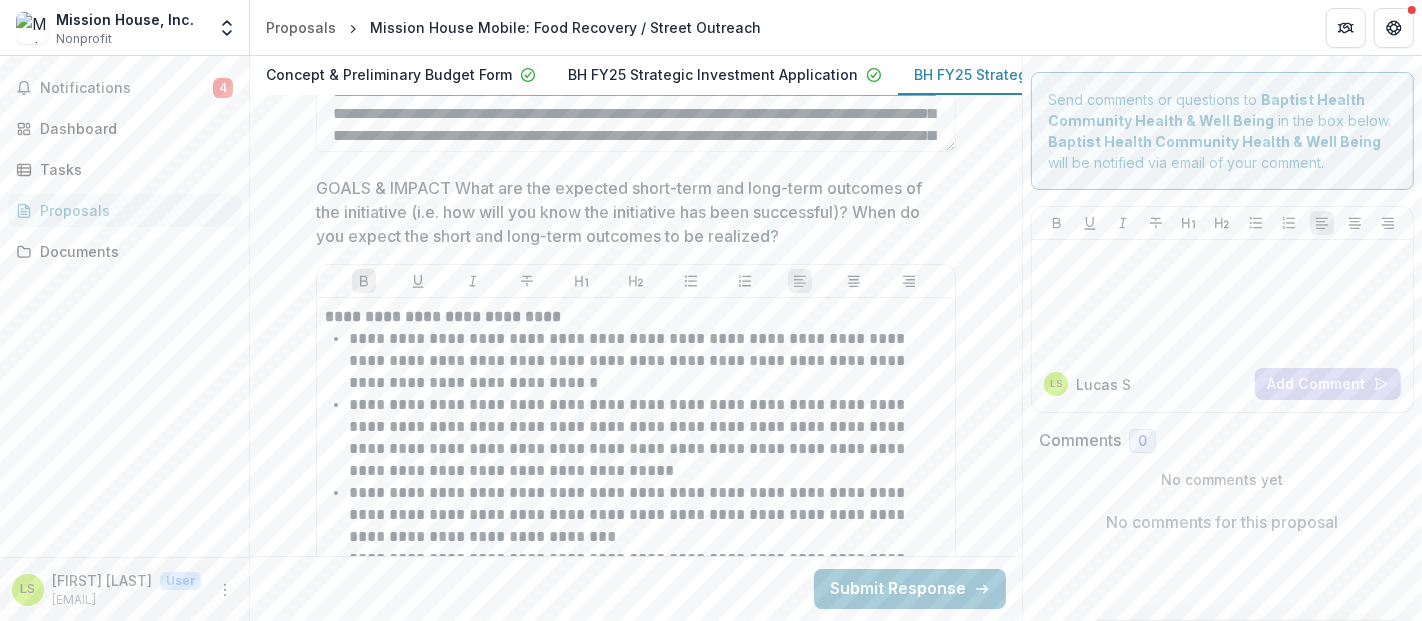 scroll, scrollTop: 5841, scrollLeft: 0, axis: vertical 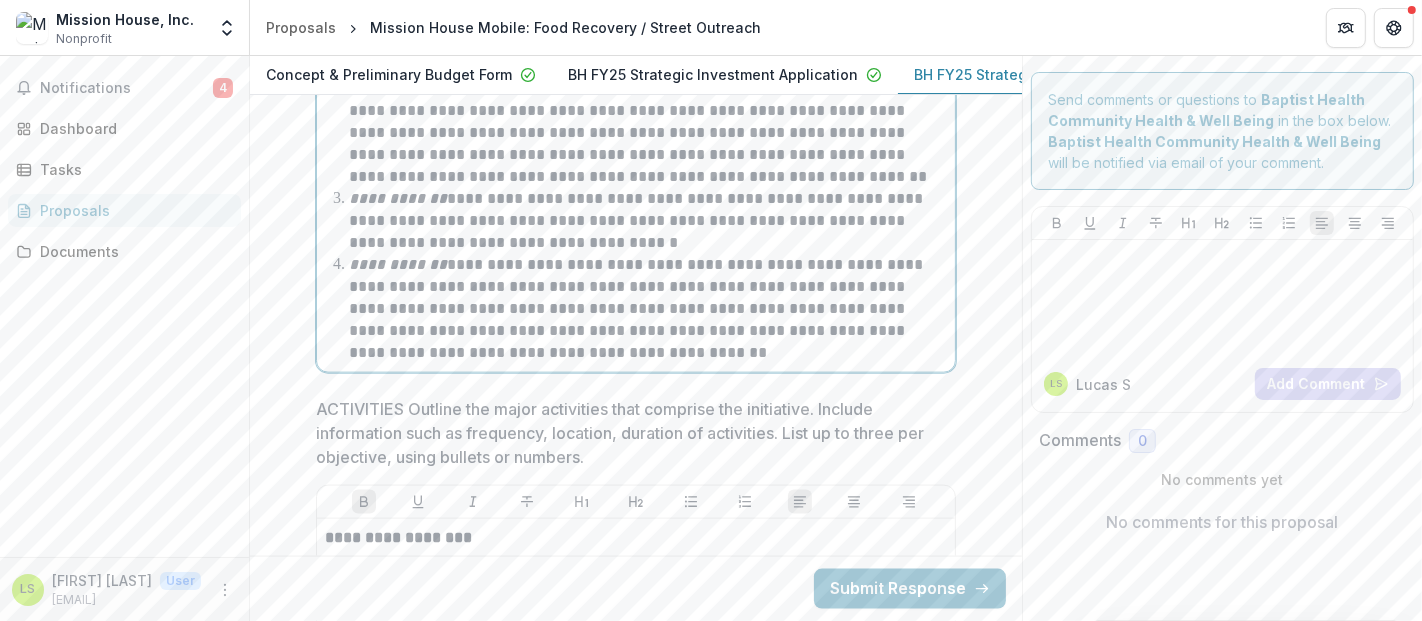 click on "**********" at bounding box center [636, 189] 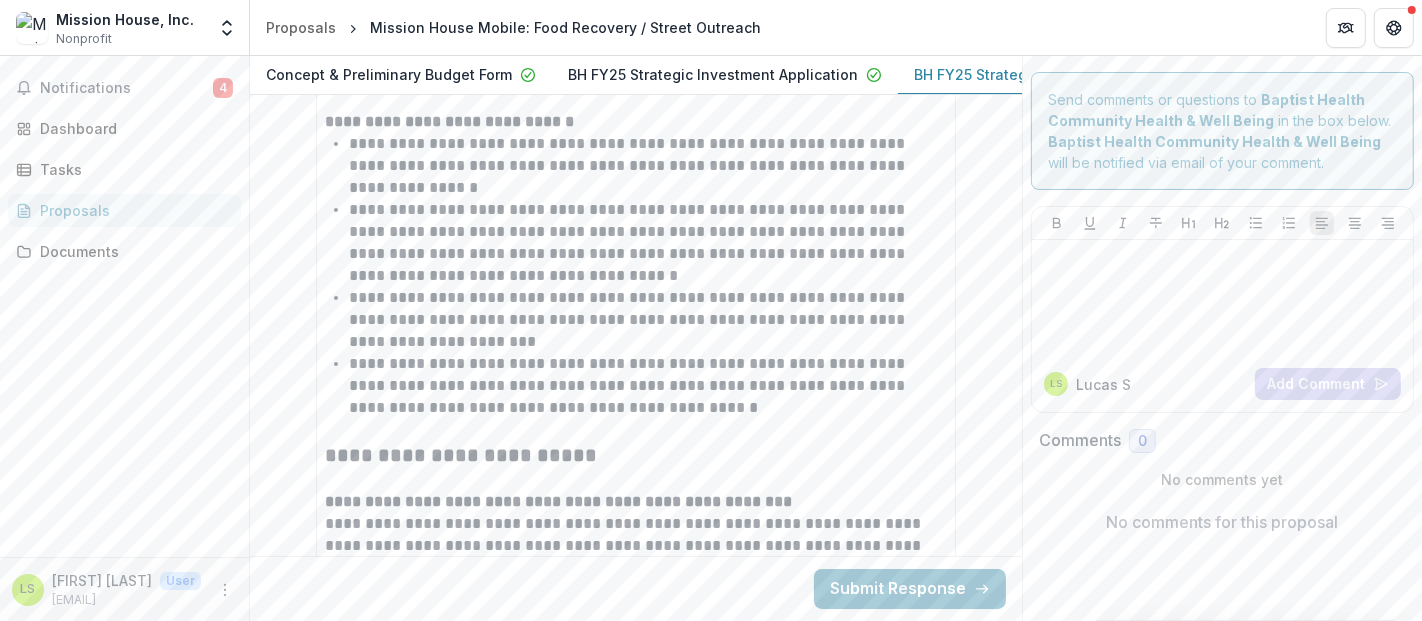 scroll, scrollTop: 5944, scrollLeft: 0, axis: vertical 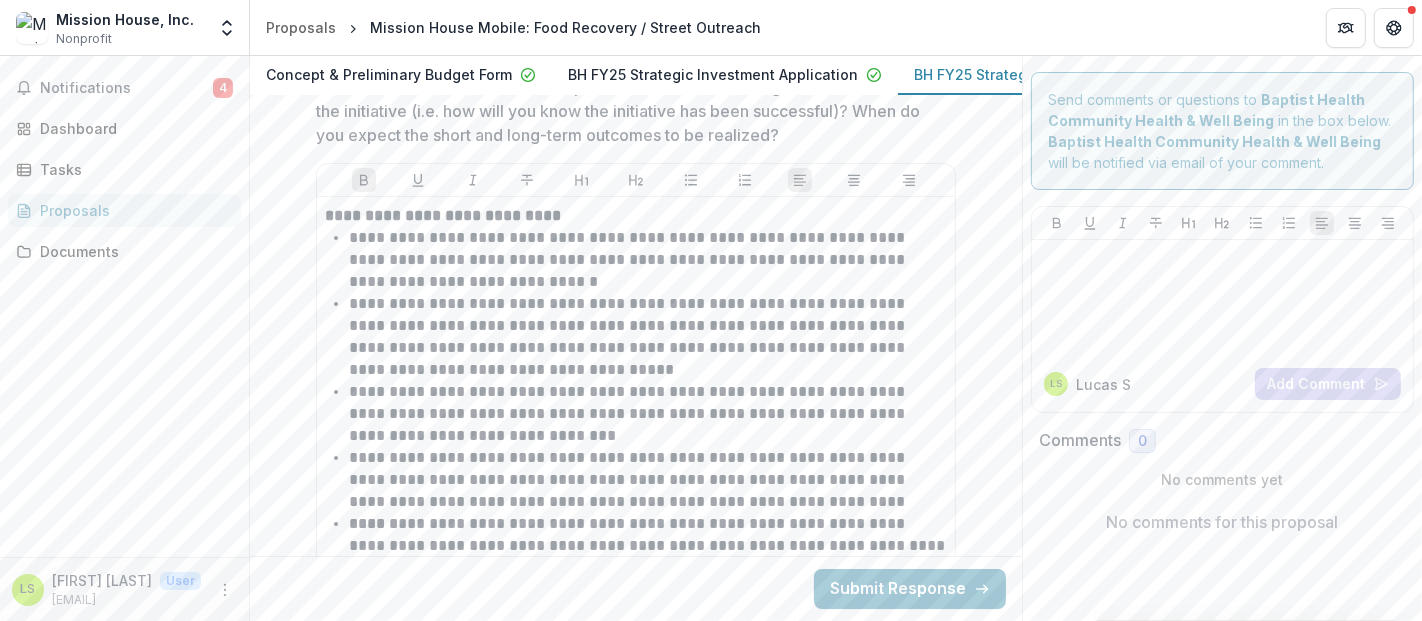 drag, startPoint x: 510, startPoint y: 400, endPoint x: 325, endPoint y: 232, distance: 249.89798 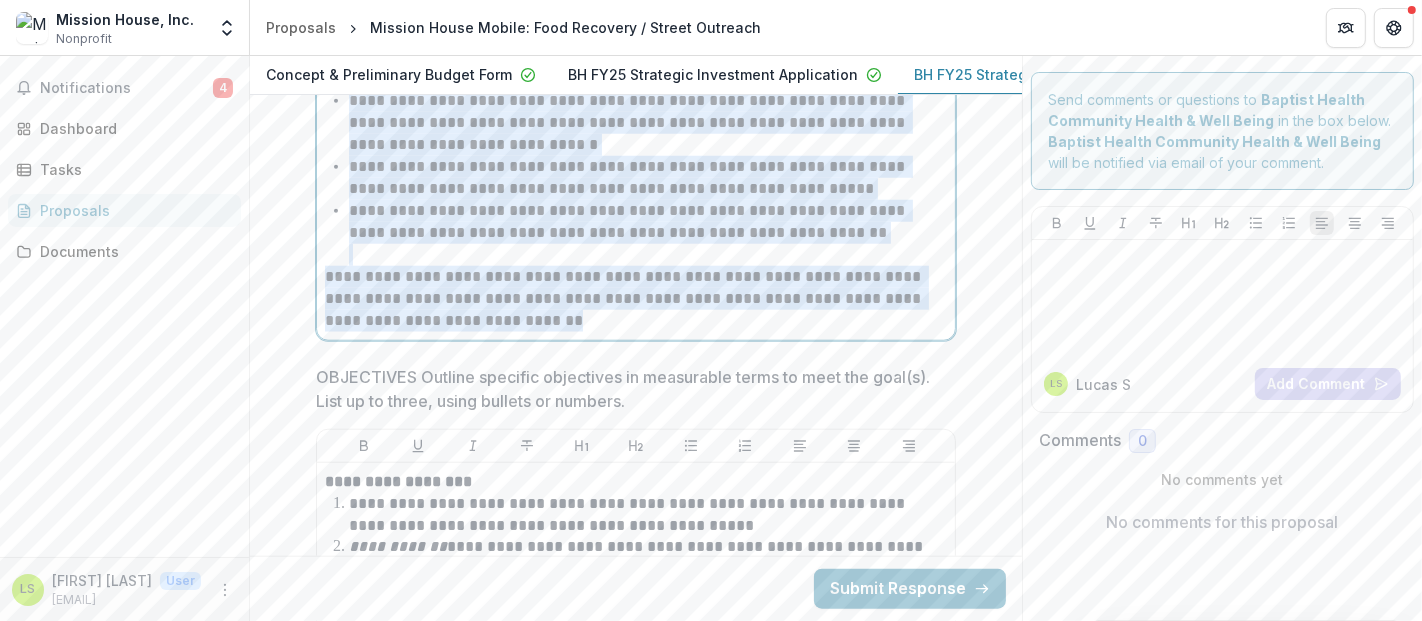scroll, scrollTop: 8035, scrollLeft: 0, axis: vertical 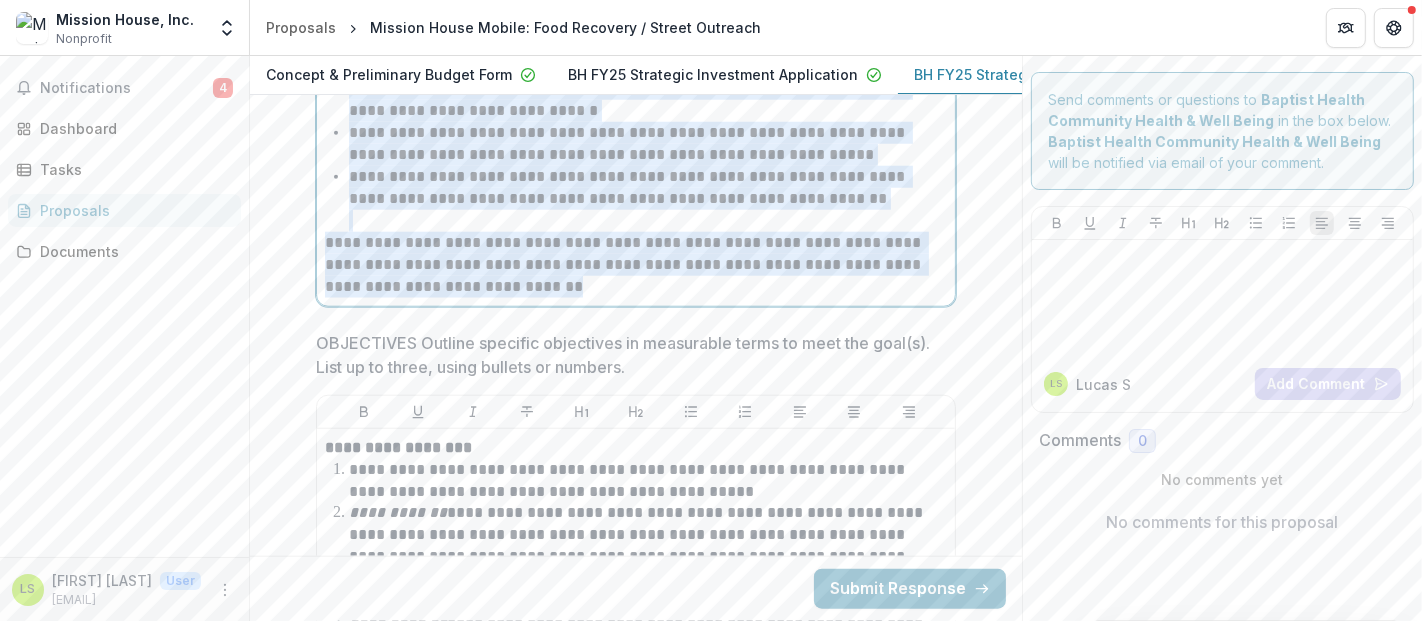 drag, startPoint x: 325, startPoint y: 223, endPoint x: 508, endPoint y: 289, distance: 194.53792 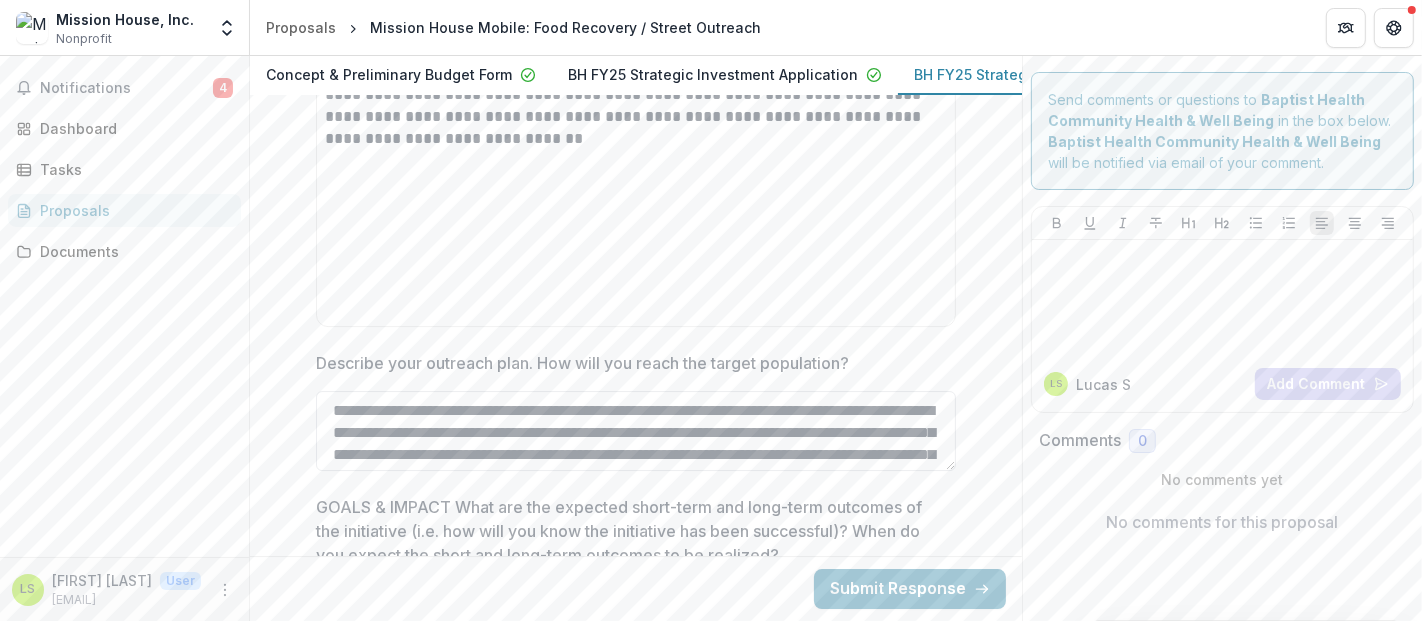 scroll, scrollTop: 5668, scrollLeft: 0, axis: vertical 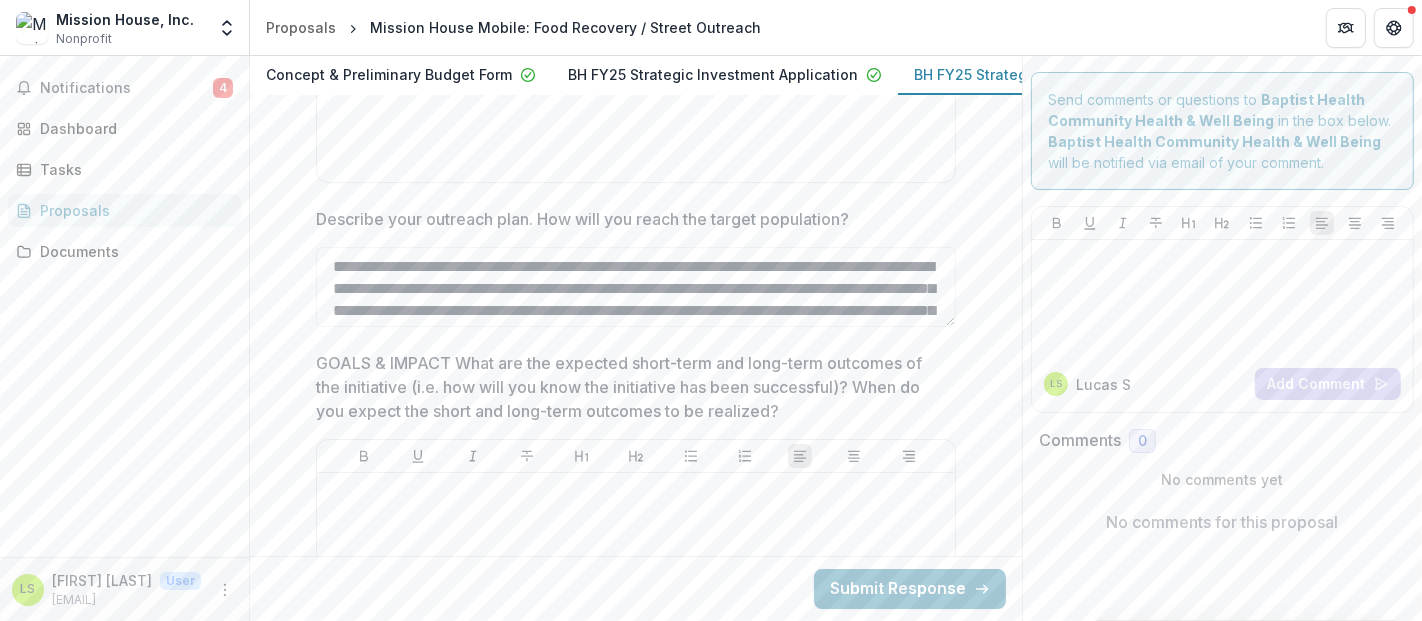 click on "**********" at bounding box center [636, 998] 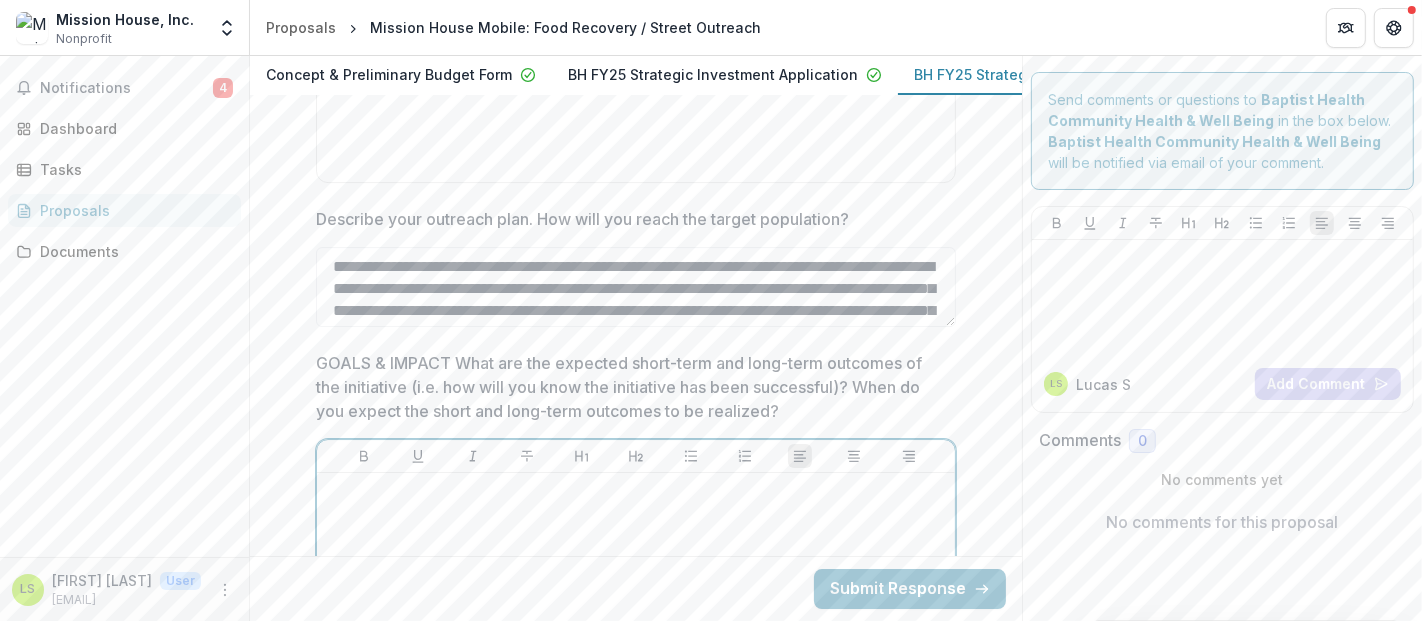 click at bounding box center [636, 492] 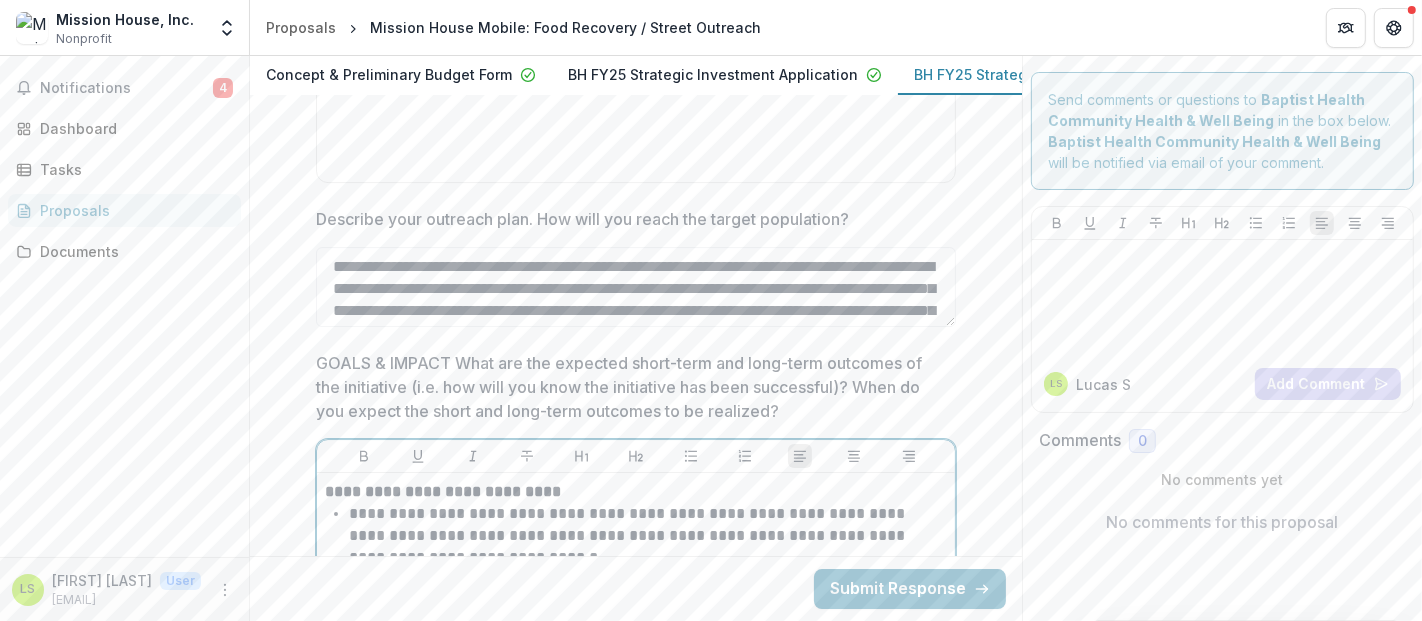 scroll, scrollTop: 7628, scrollLeft: 0, axis: vertical 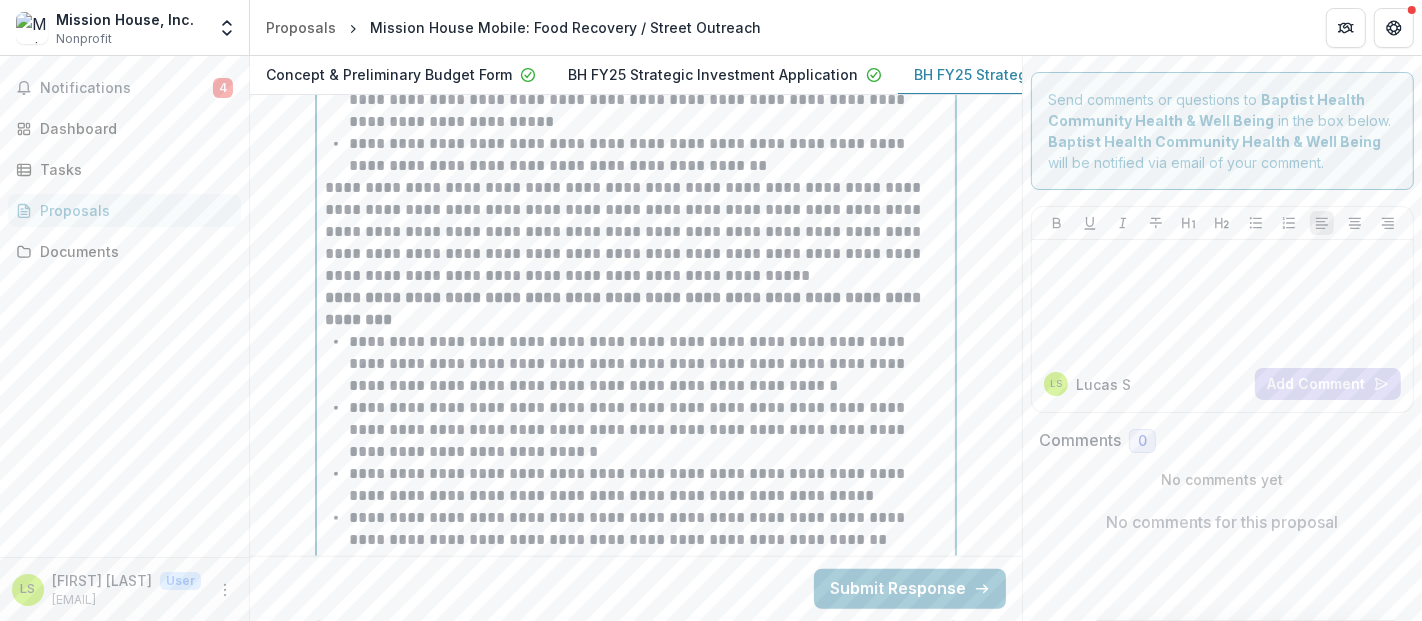 click on "**********" at bounding box center (636, 232) 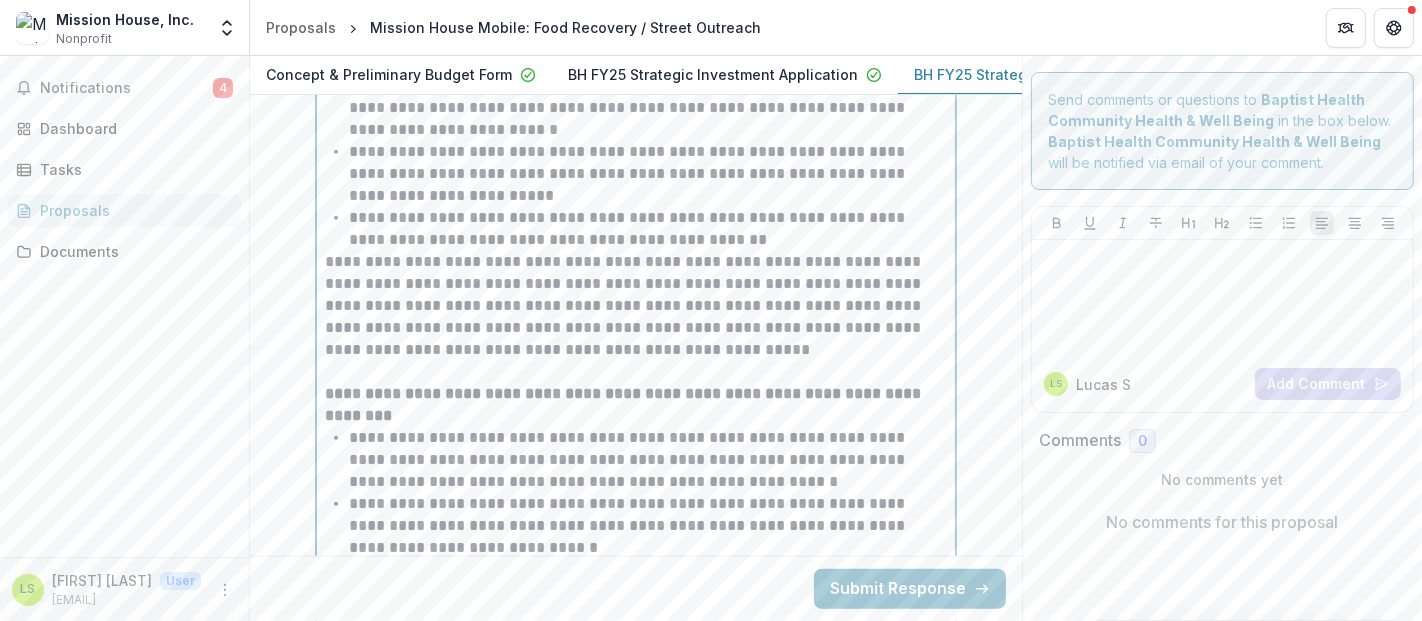 scroll, scrollTop: 7551, scrollLeft: 0, axis: vertical 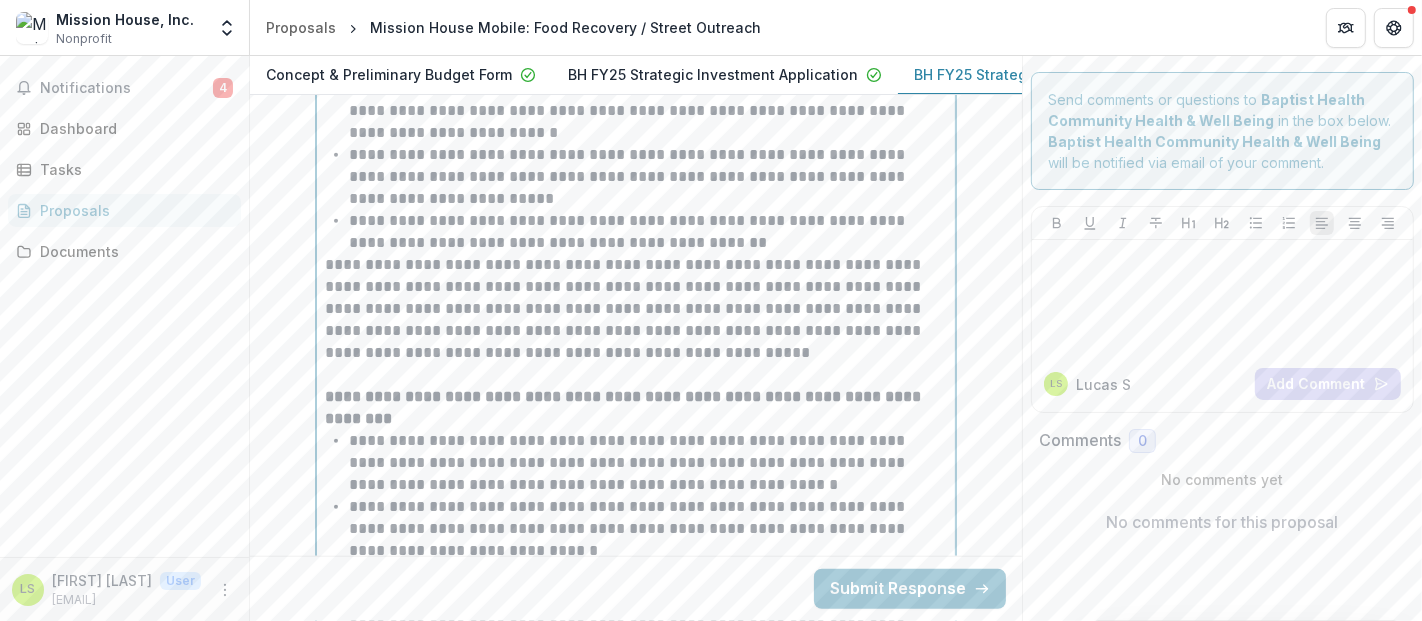 click on "**********" at bounding box center [648, 232] 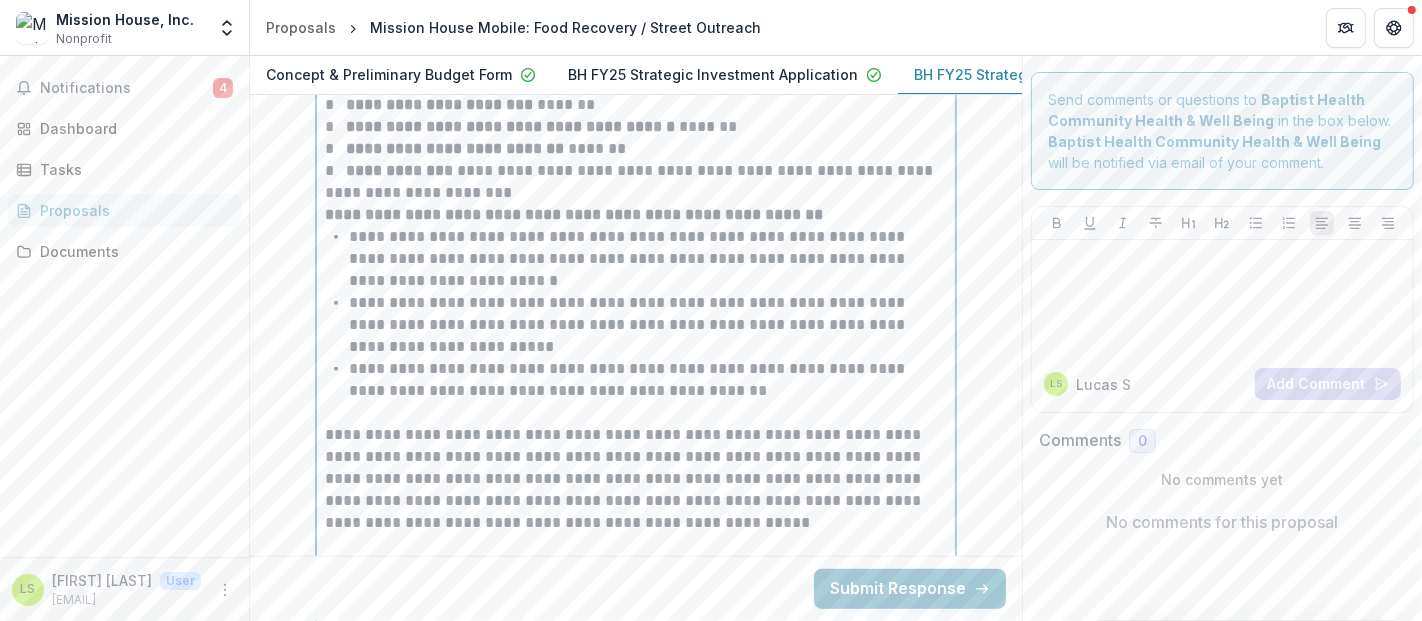 scroll, scrollTop: 7401, scrollLeft: 0, axis: vertical 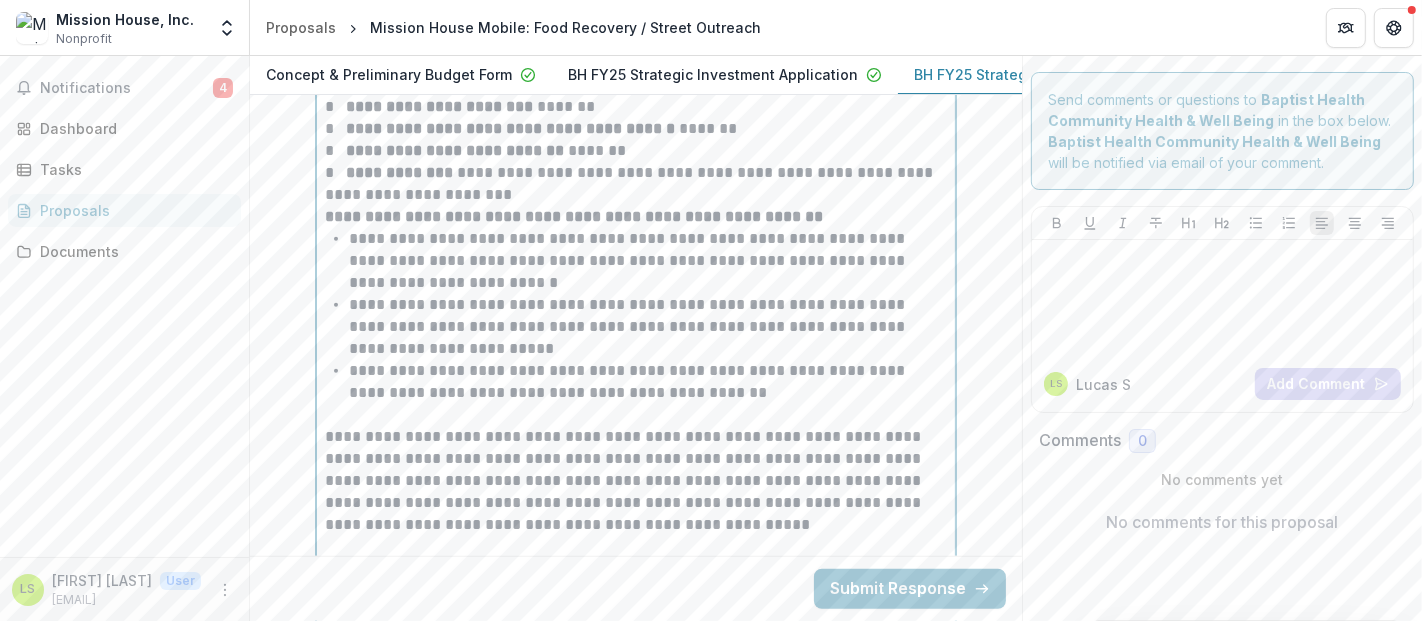 click on "**********" at bounding box center (636, 184) 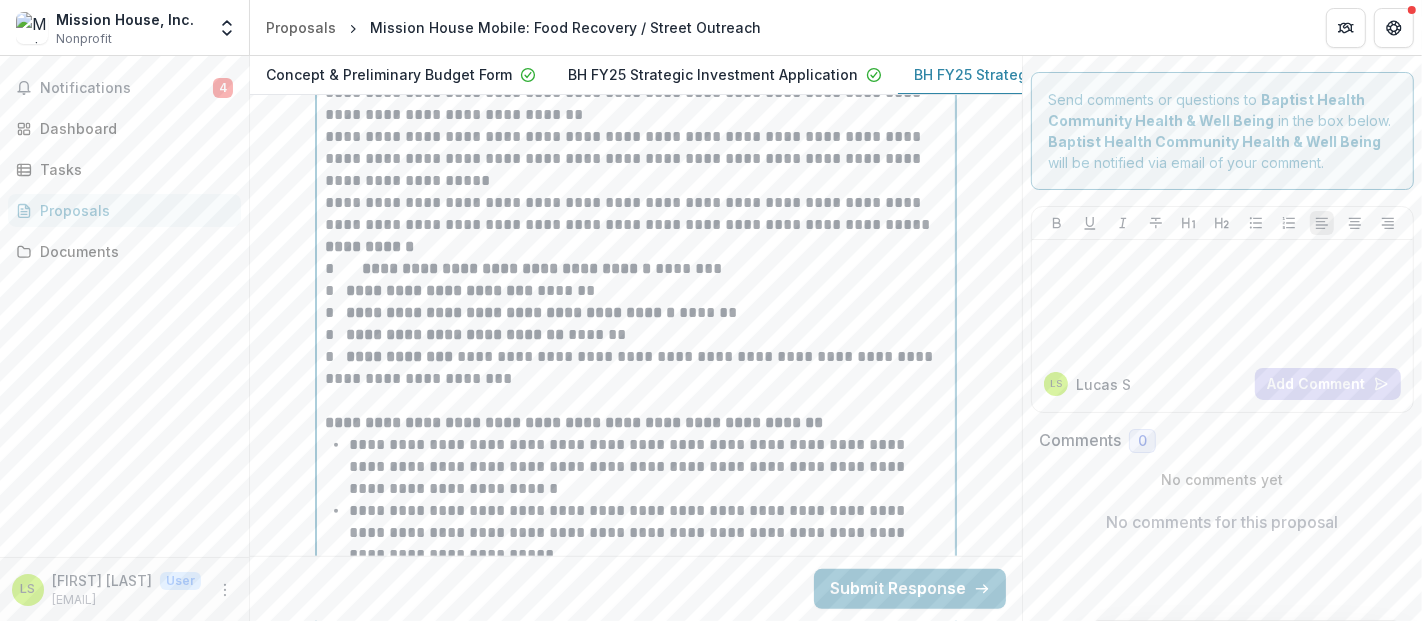 scroll, scrollTop: 7216, scrollLeft: 0, axis: vertical 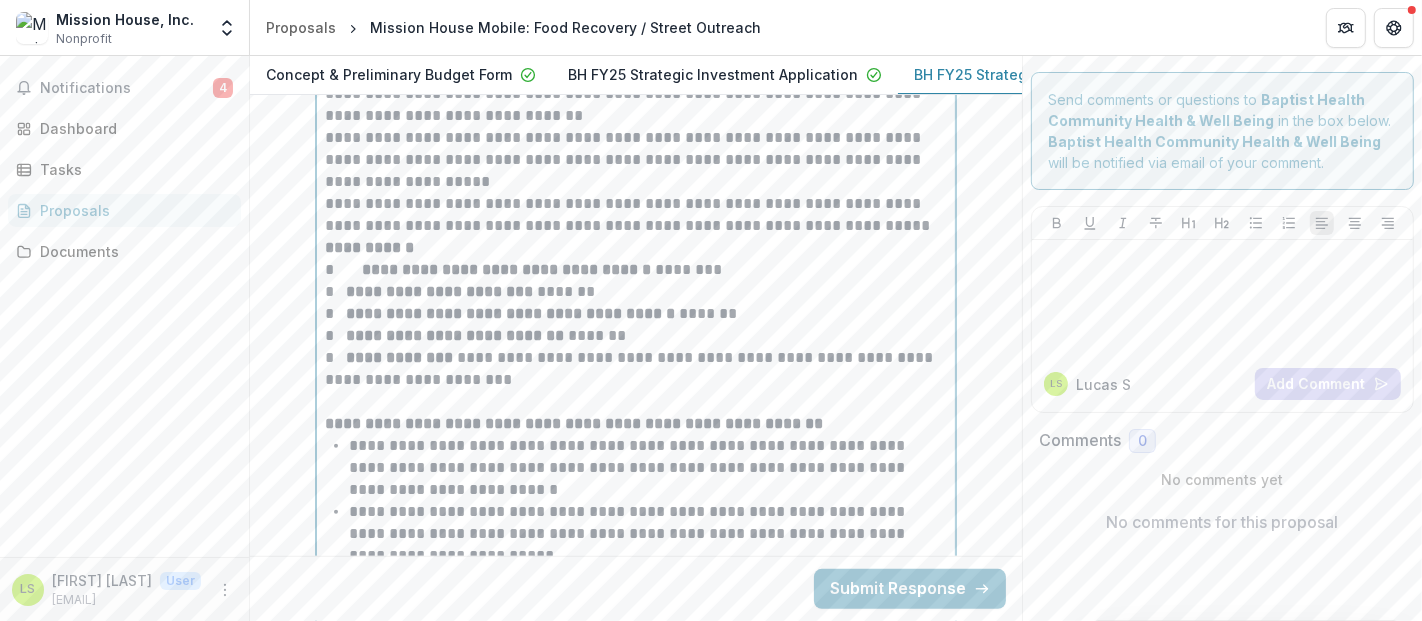 click on "**********" at bounding box center (369, 247) 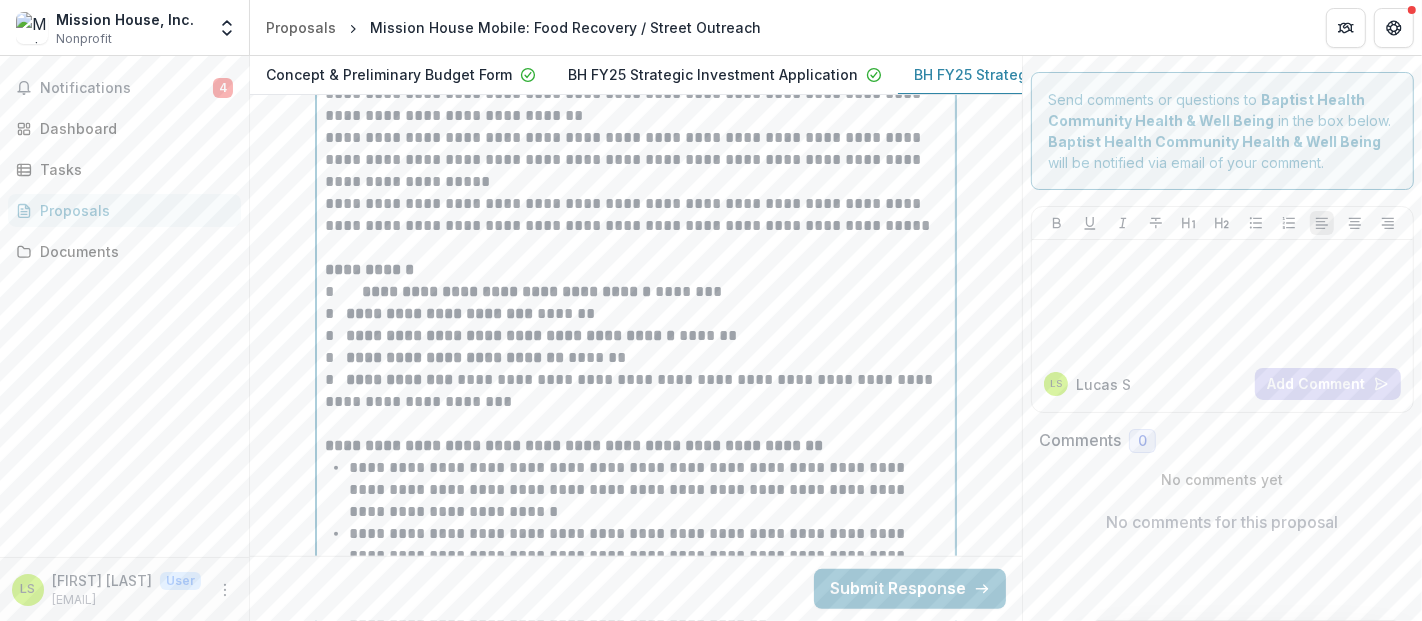 click on "**********" at bounding box center (636, 292) 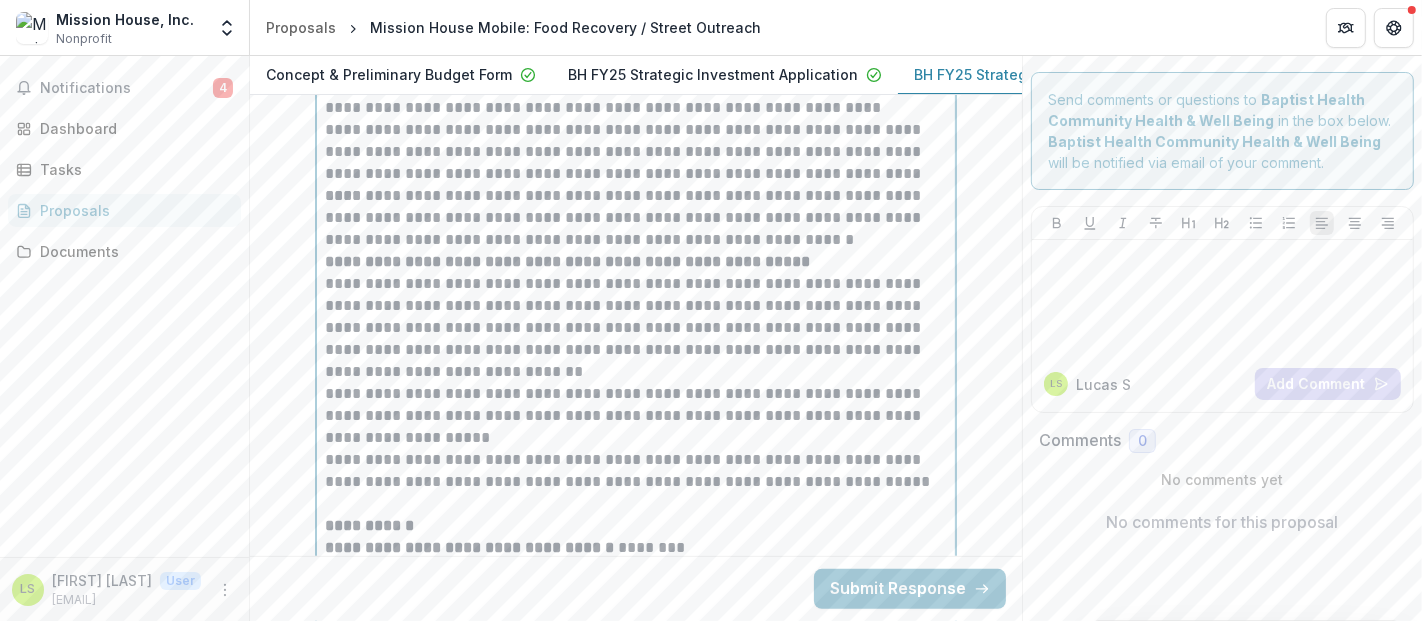 scroll, scrollTop: 6958, scrollLeft: 0, axis: vertical 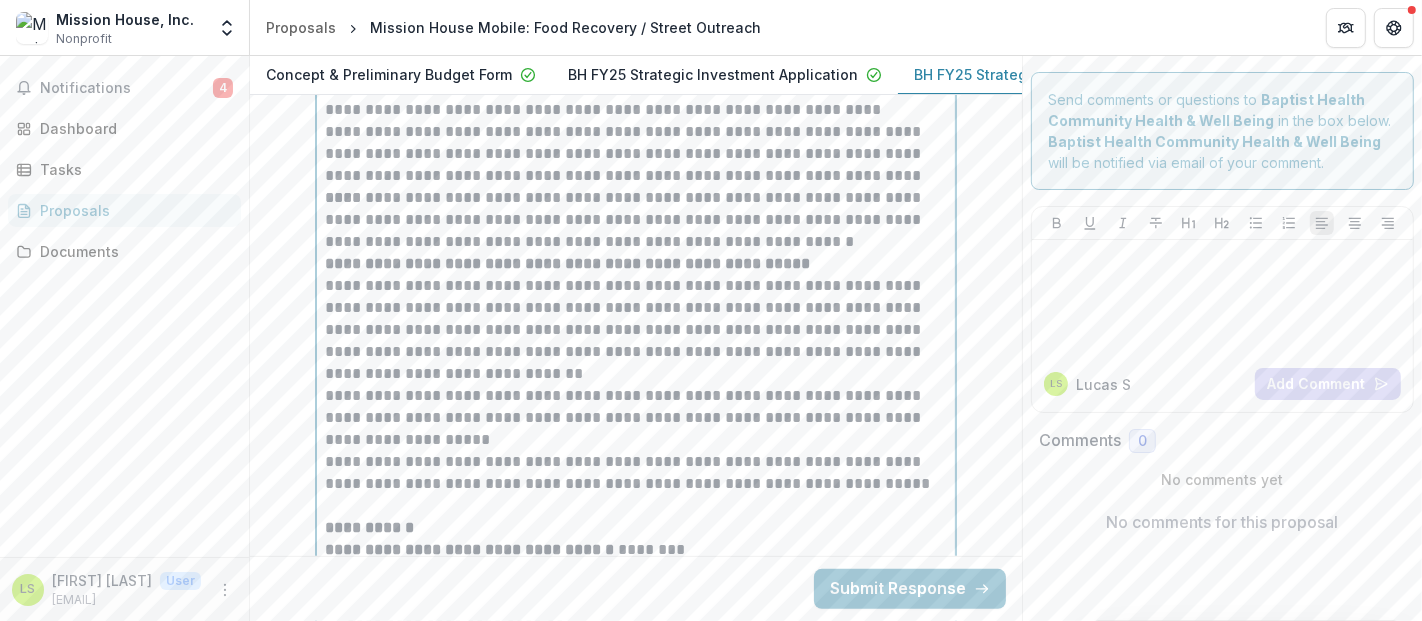 click on "**********" at bounding box center (636, 473) 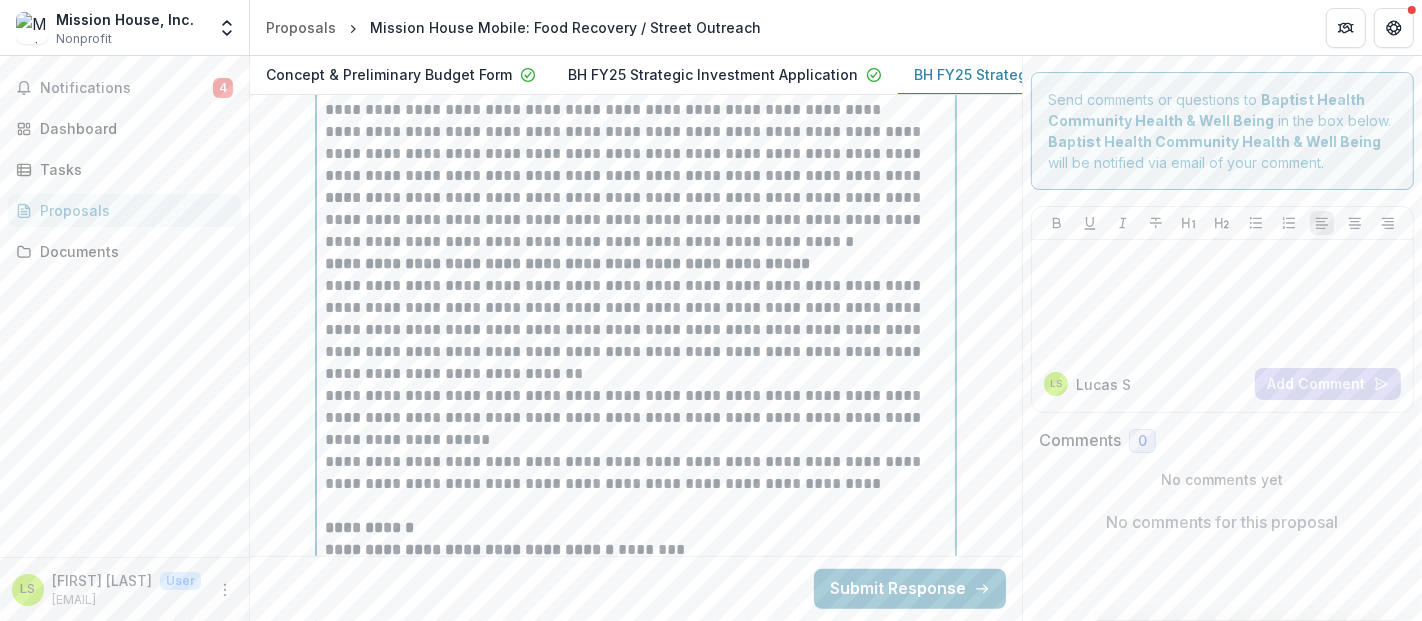 click on "**********" at bounding box center [636, 418] 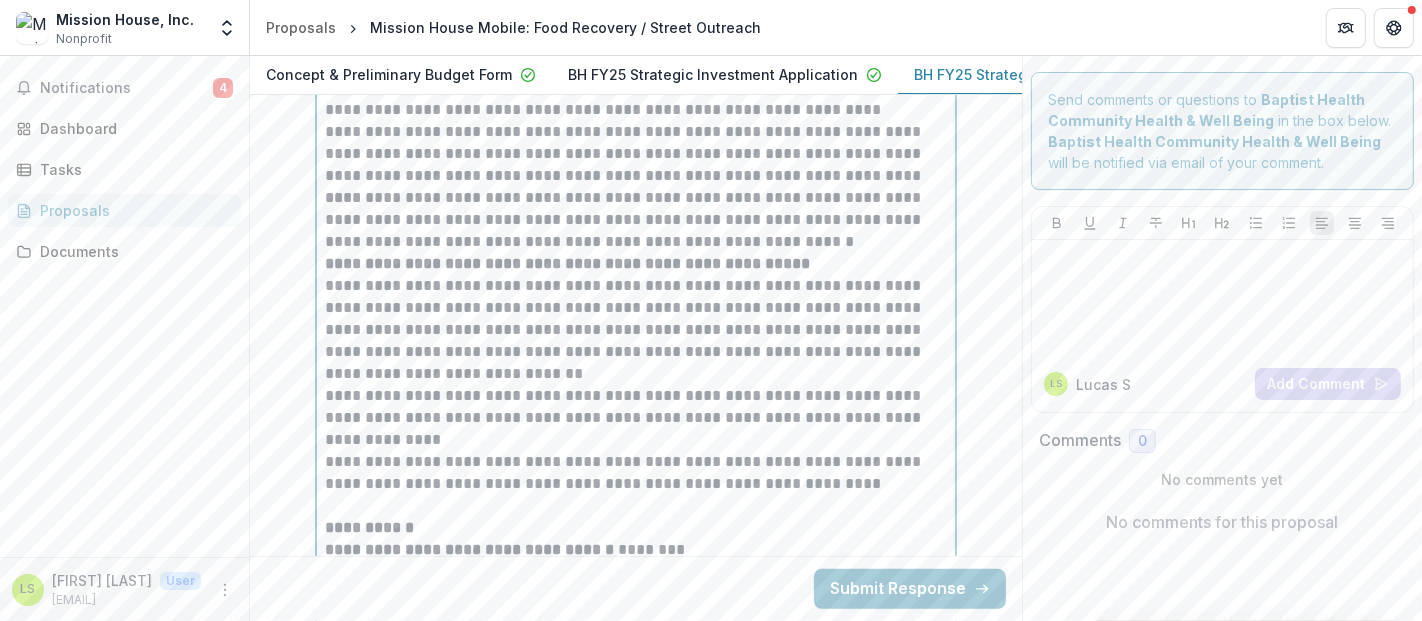click on "**********" at bounding box center (636, 330) 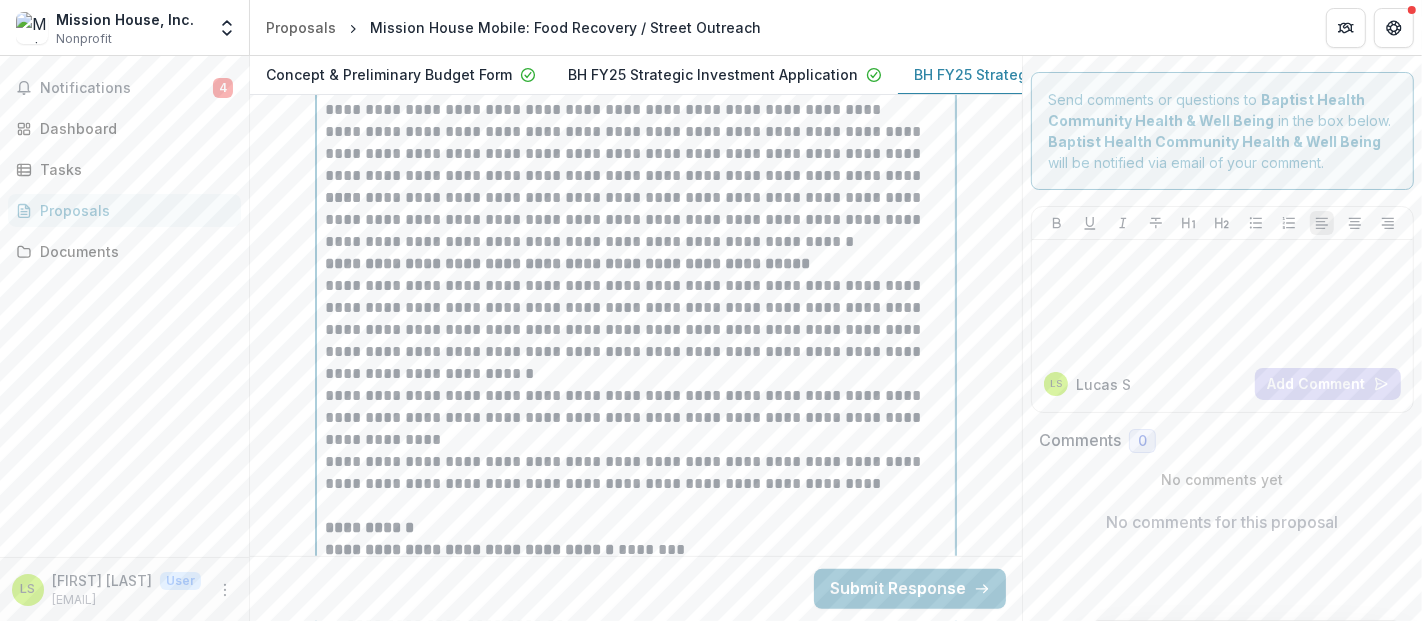 scroll, scrollTop: 6871, scrollLeft: 0, axis: vertical 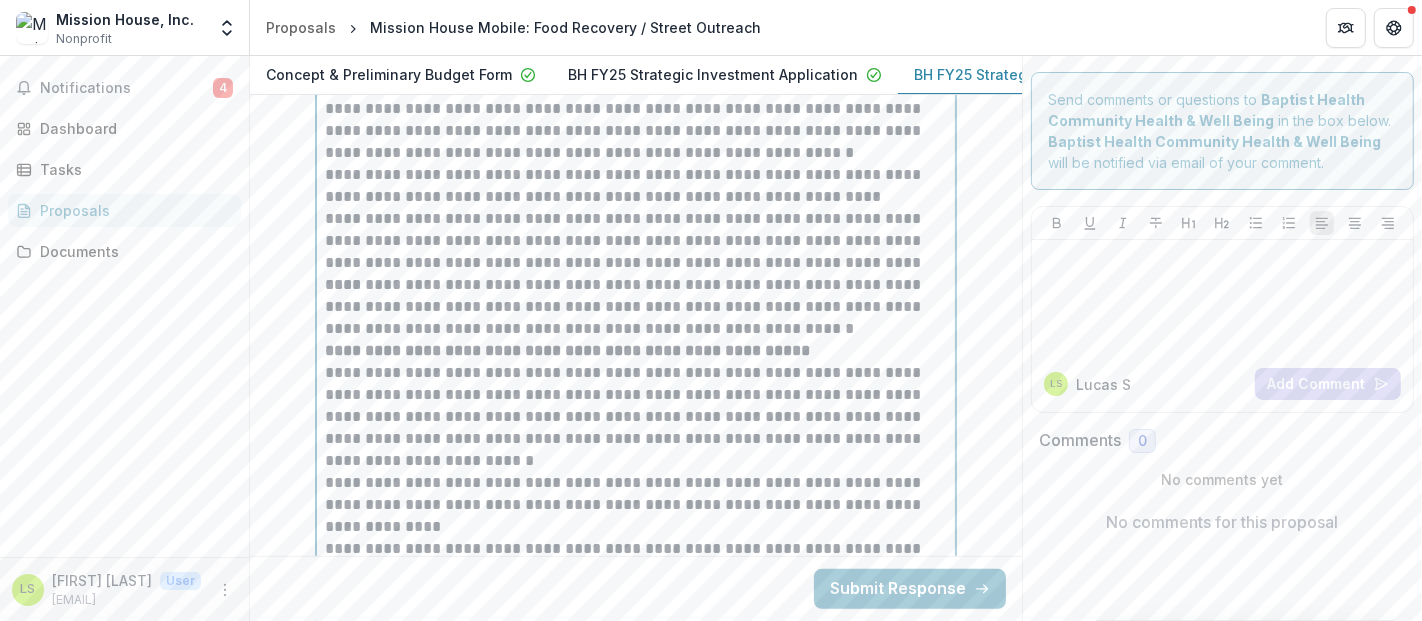 click on "**********" at bounding box center (636, 241) 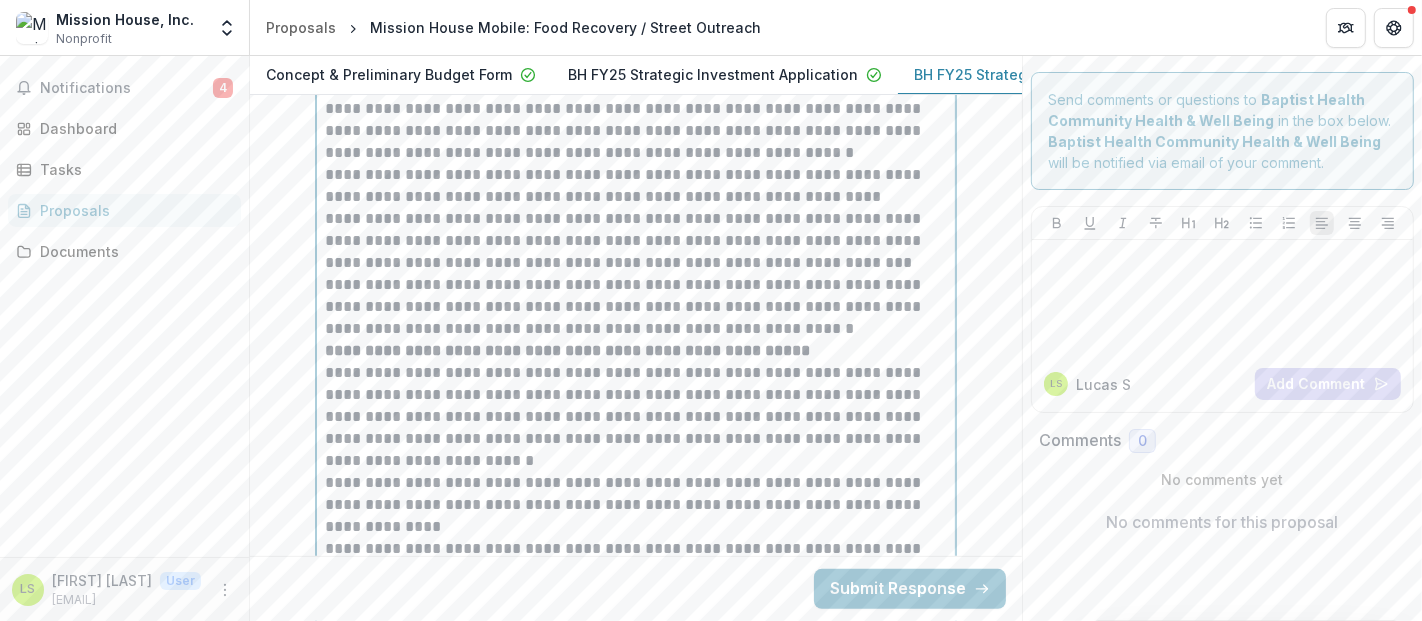 click on "**********" at bounding box center (636, 186) 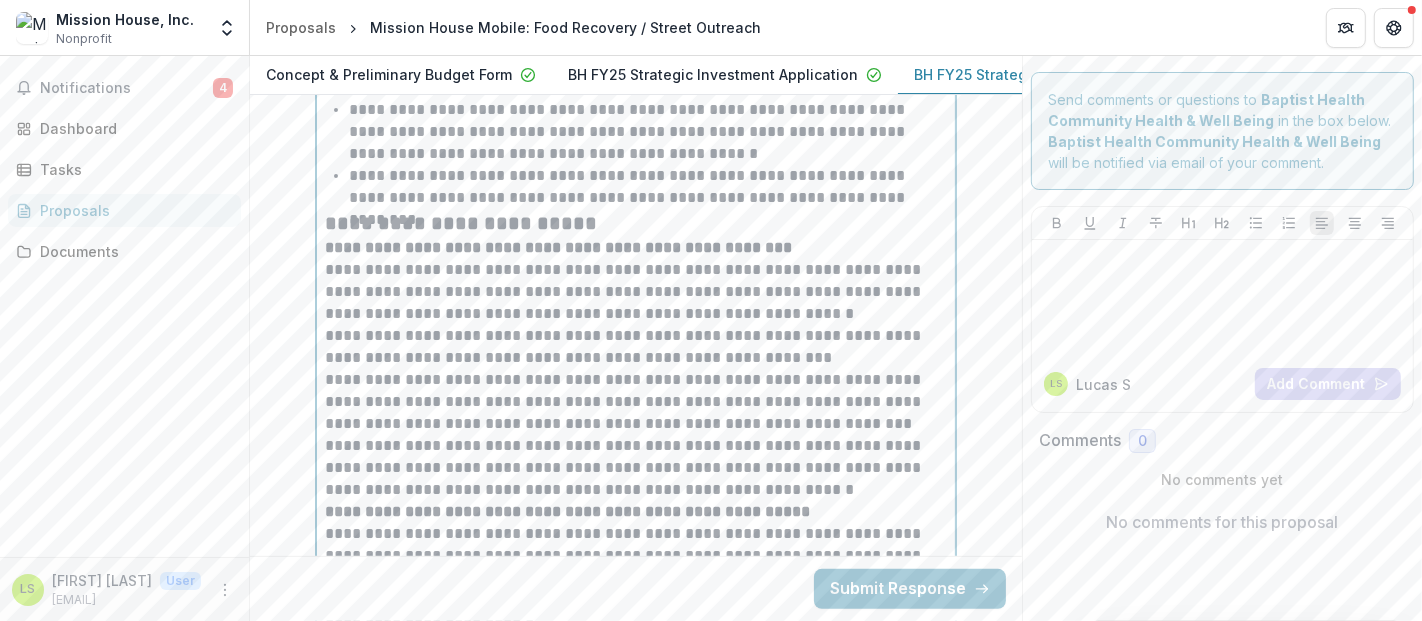 scroll, scrollTop: 6708, scrollLeft: 0, axis: vertical 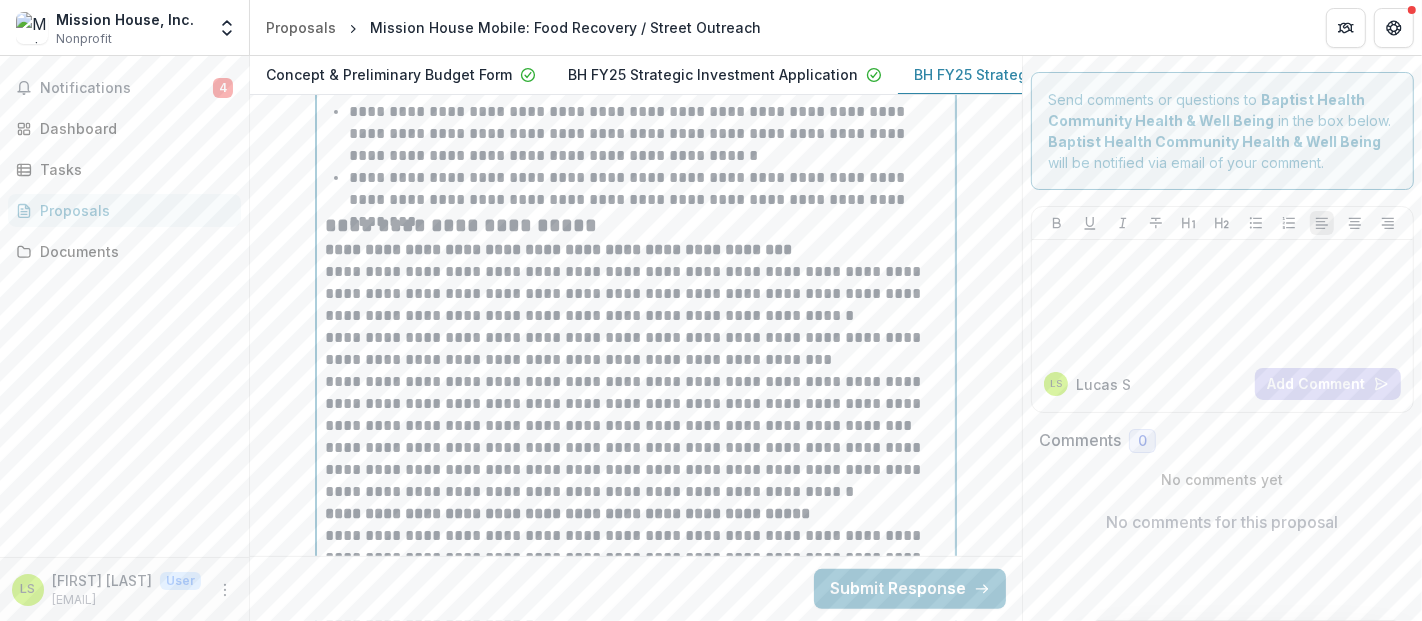 click on "**********" at bounding box center (636, 294) 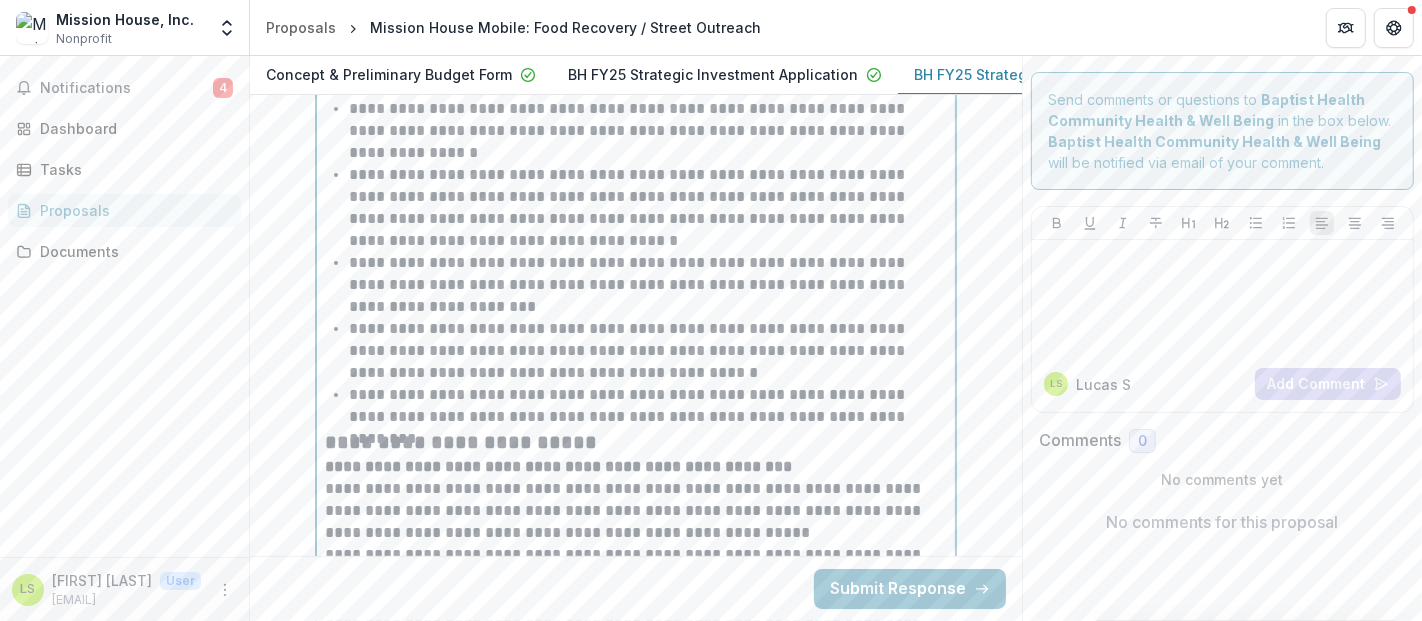 scroll, scrollTop: 6596, scrollLeft: 0, axis: vertical 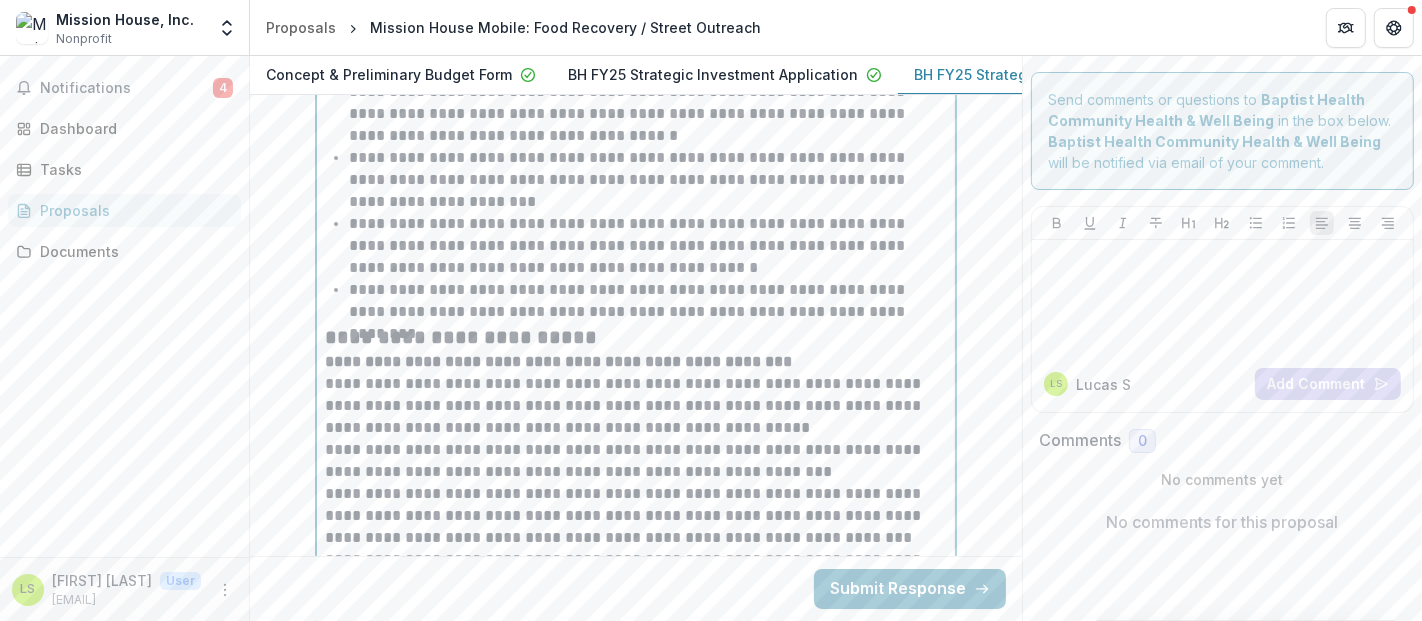 click on "**********" at bounding box center (461, 337) 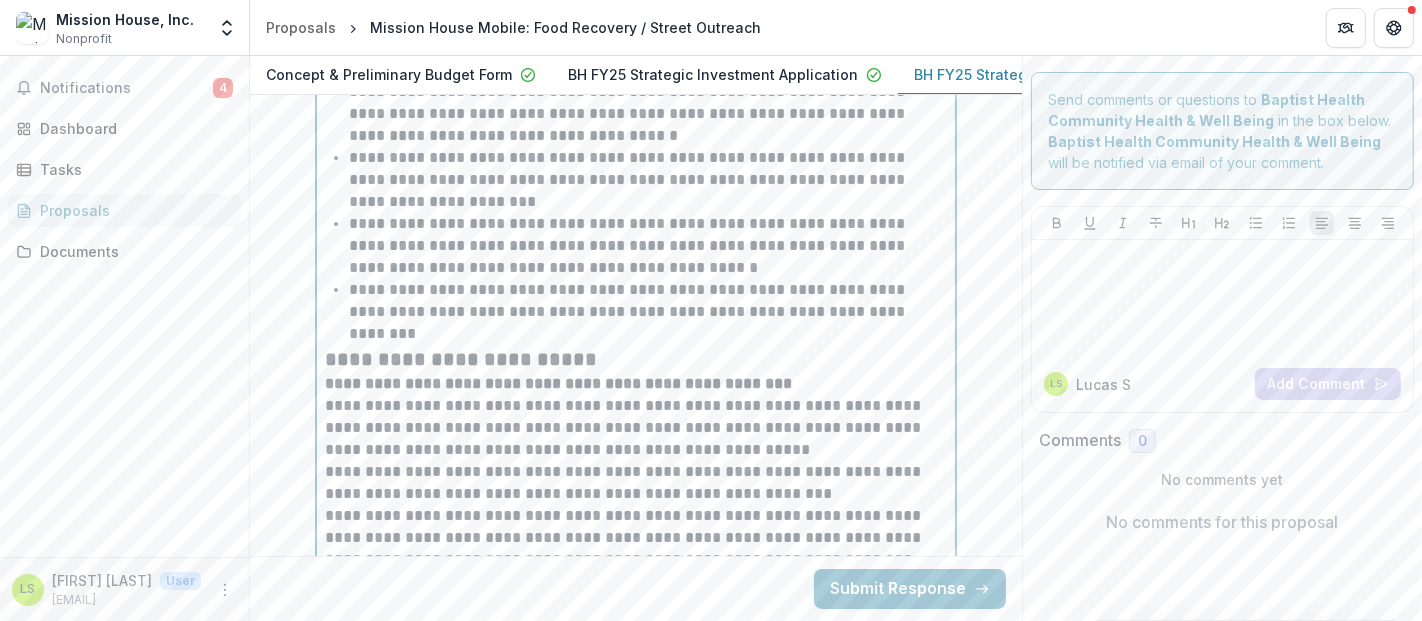 click on "**********" at bounding box center (636, 359) 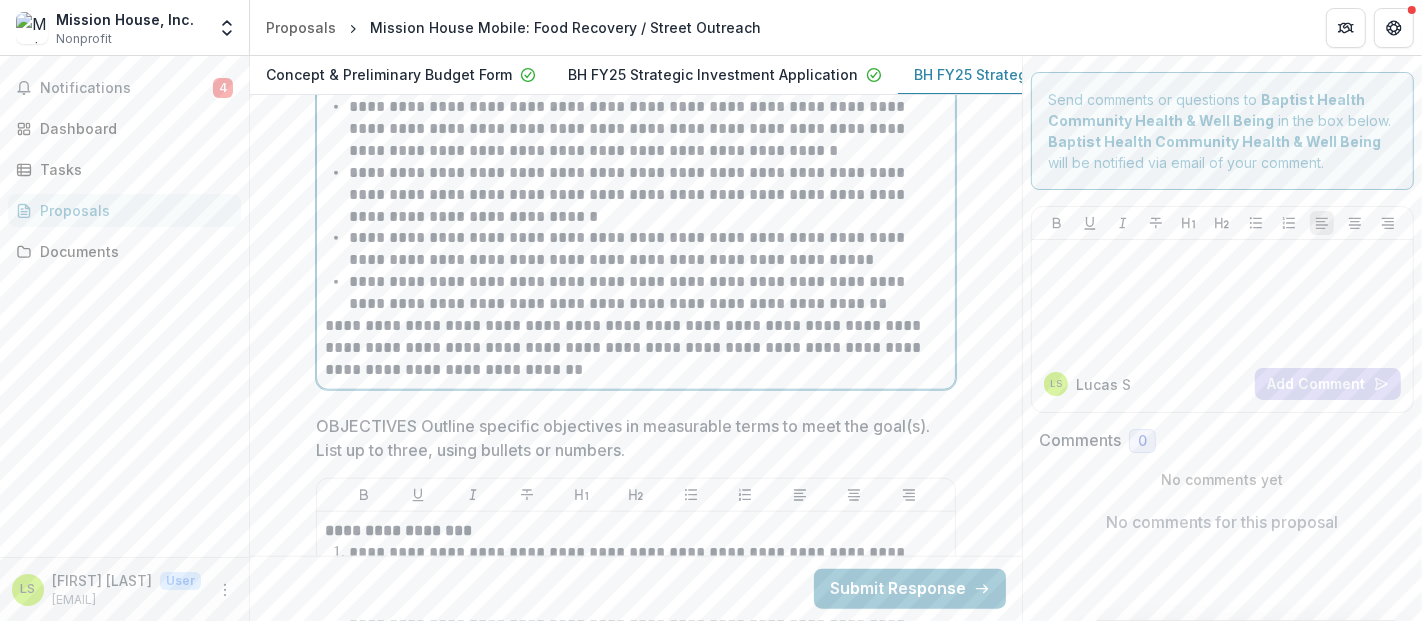 scroll, scrollTop: 8022, scrollLeft: 0, axis: vertical 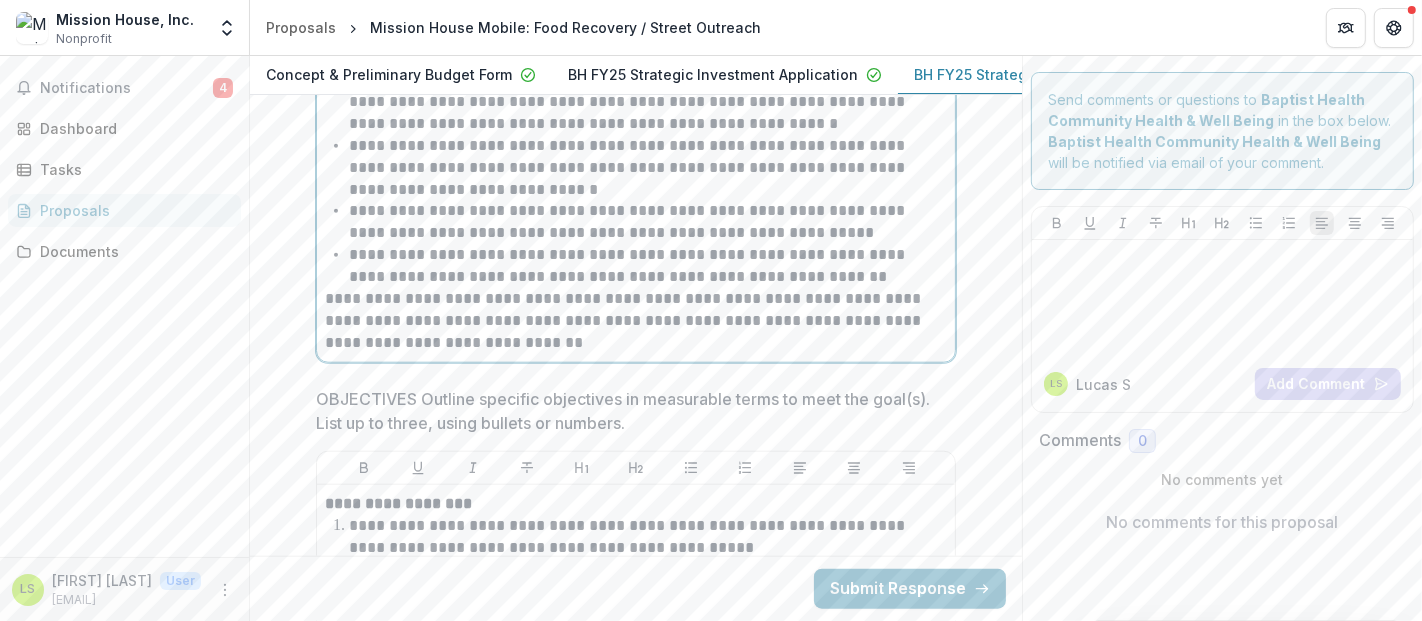 click on "**********" at bounding box center [636, 321] 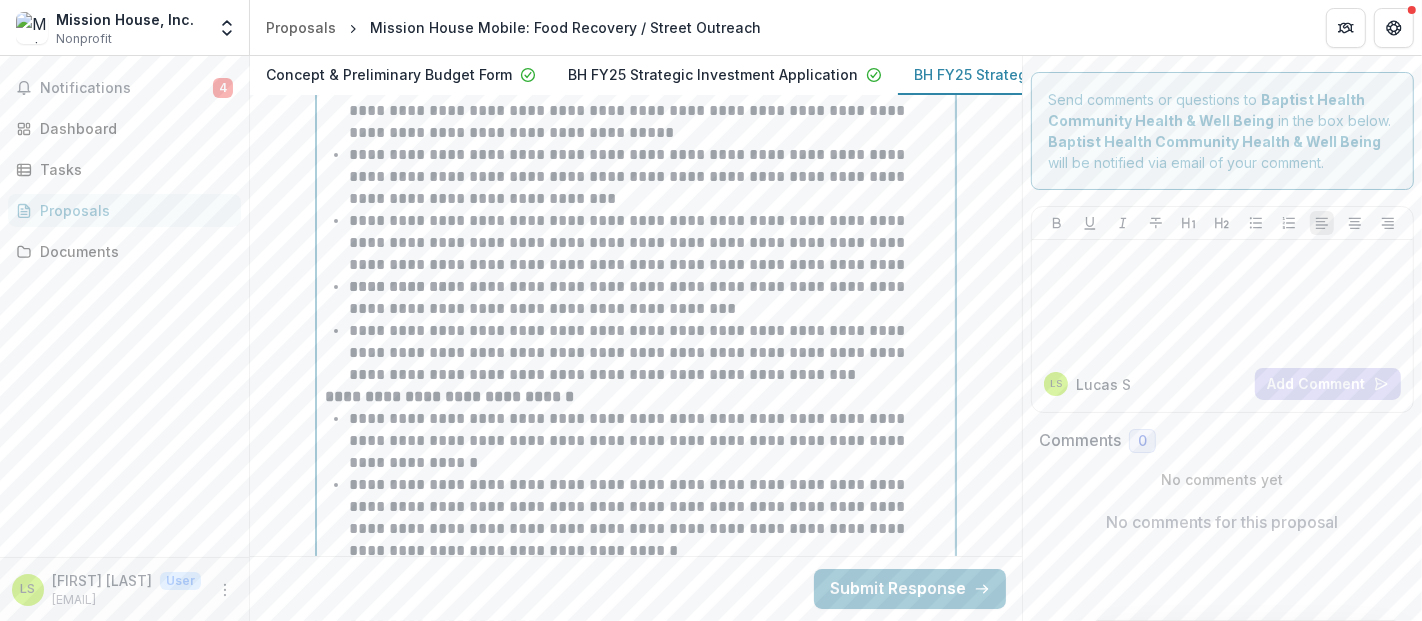 scroll, scrollTop: 6236, scrollLeft: 0, axis: vertical 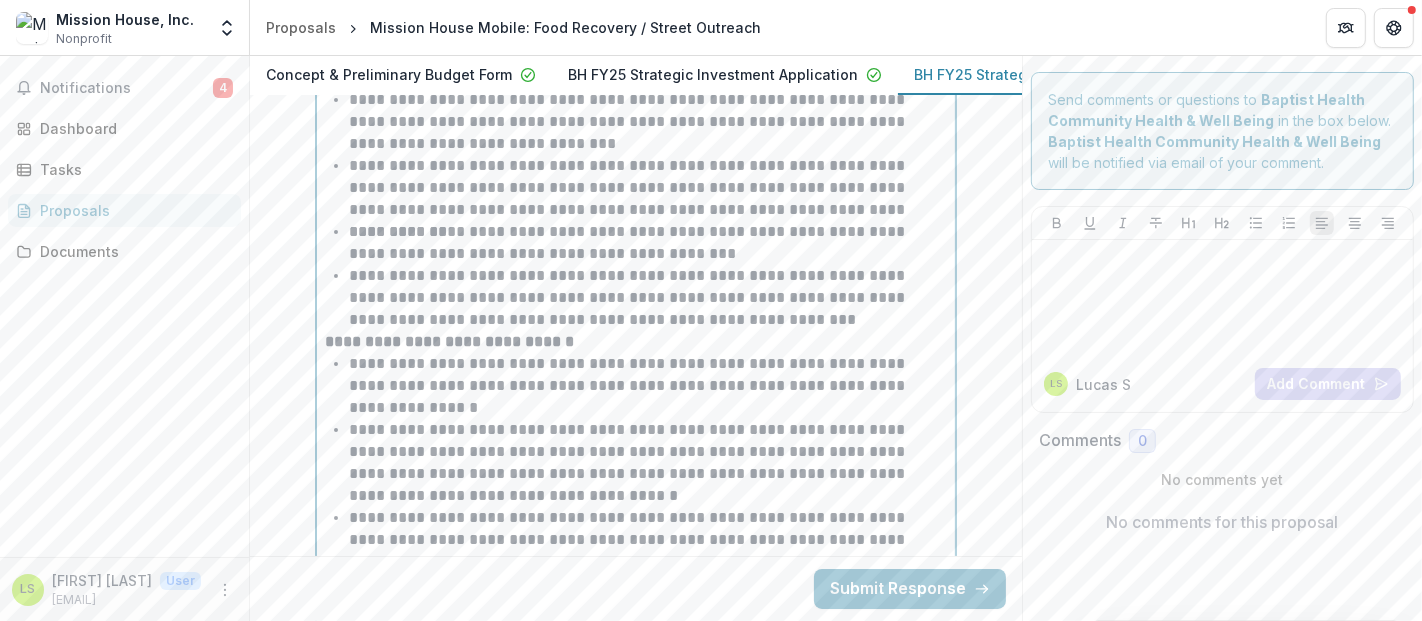 click on "**********" at bounding box center (449, 341) 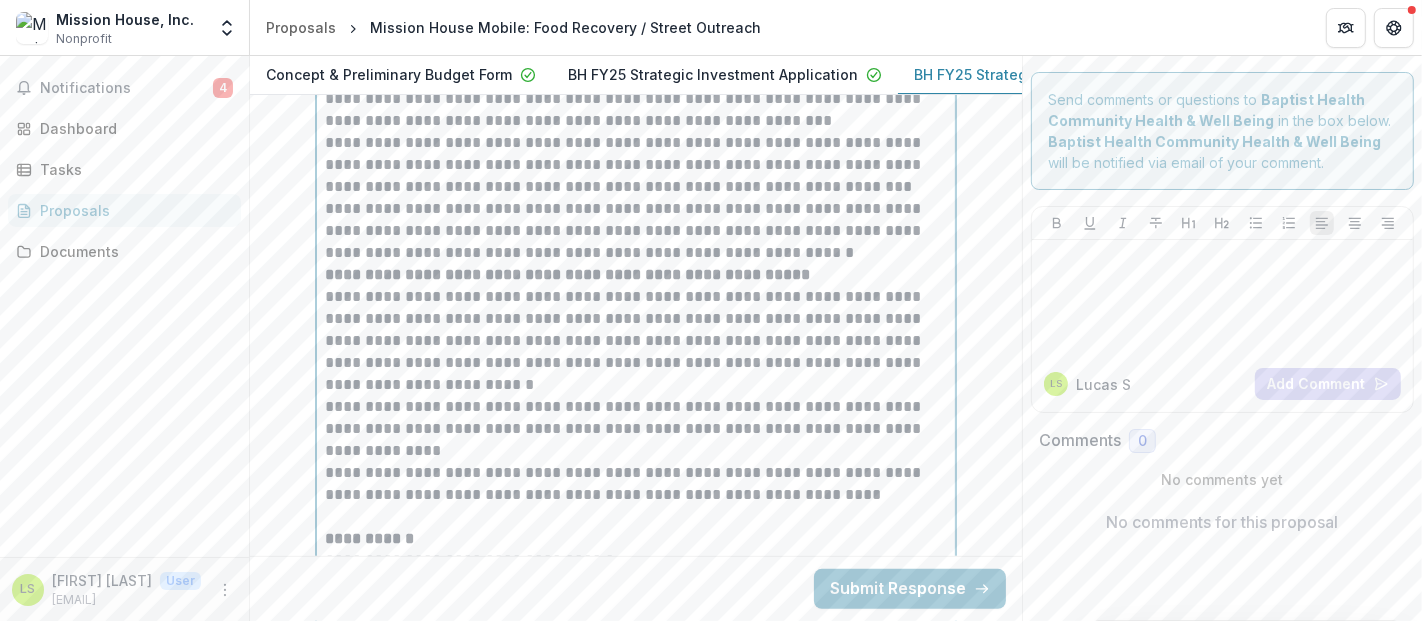 scroll, scrollTop: 7012, scrollLeft: 0, axis: vertical 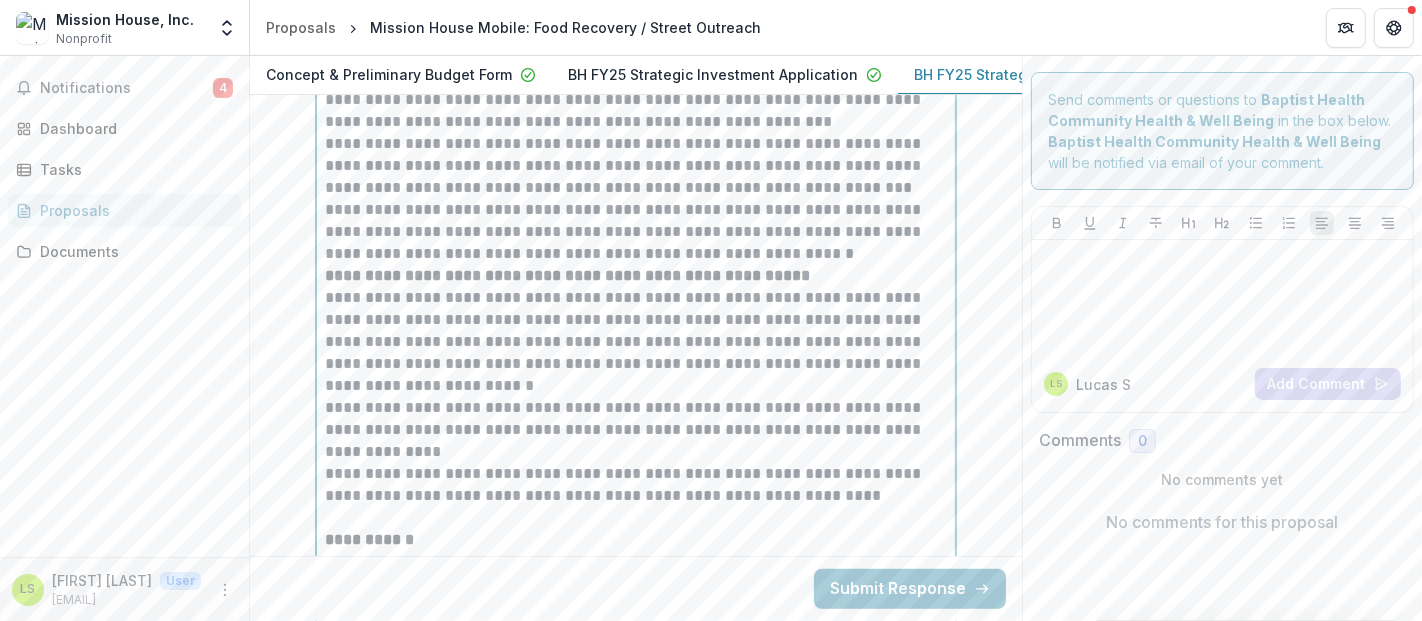 click on "**********" at bounding box center [636, 232] 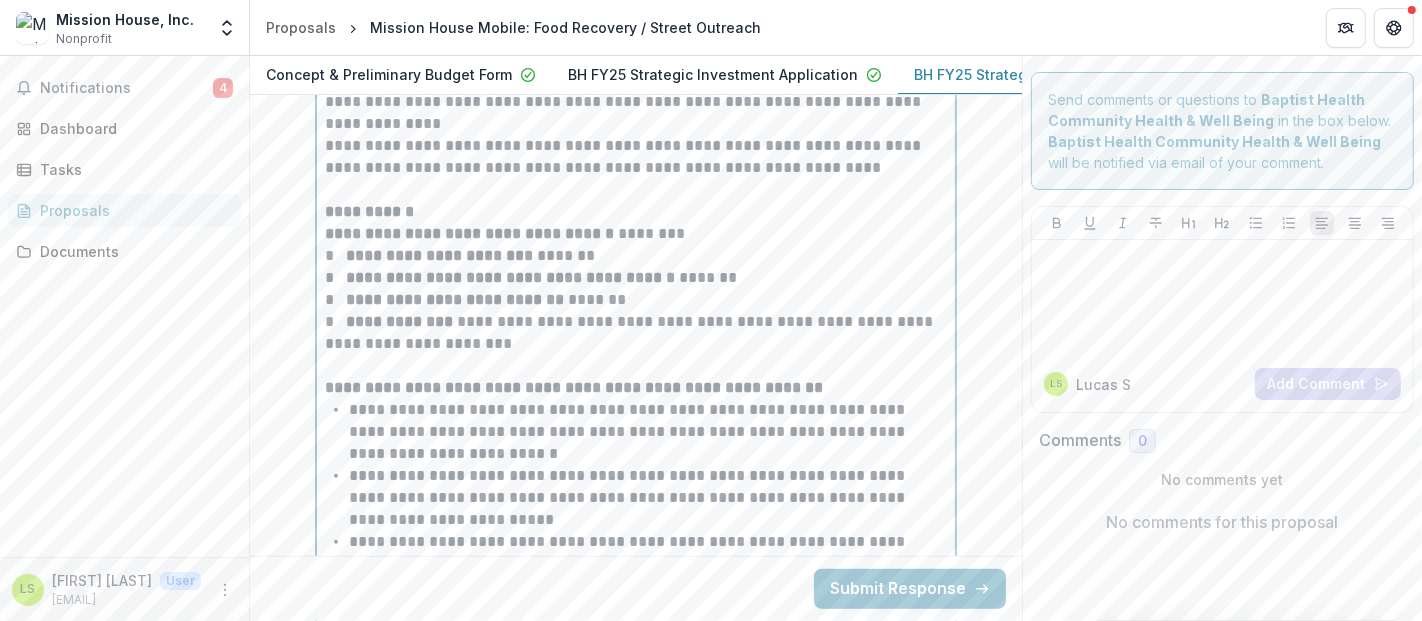 scroll, scrollTop: 7364, scrollLeft: 0, axis: vertical 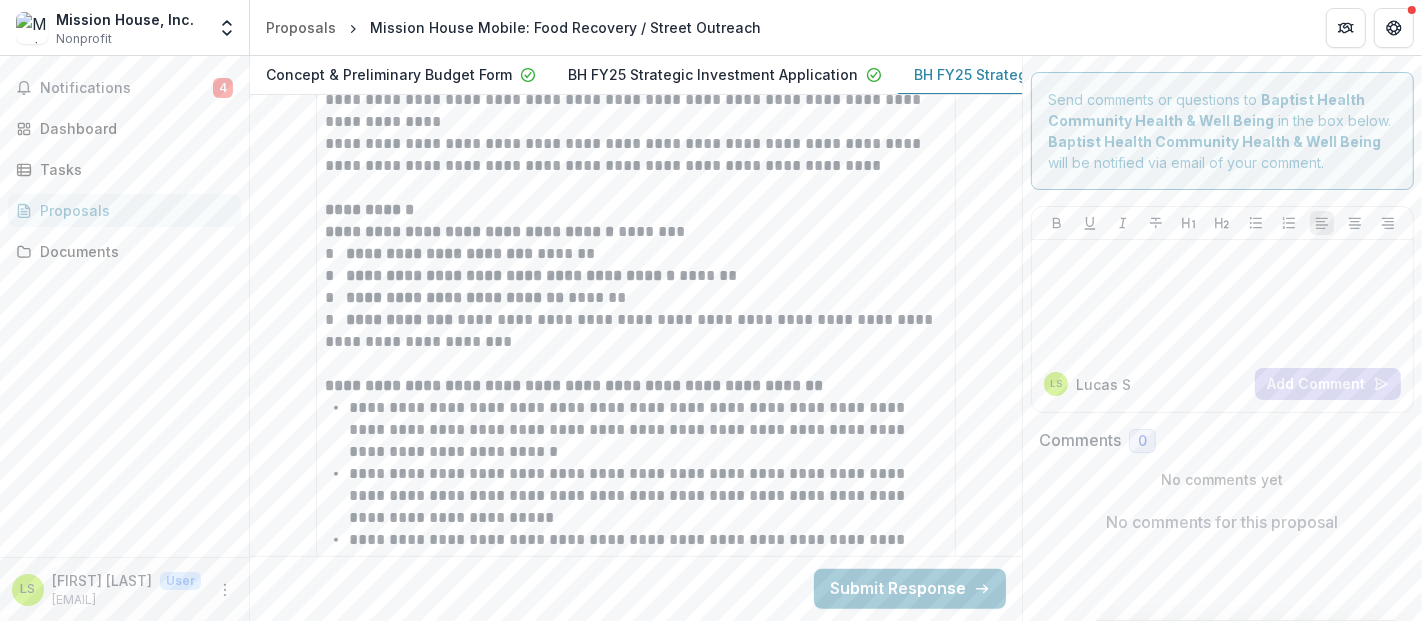 click on "**********" at bounding box center (636, 299) 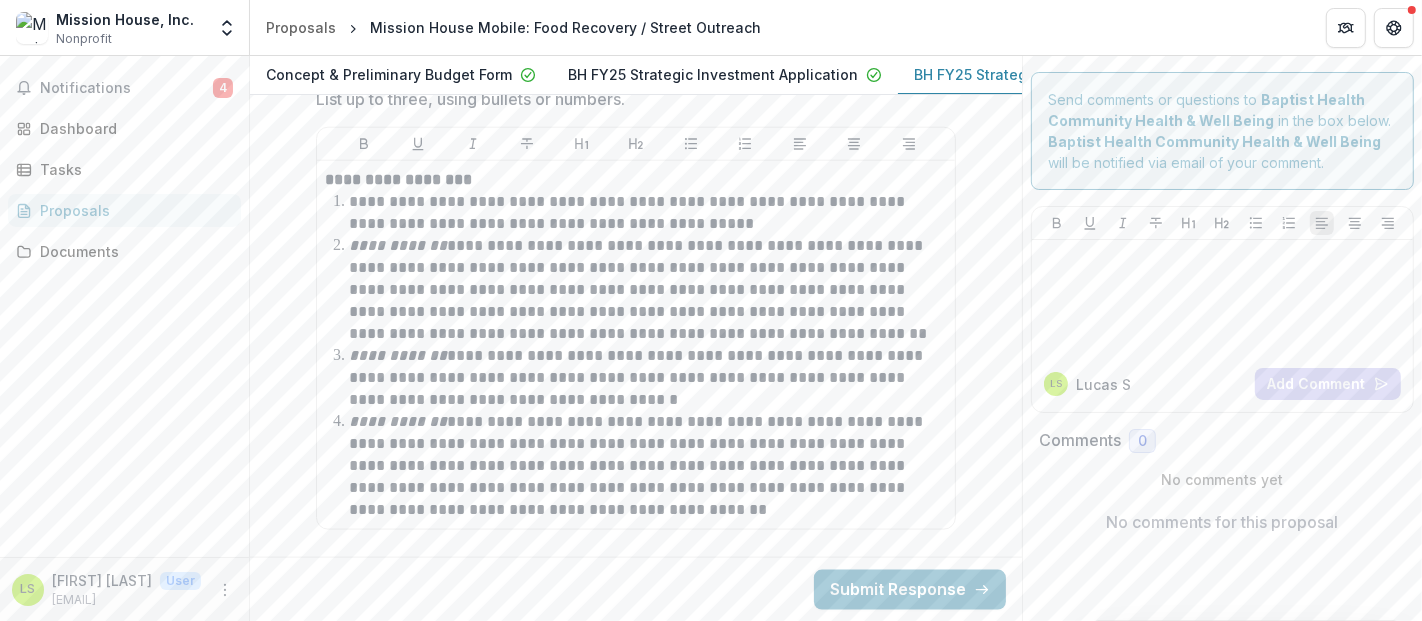 scroll, scrollTop: 8414, scrollLeft: 0, axis: vertical 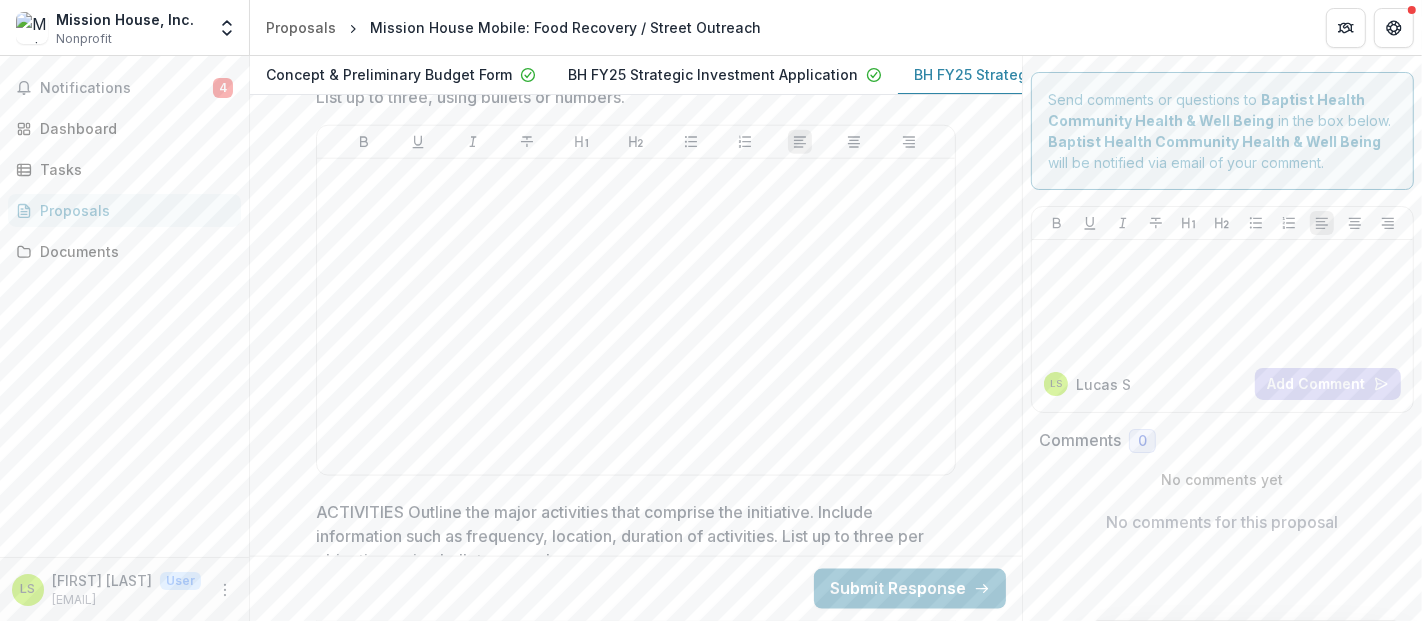 click on "**********" at bounding box center [636, -777] 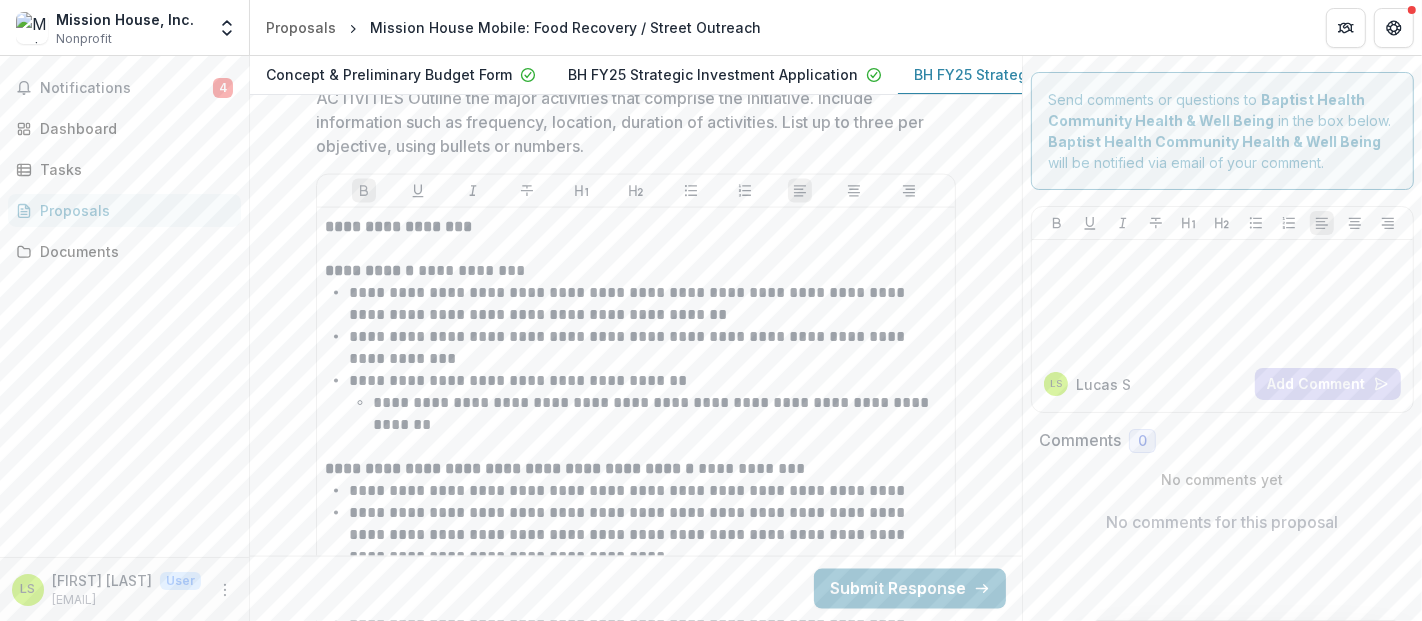 scroll, scrollTop: 8831, scrollLeft: 0, axis: vertical 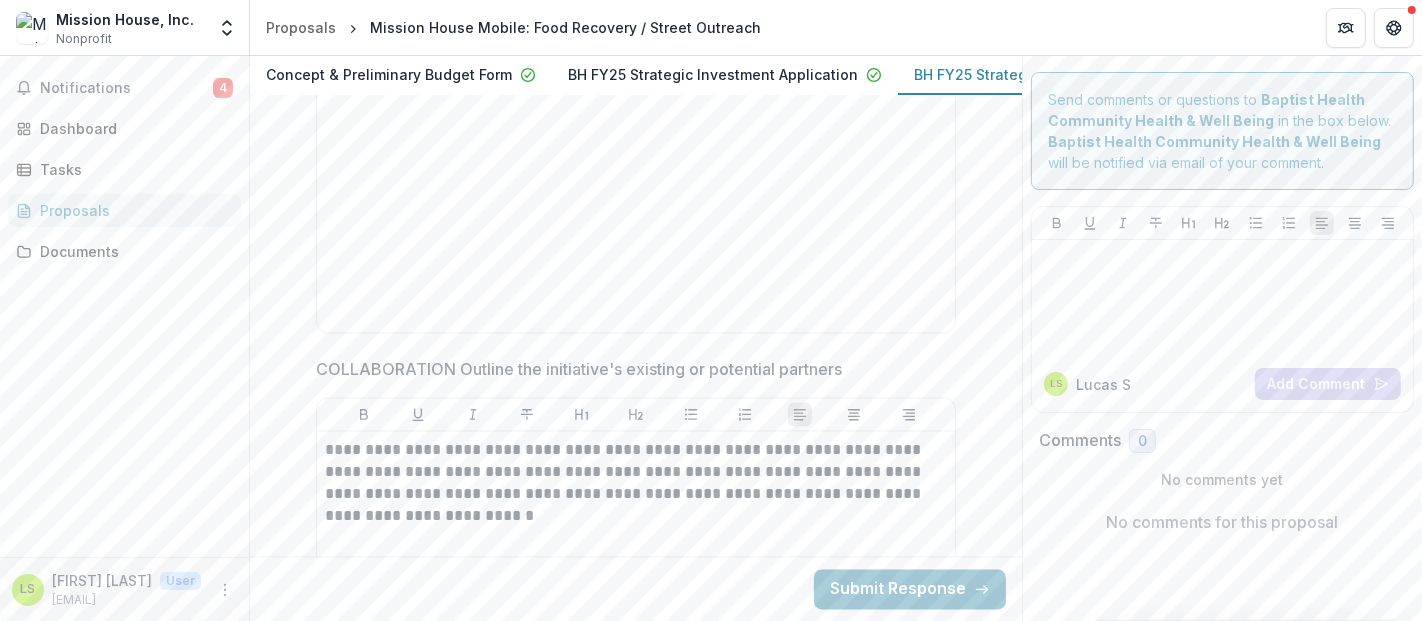 drag, startPoint x: 325, startPoint y: 223, endPoint x: 682, endPoint y: 186, distance: 358.91223 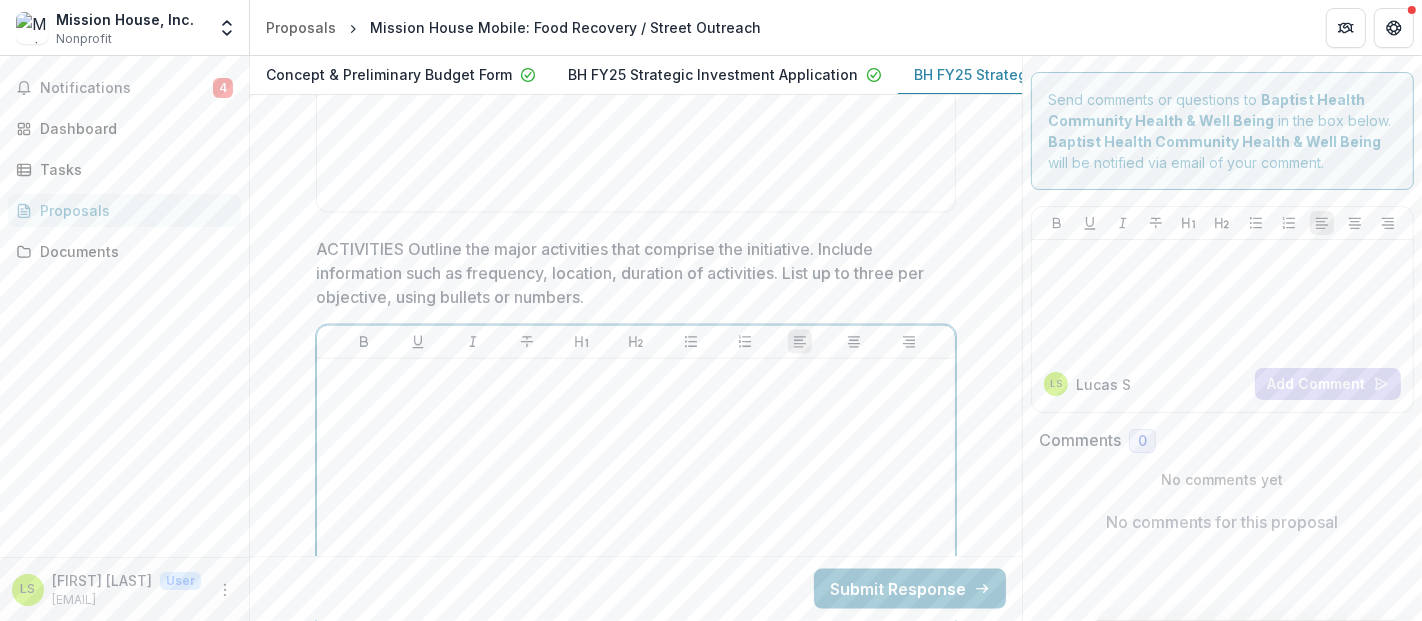 scroll, scrollTop: 8689, scrollLeft: 0, axis: vertical 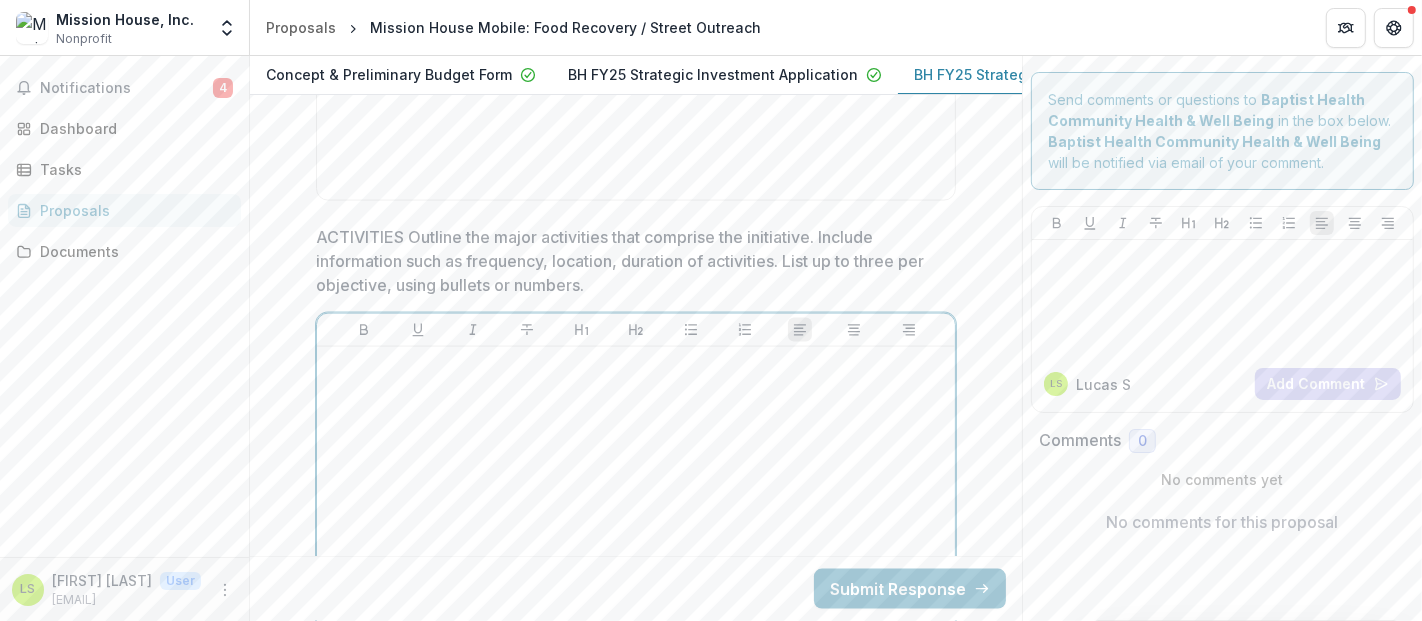 click at bounding box center [636, 505] 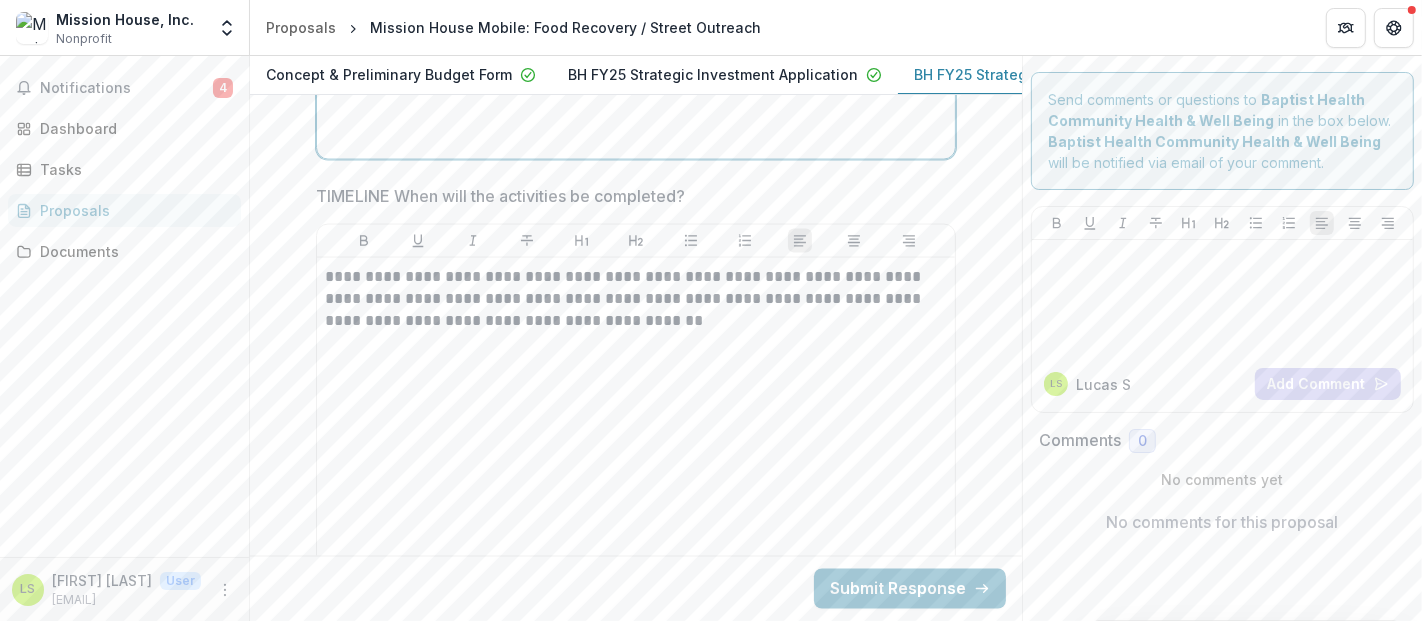 scroll, scrollTop: 9205, scrollLeft: 0, axis: vertical 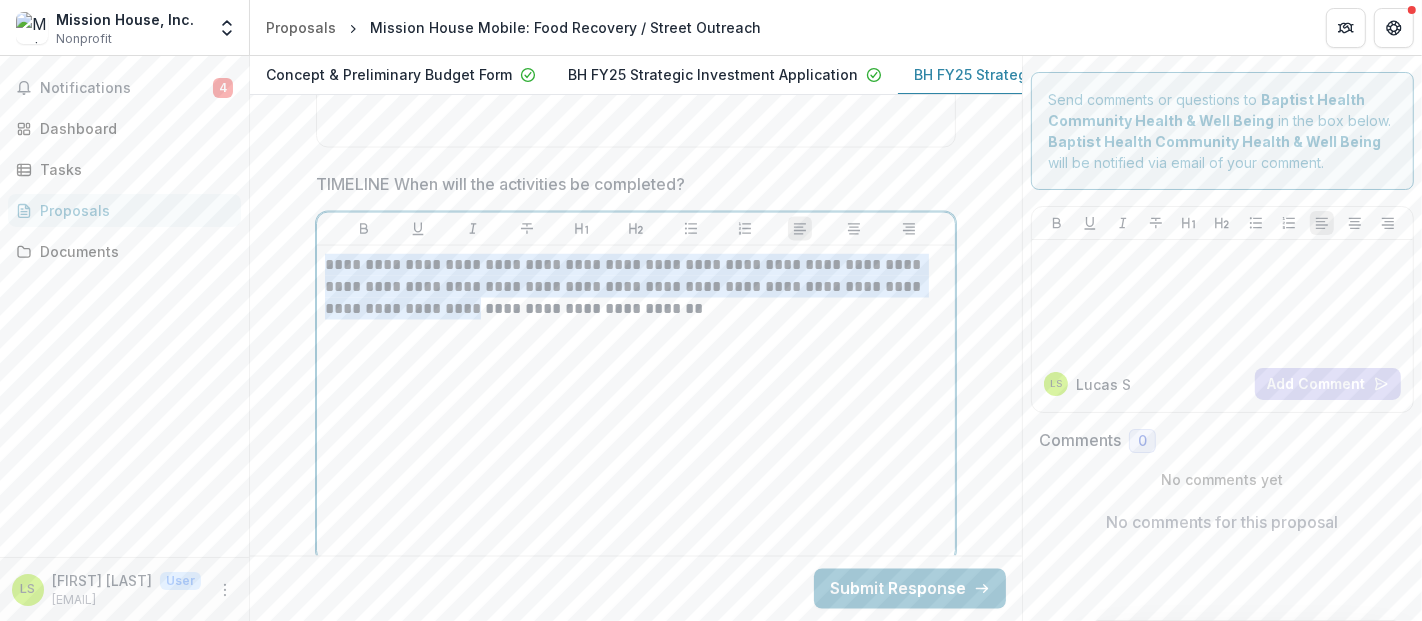 drag, startPoint x: 525, startPoint y: 320, endPoint x: 314, endPoint y: 260, distance: 219.36499 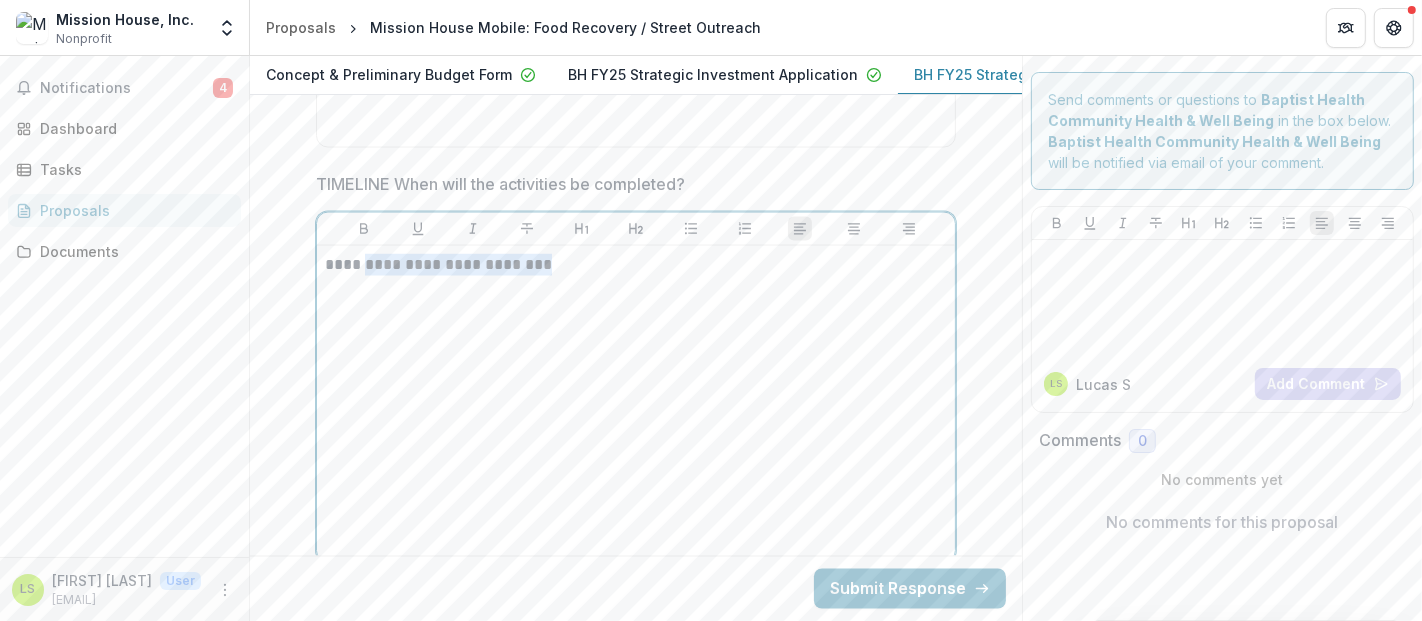 drag, startPoint x: 493, startPoint y: 273, endPoint x: 345, endPoint y: 254, distance: 149.21461 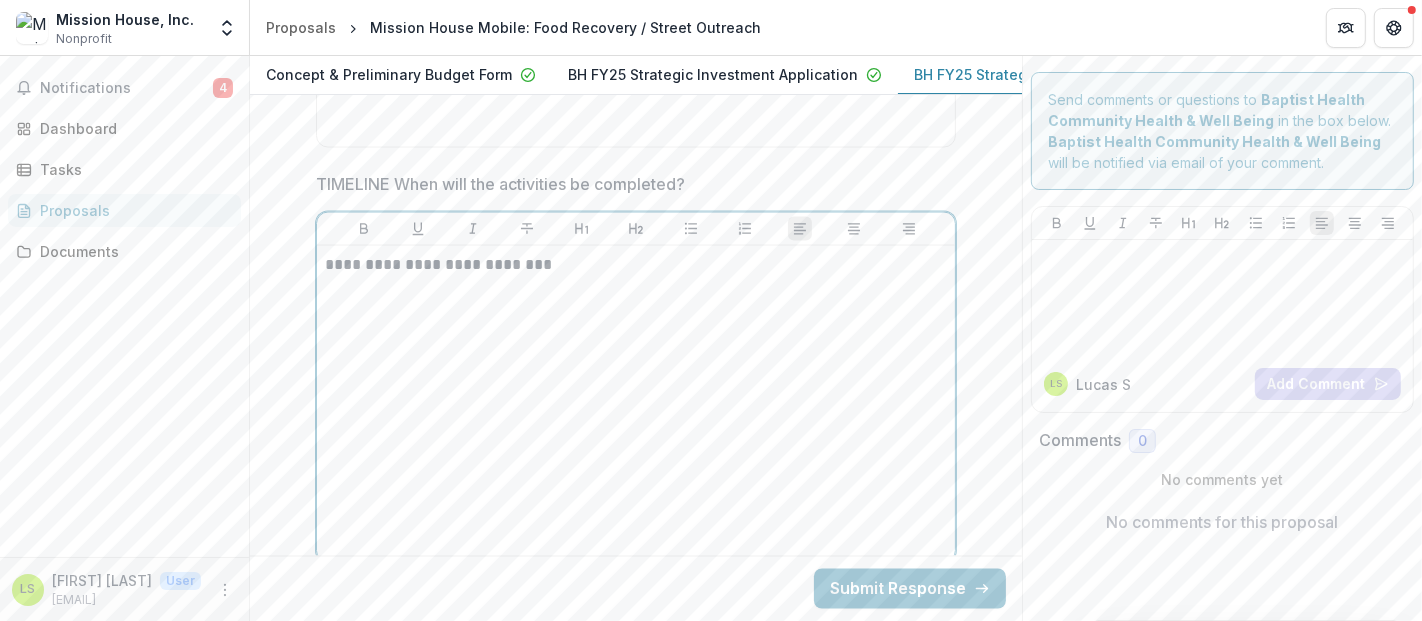 type 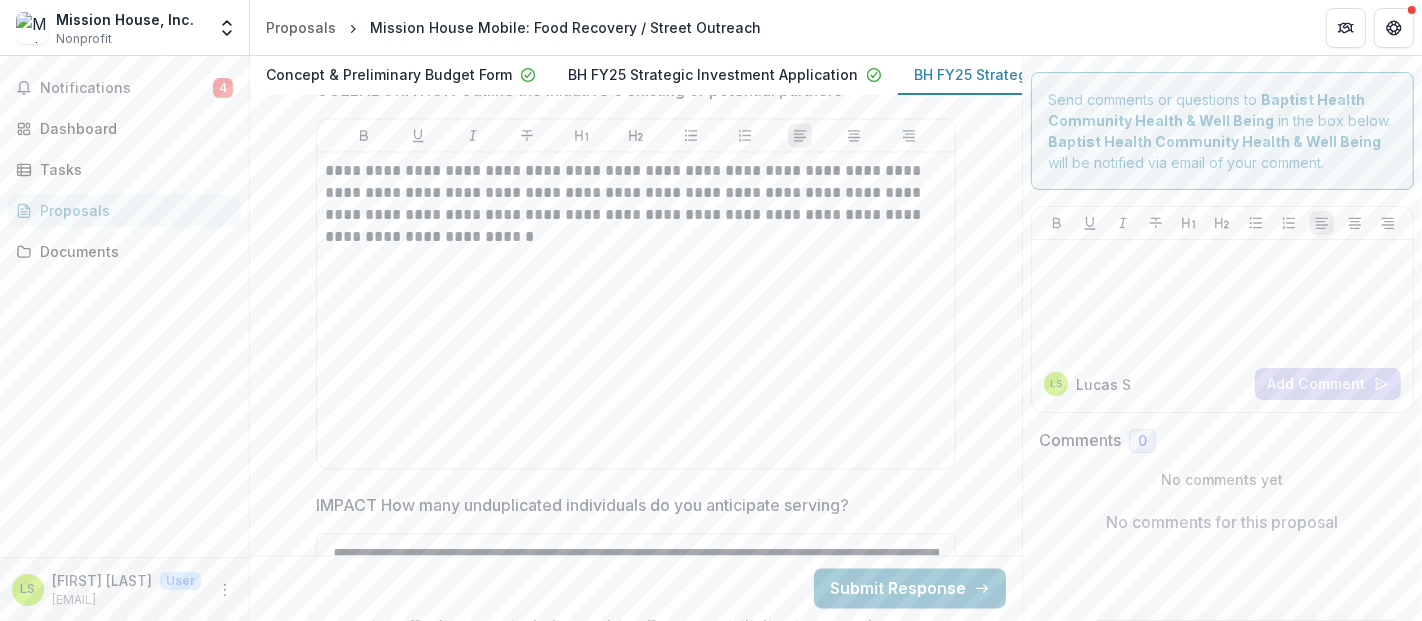 scroll, scrollTop: 9730, scrollLeft: 0, axis: vertical 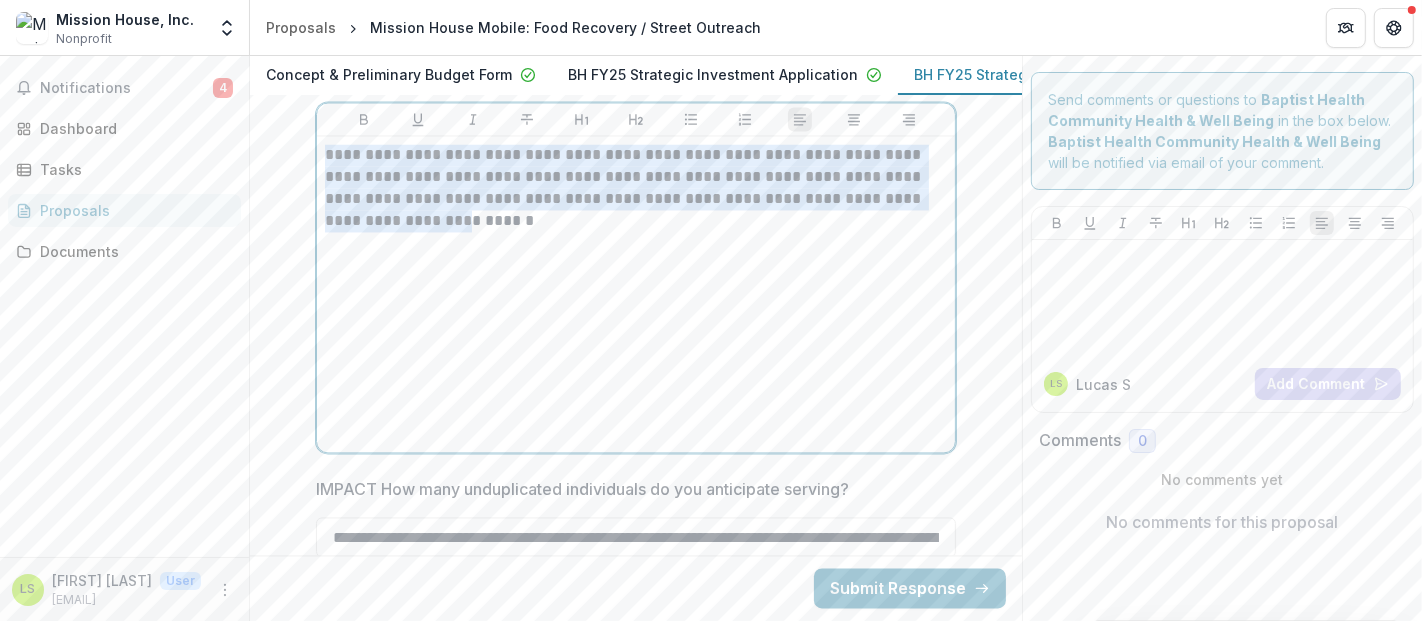 drag, startPoint x: 482, startPoint y: 217, endPoint x: 312, endPoint y: 141, distance: 186.21494 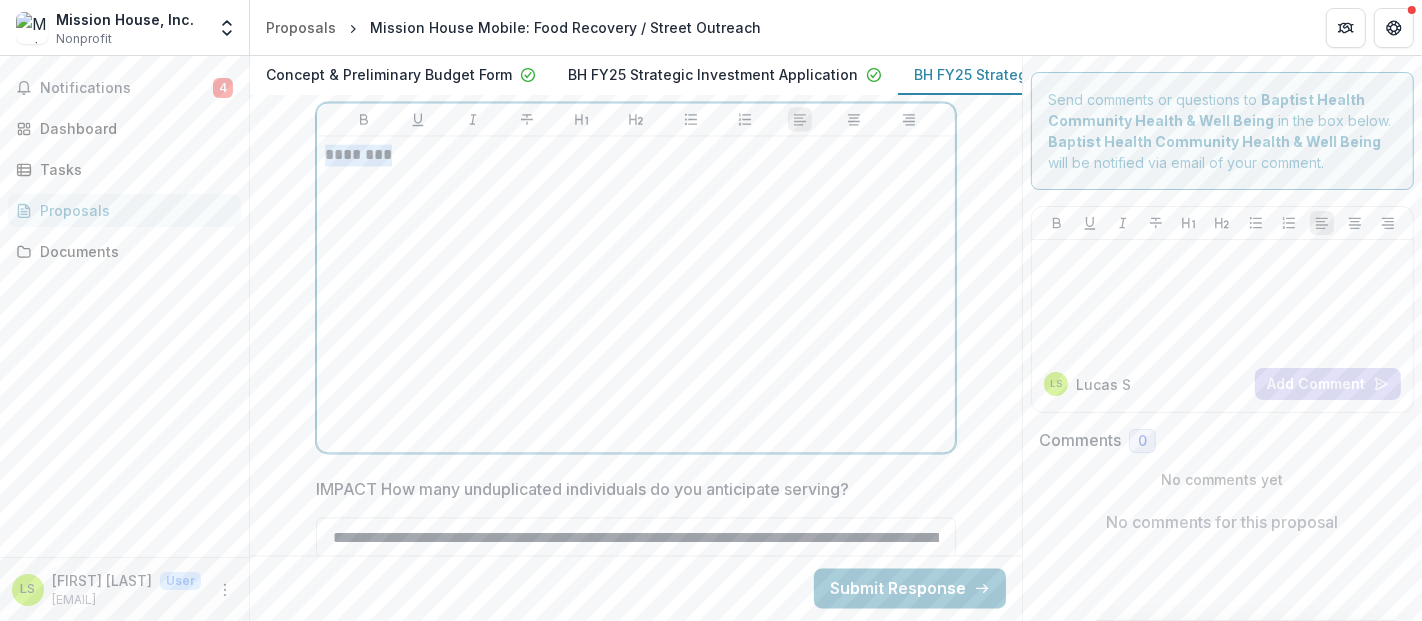 drag, startPoint x: 402, startPoint y: 155, endPoint x: 265, endPoint y: 138, distance: 138.05072 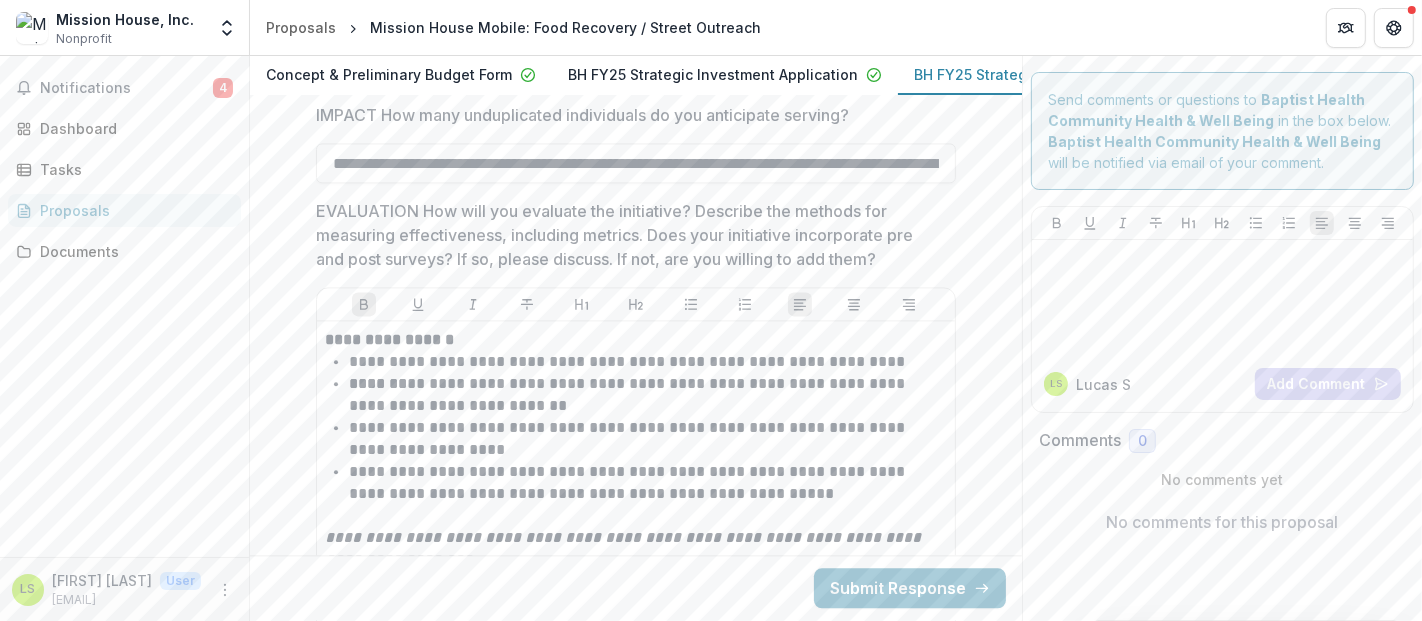 scroll, scrollTop: 10107, scrollLeft: 0, axis: vertical 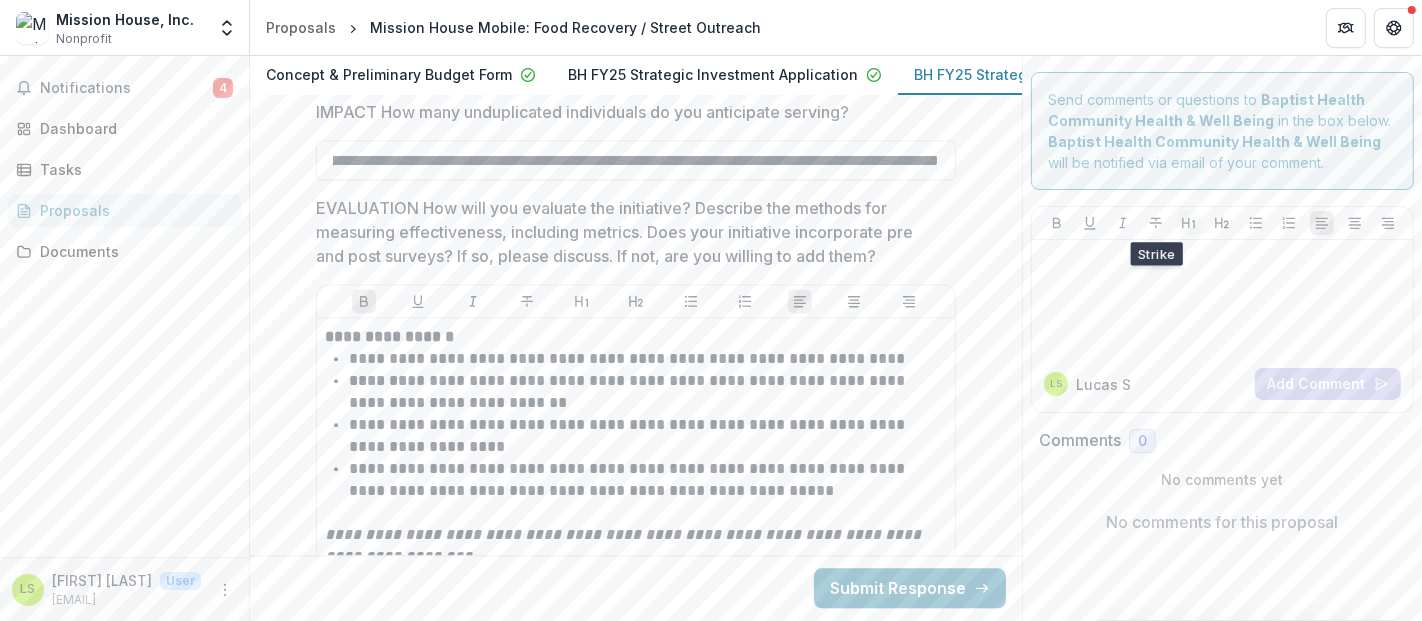 drag, startPoint x: 329, startPoint y: 157, endPoint x: 1188, endPoint y: 218, distance: 861.16315 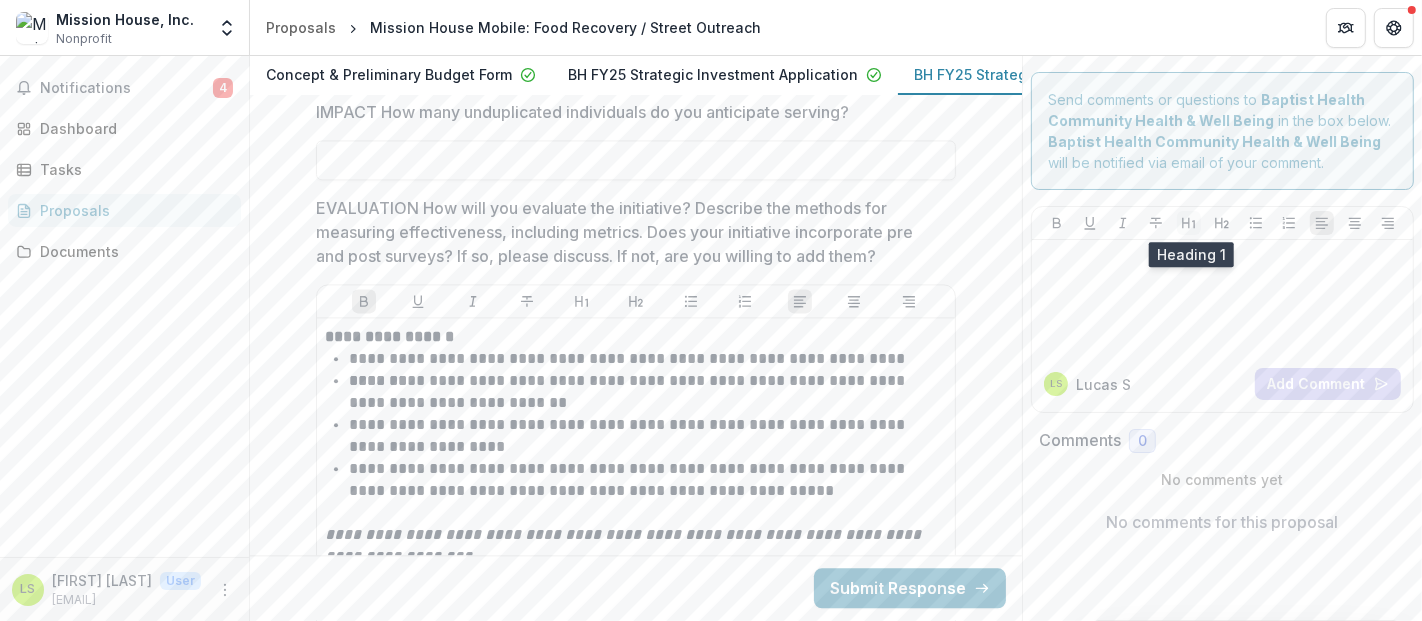 scroll, scrollTop: 0, scrollLeft: 0, axis: both 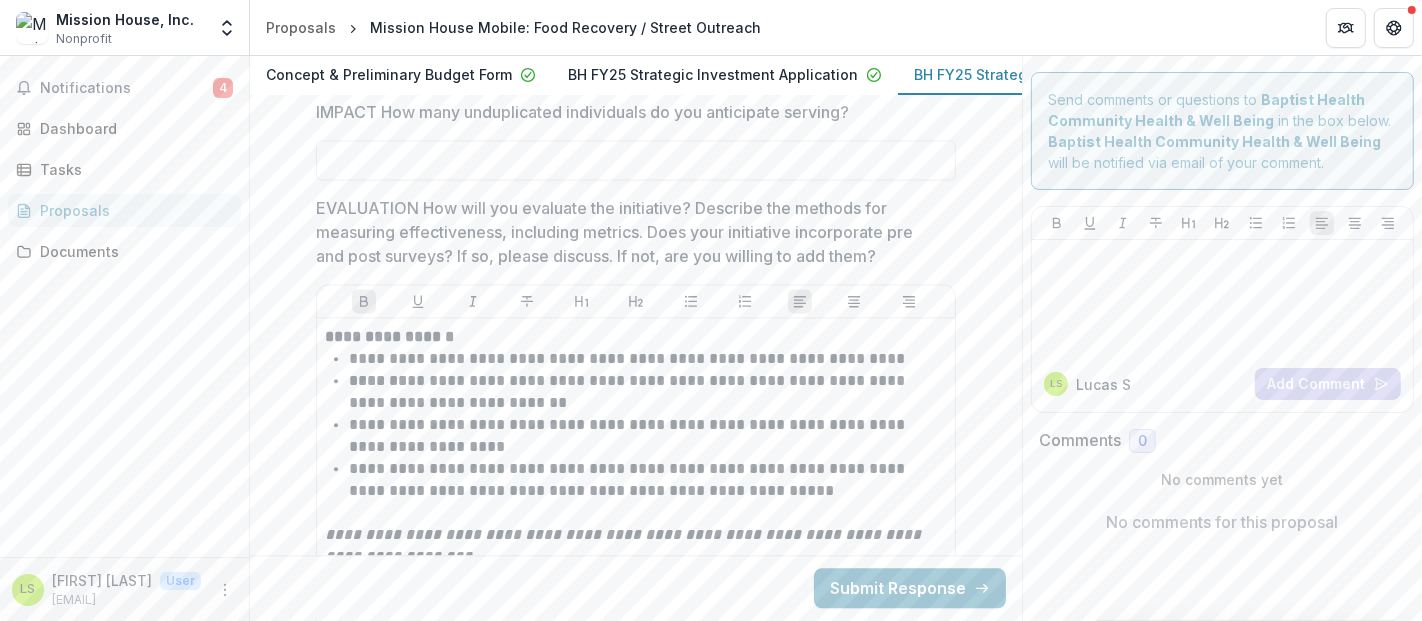 type 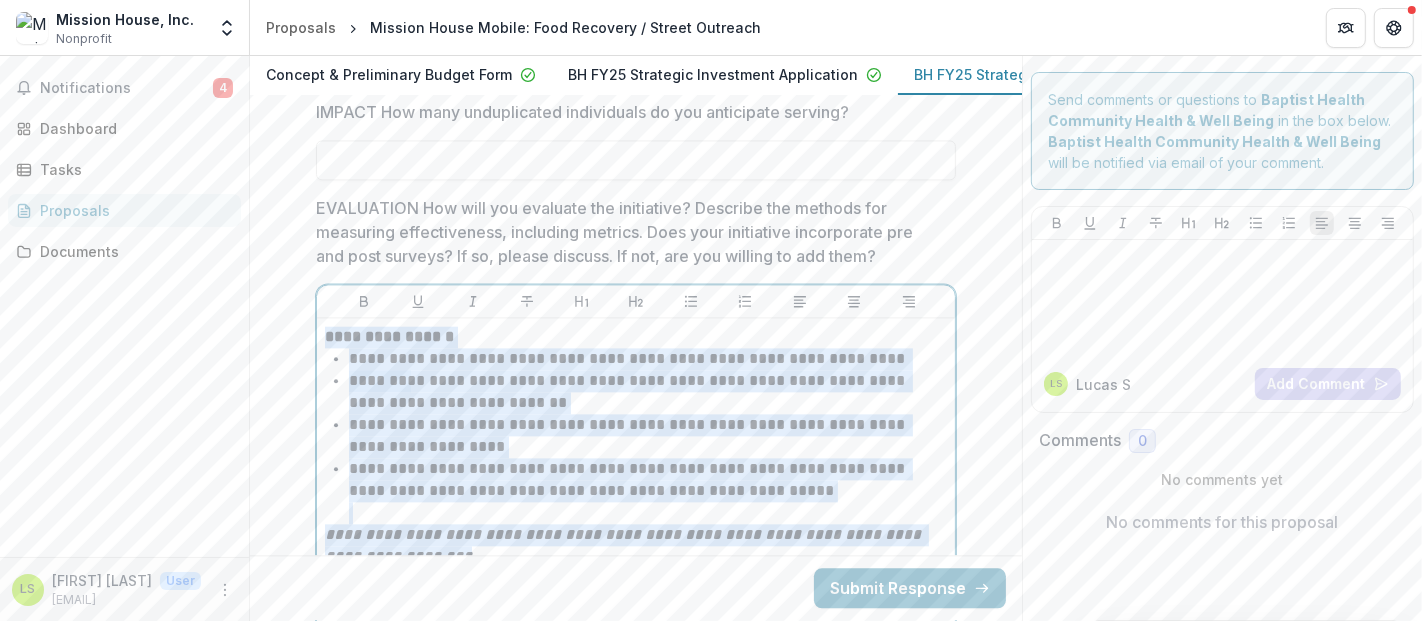 drag, startPoint x: 326, startPoint y: 335, endPoint x: 577, endPoint y: 595, distance: 361.3876 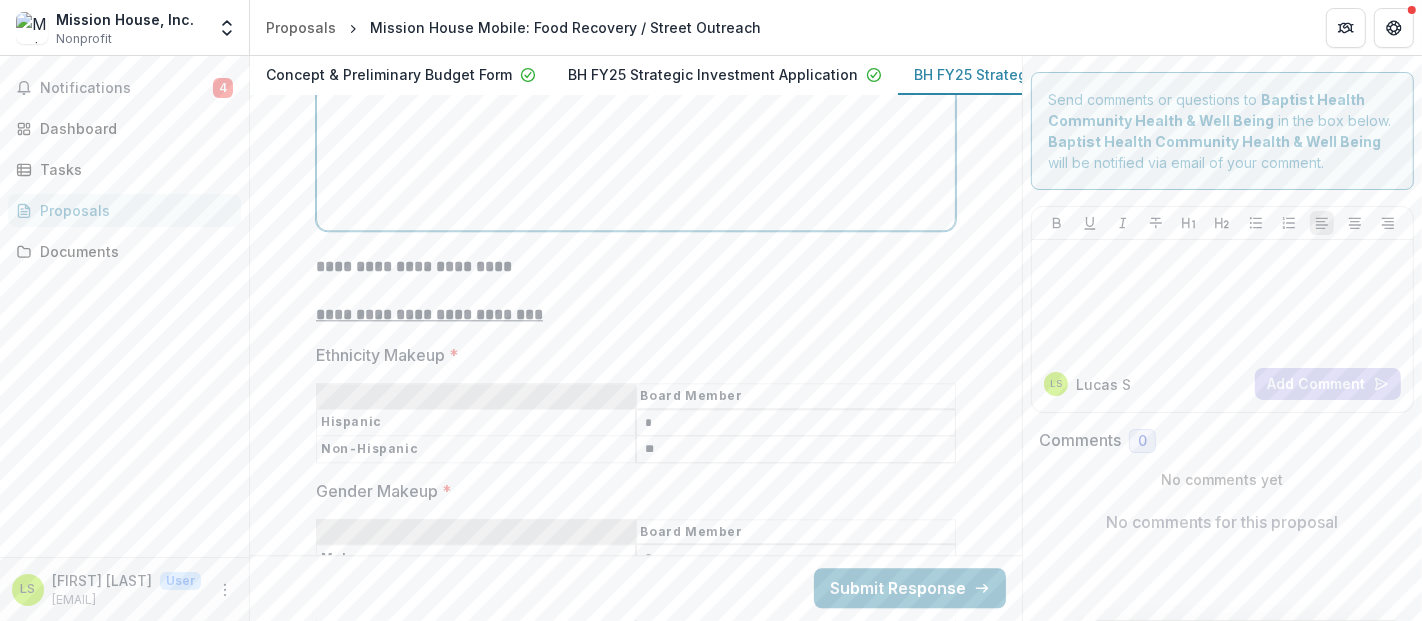 scroll, scrollTop: 10511, scrollLeft: 0, axis: vertical 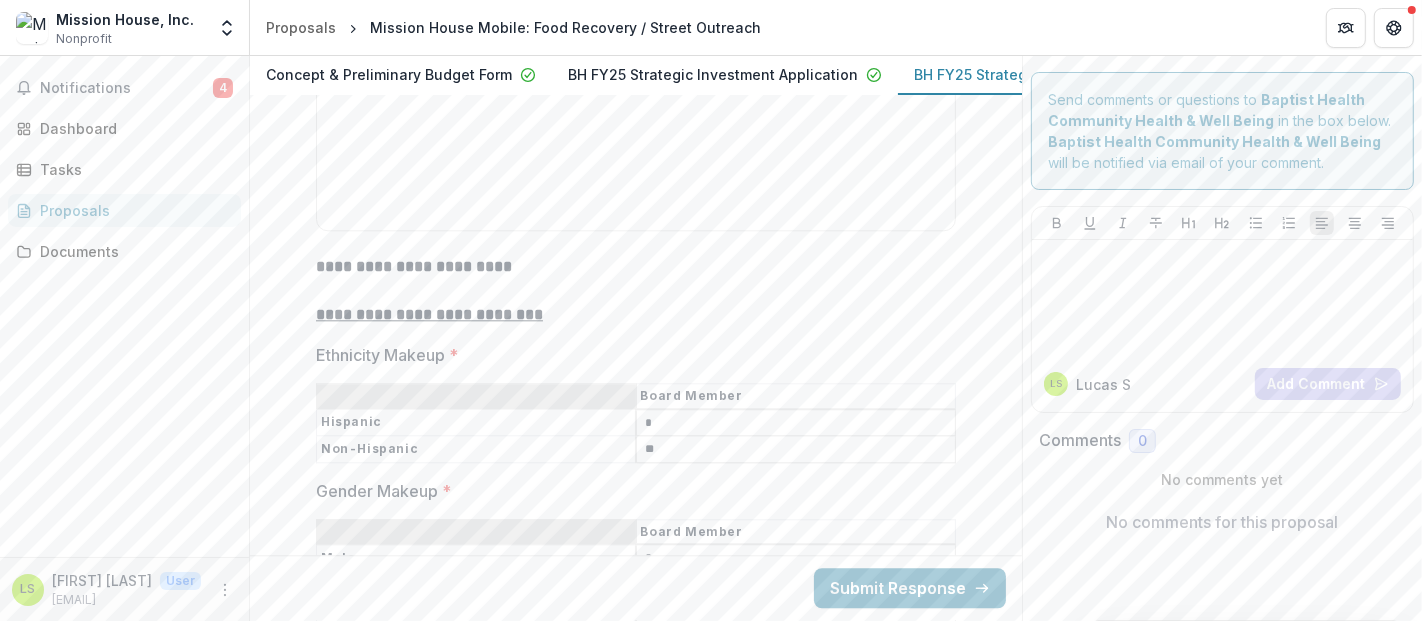 click on "**********" at bounding box center (636, -3065) 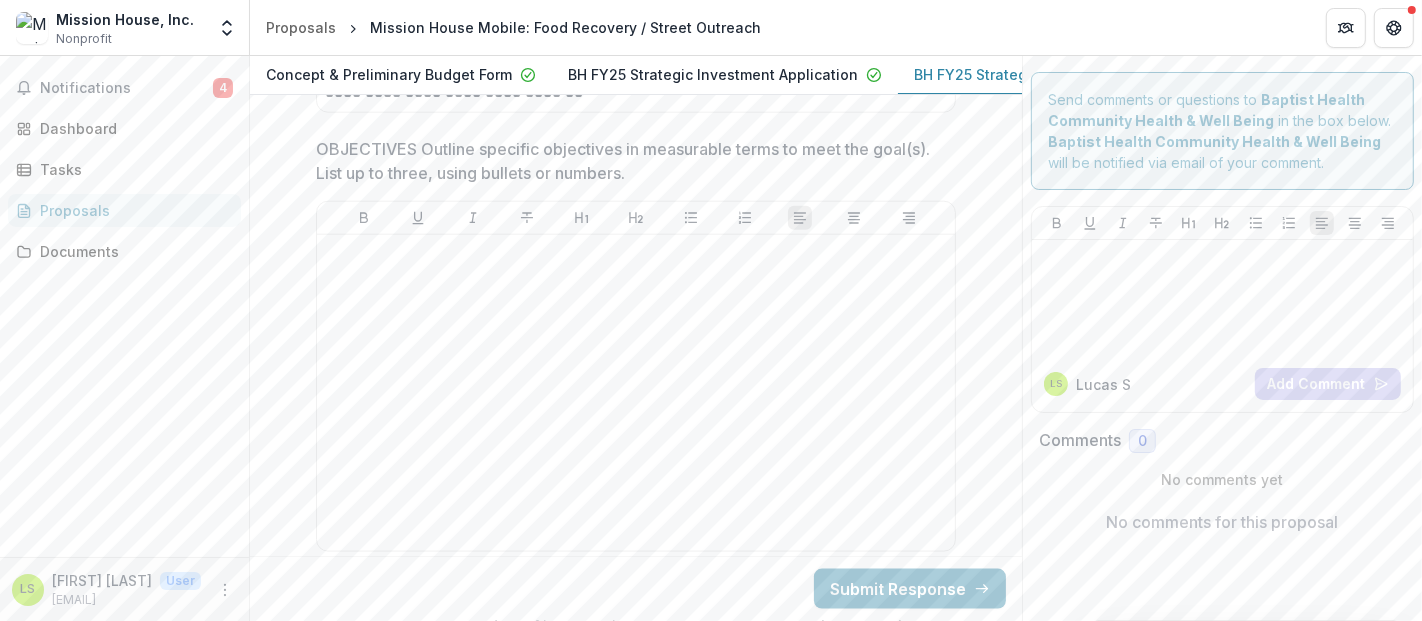 scroll, scrollTop: 8330, scrollLeft: 0, axis: vertical 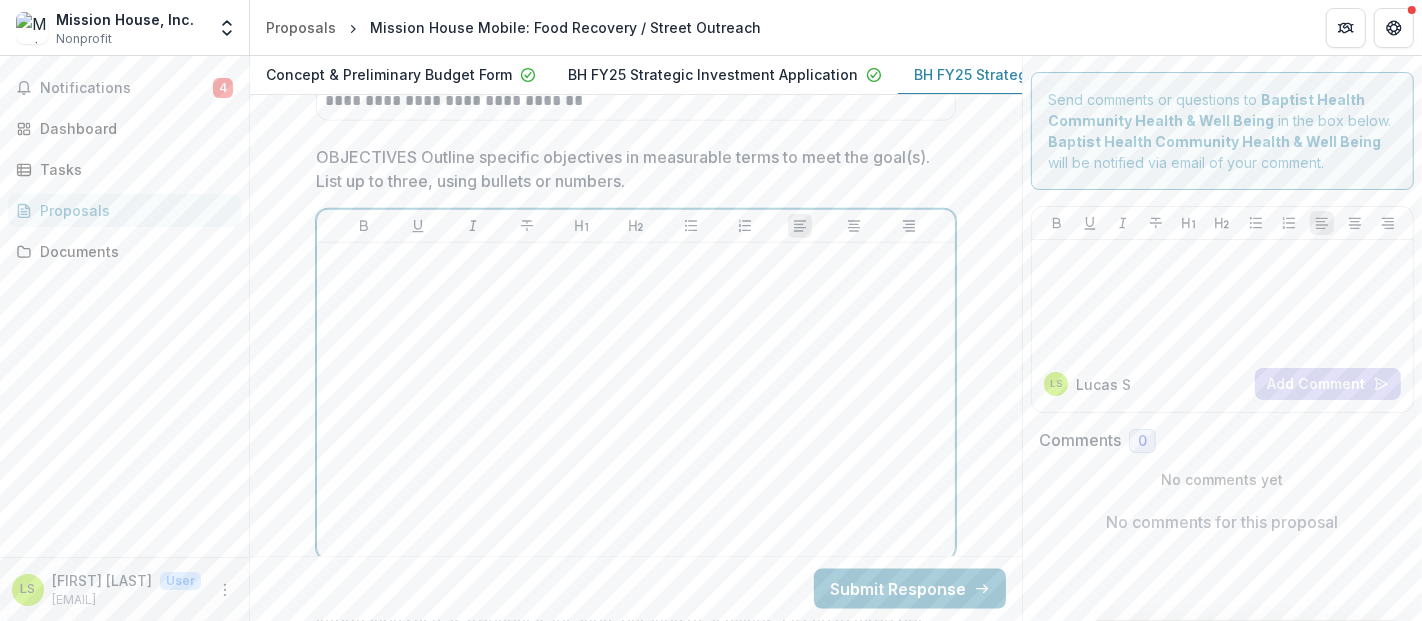 click at bounding box center [636, 401] 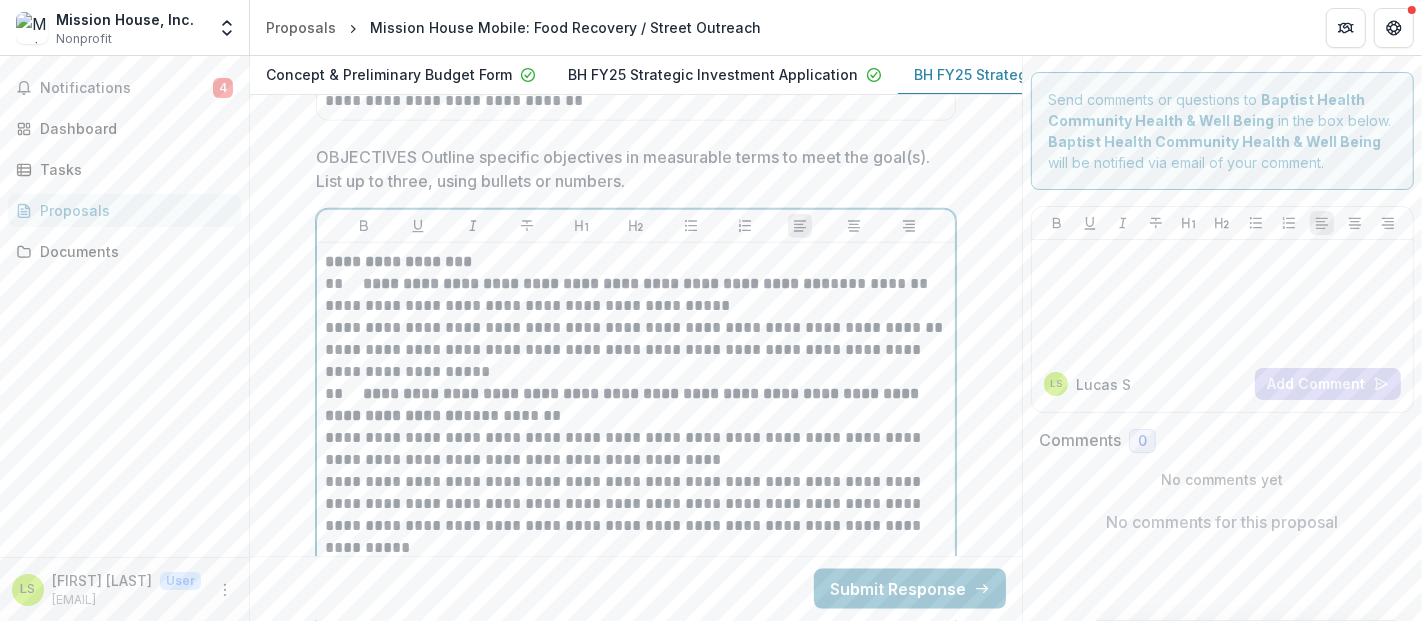 scroll, scrollTop: 8514, scrollLeft: 0, axis: vertical 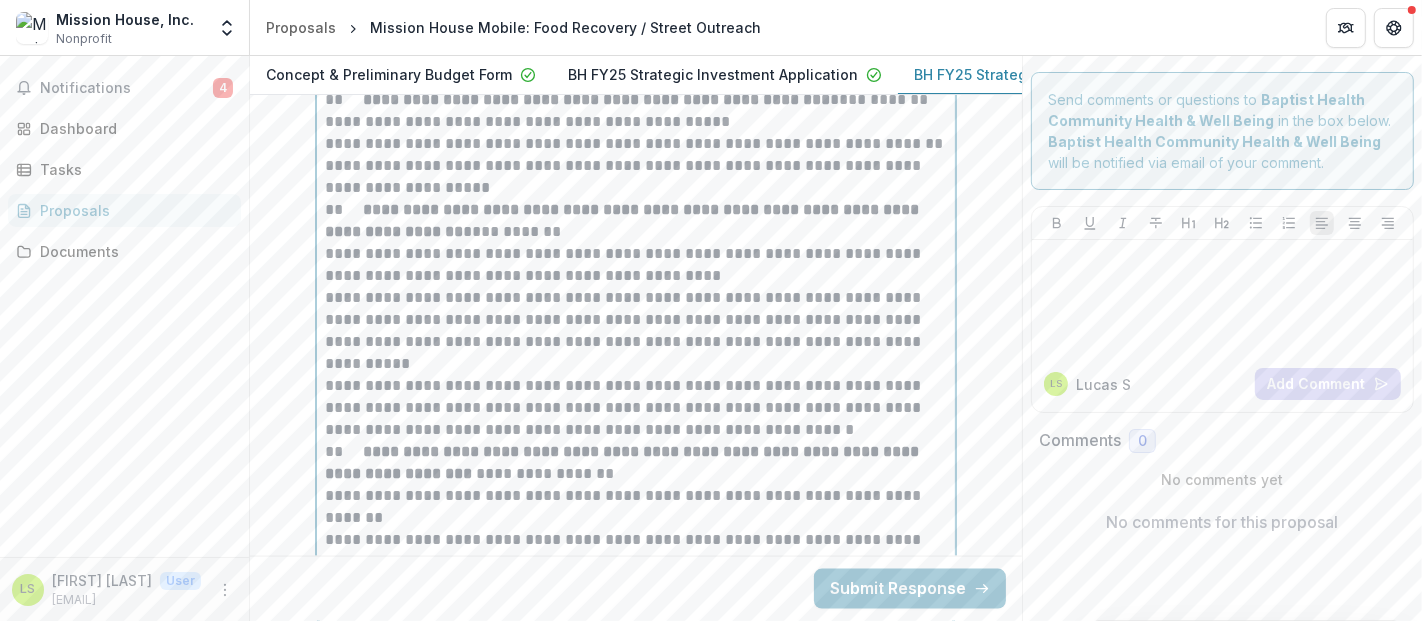 click on "**********" at bounding box center [636, 463] 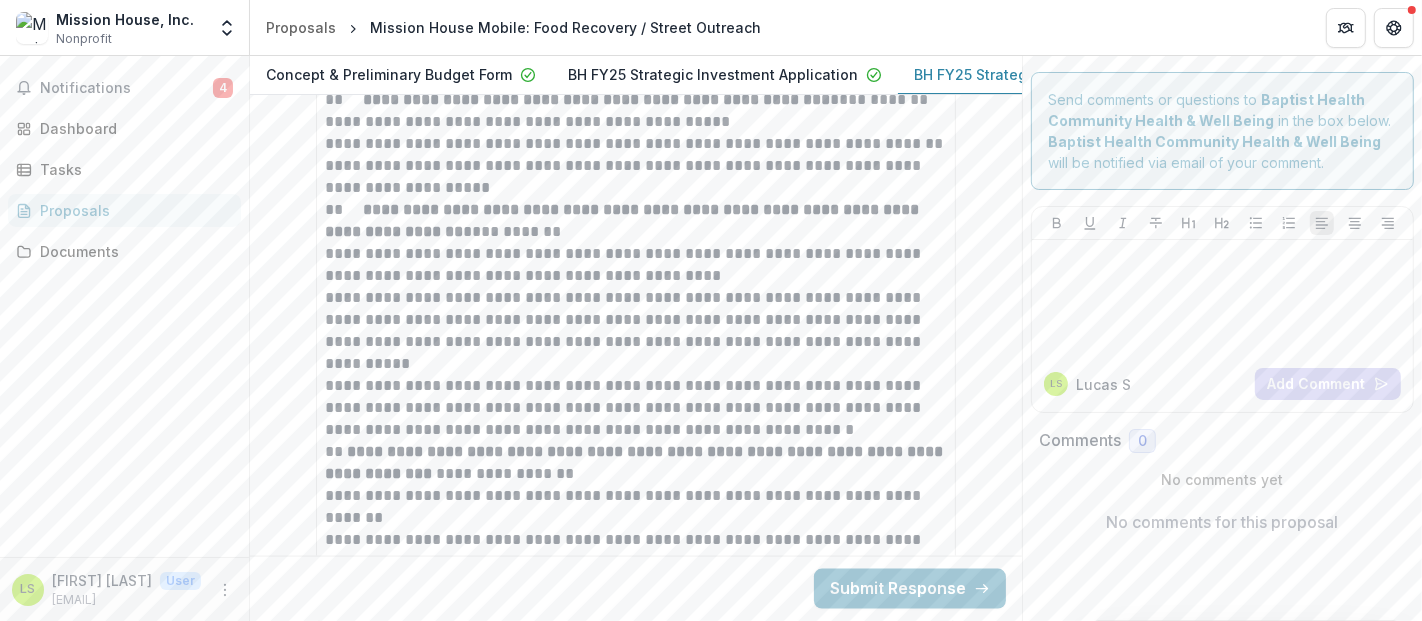 click on "**********" at bounding box center [636, 342] 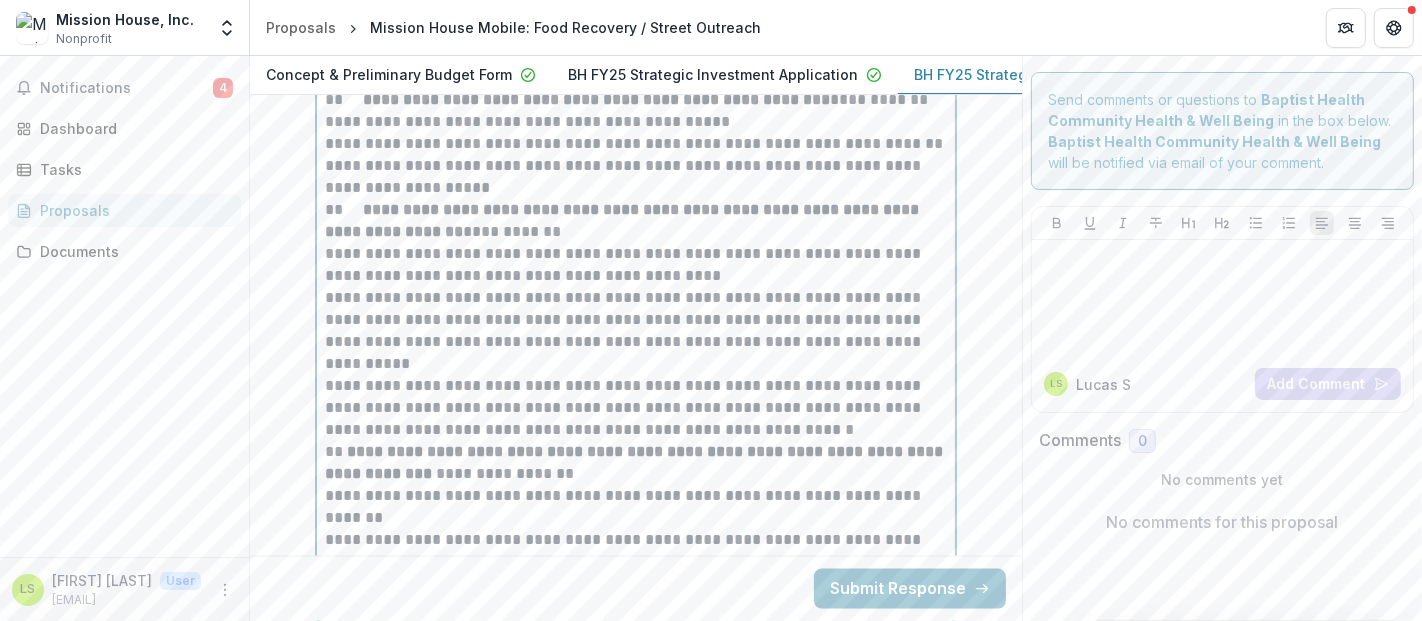 click on "**********" at bounding box center (636, 463) 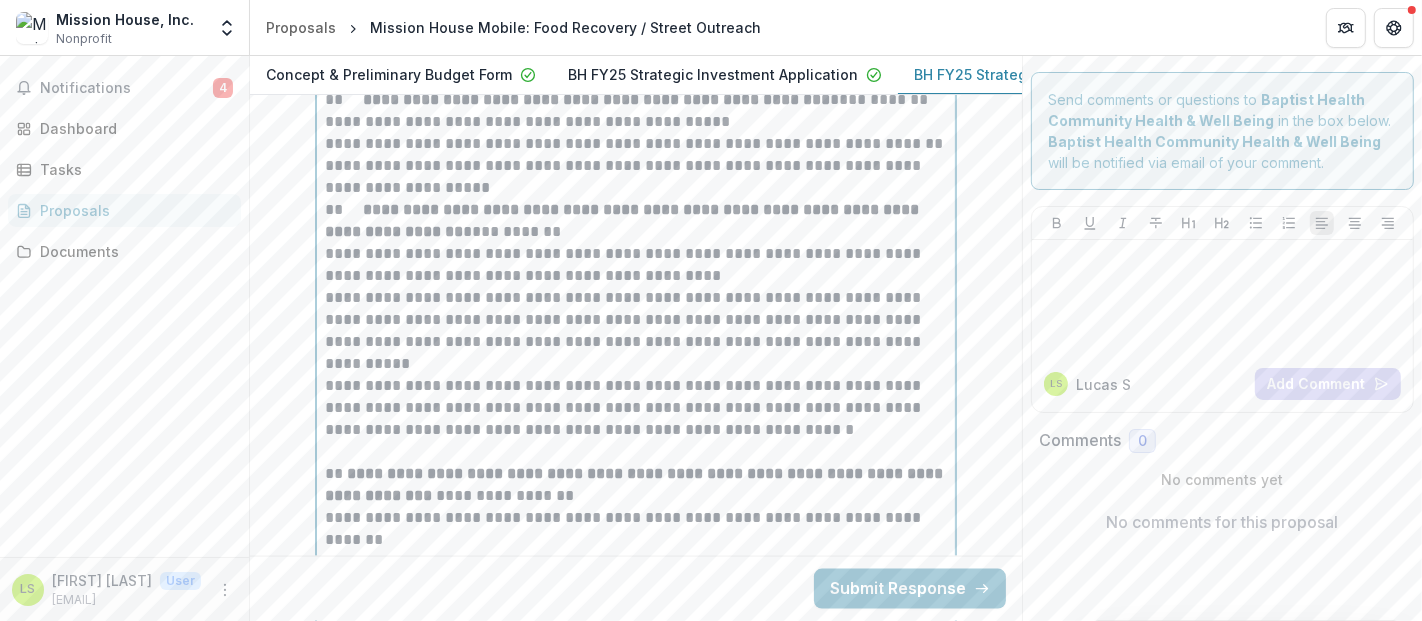click on "**********" at bounding box center [624, 220] 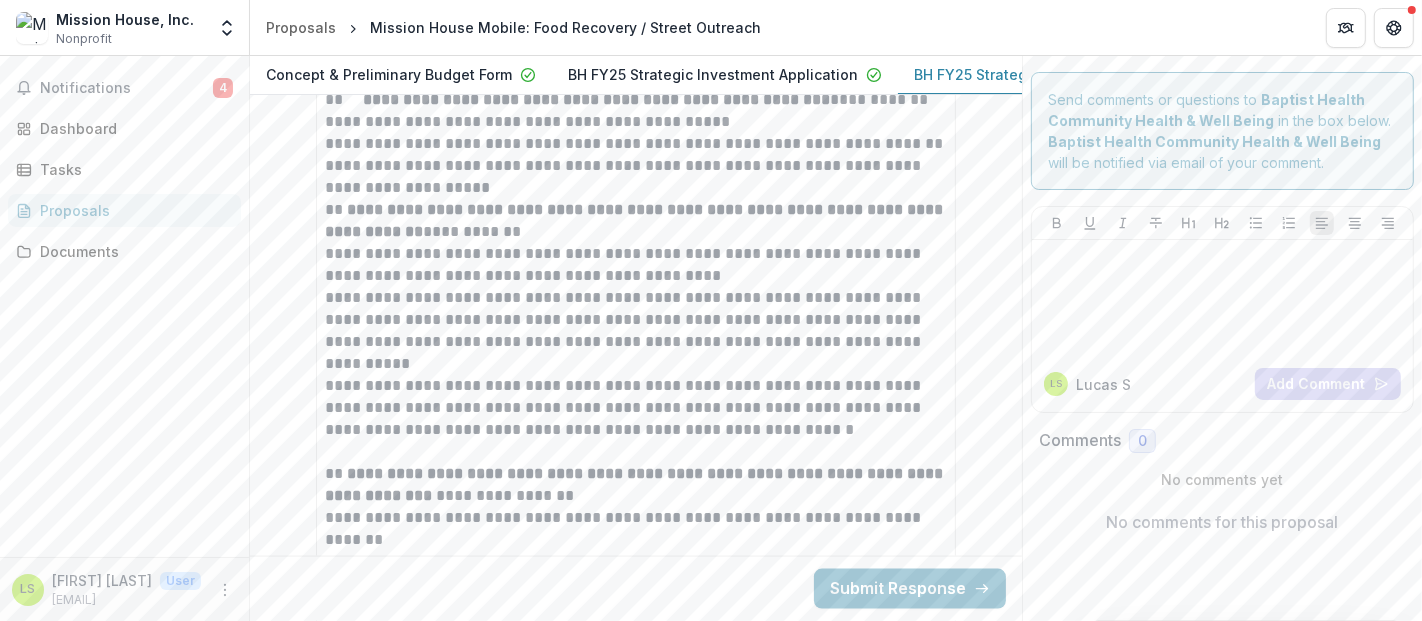 click on "**********" at bounding box center [636, 353] 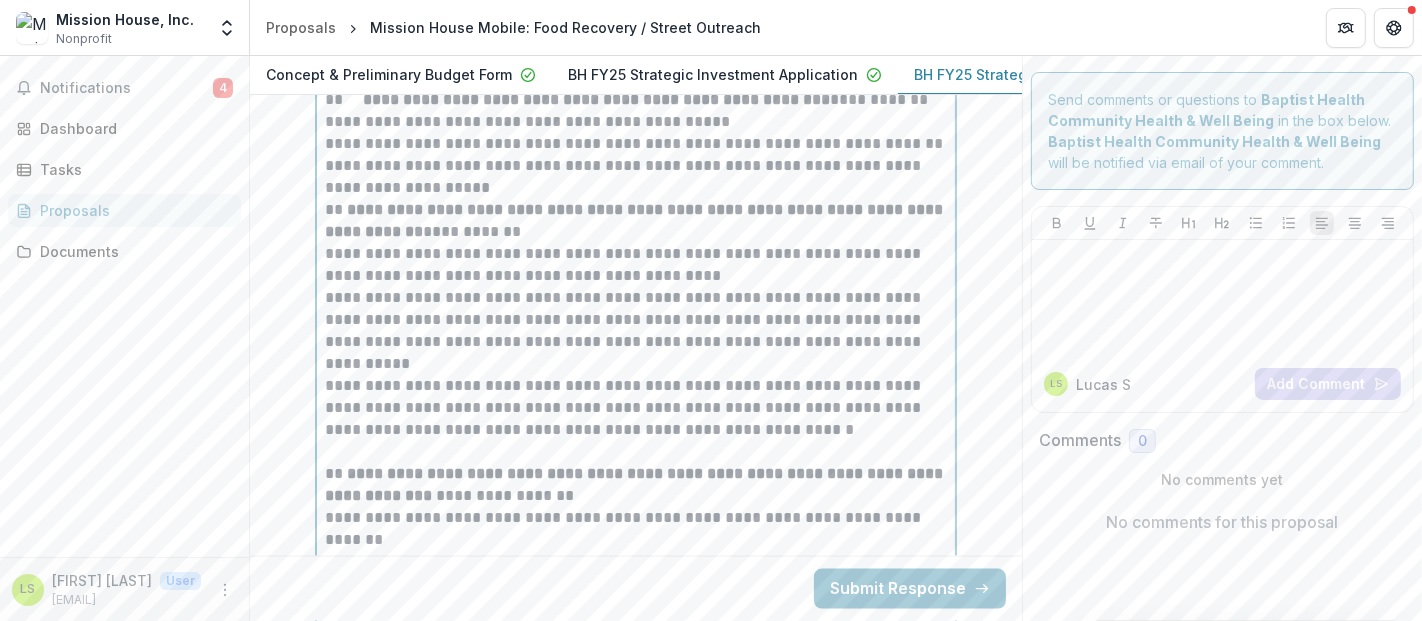 click on "**********" at bounding box center [636, 221] 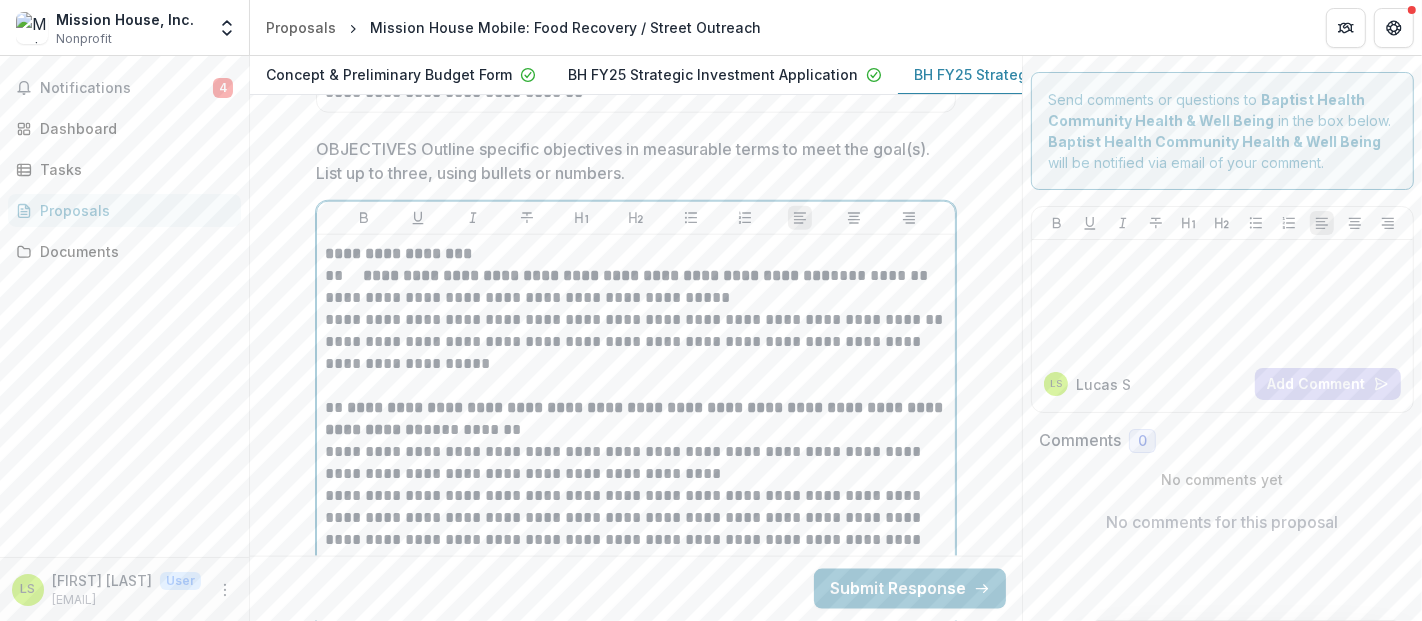 scroll, scrollTop: 8343, scrollLeft: 0, axis: vertical 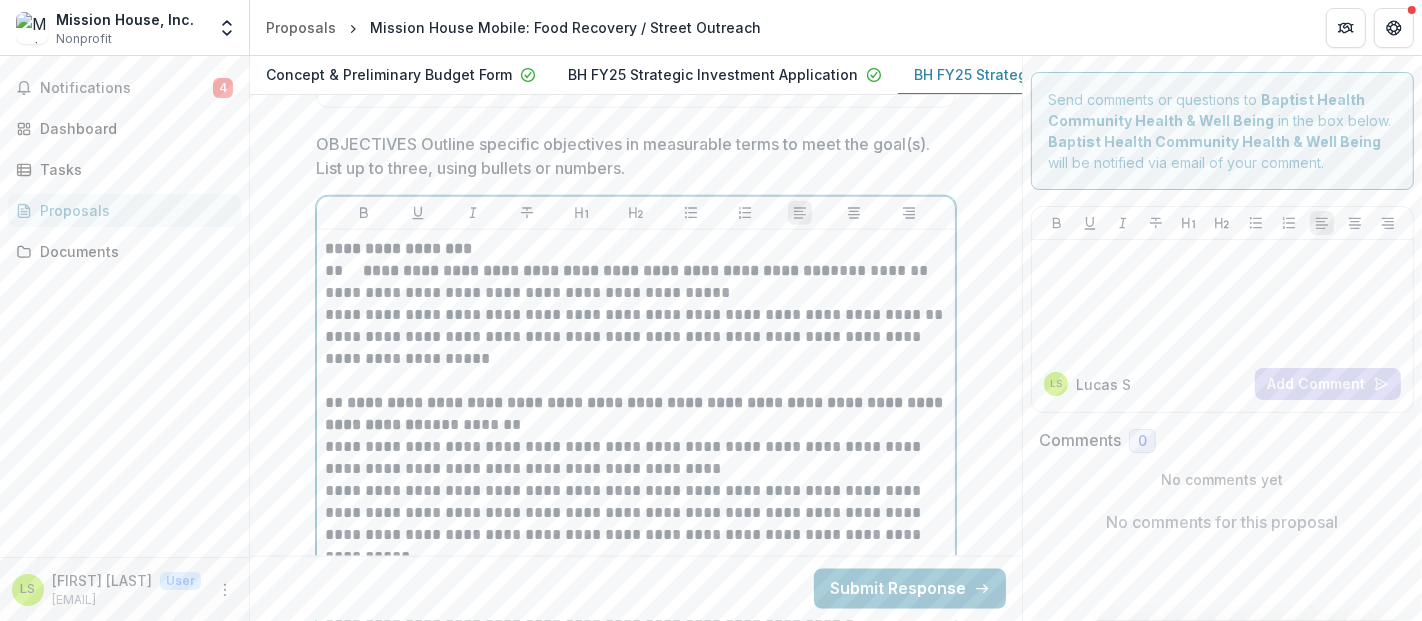 click on "**********" at bounding box center [596, 270] 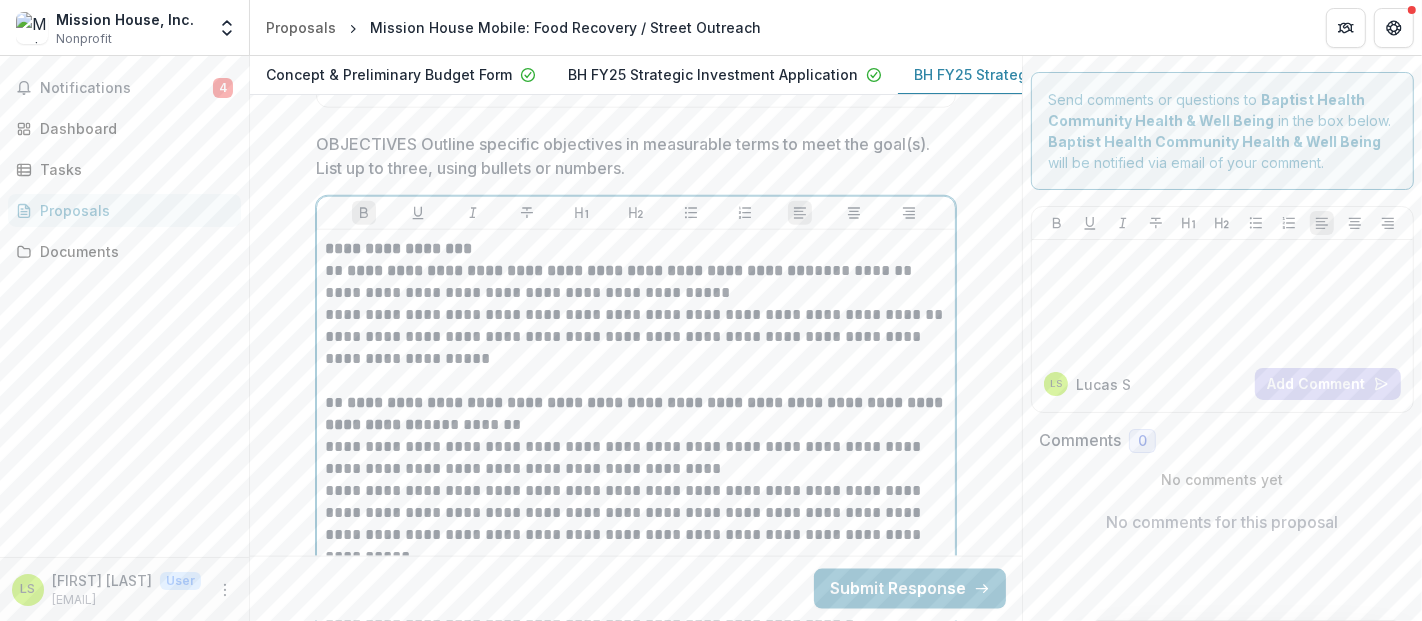 click on "**********" at bounding box center (636, 249) 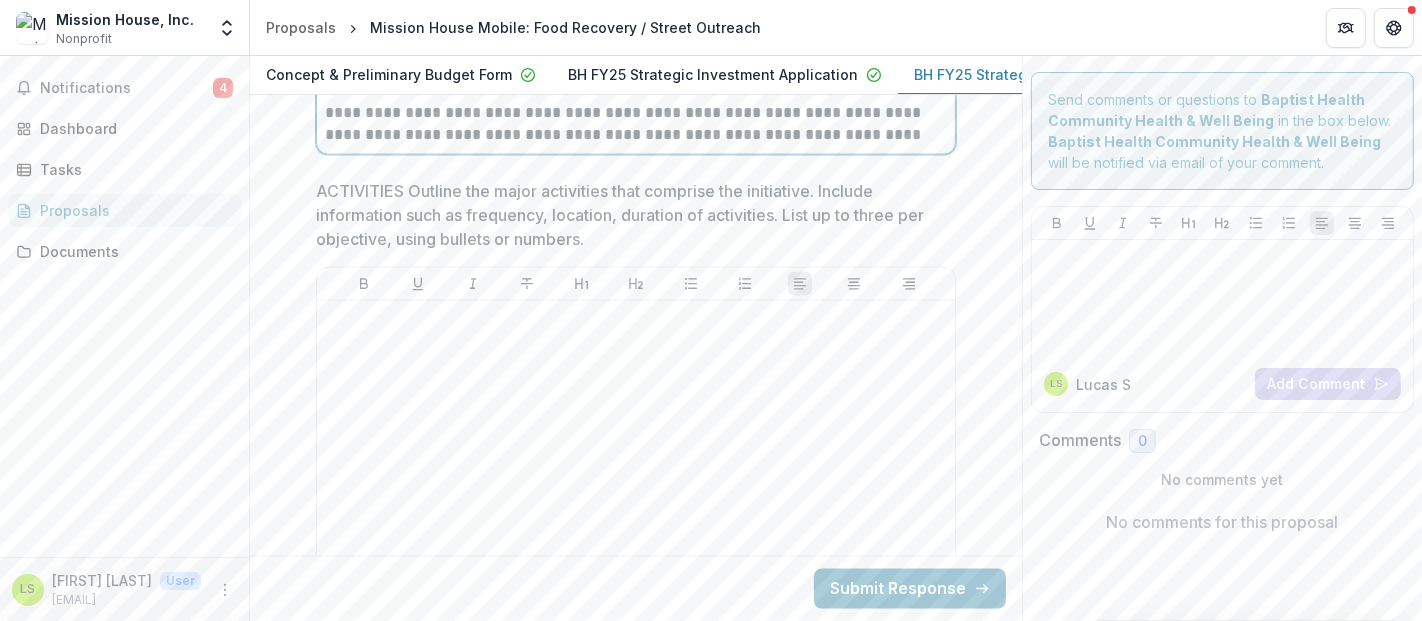 scroll, scrollTop: 9080, scrollLeft: 0, axis: vertical 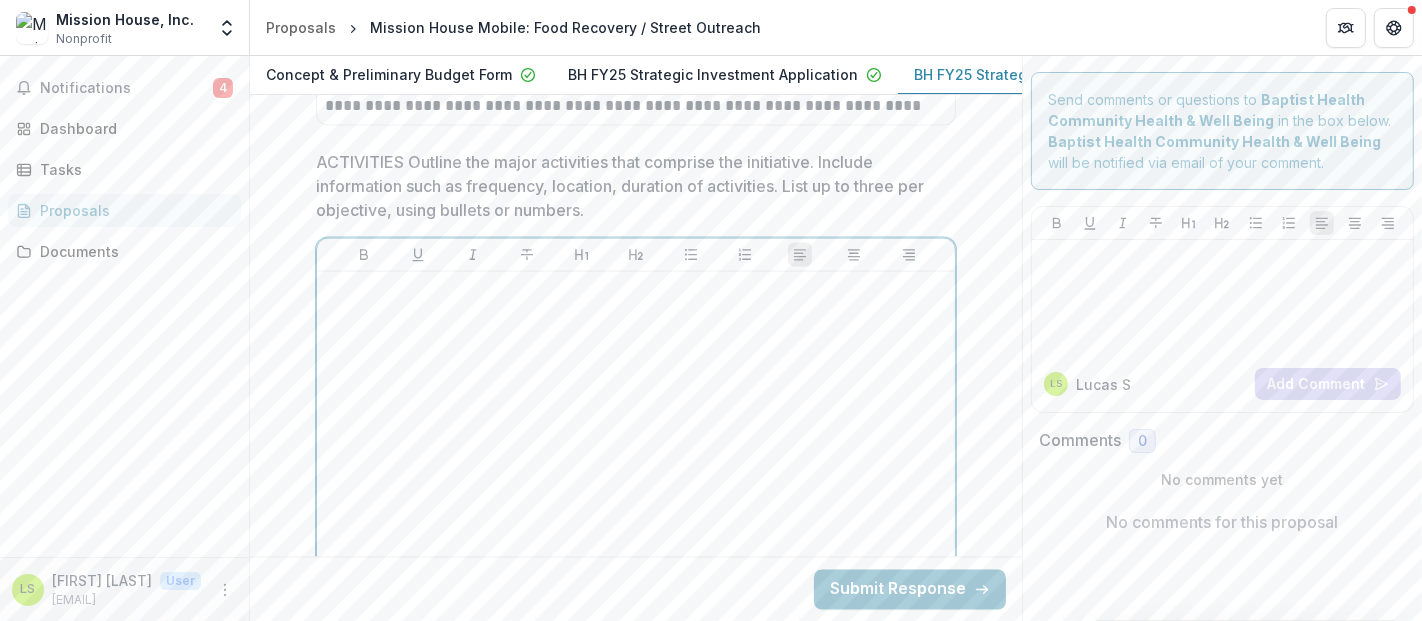 click at bounding box center (636, 291) 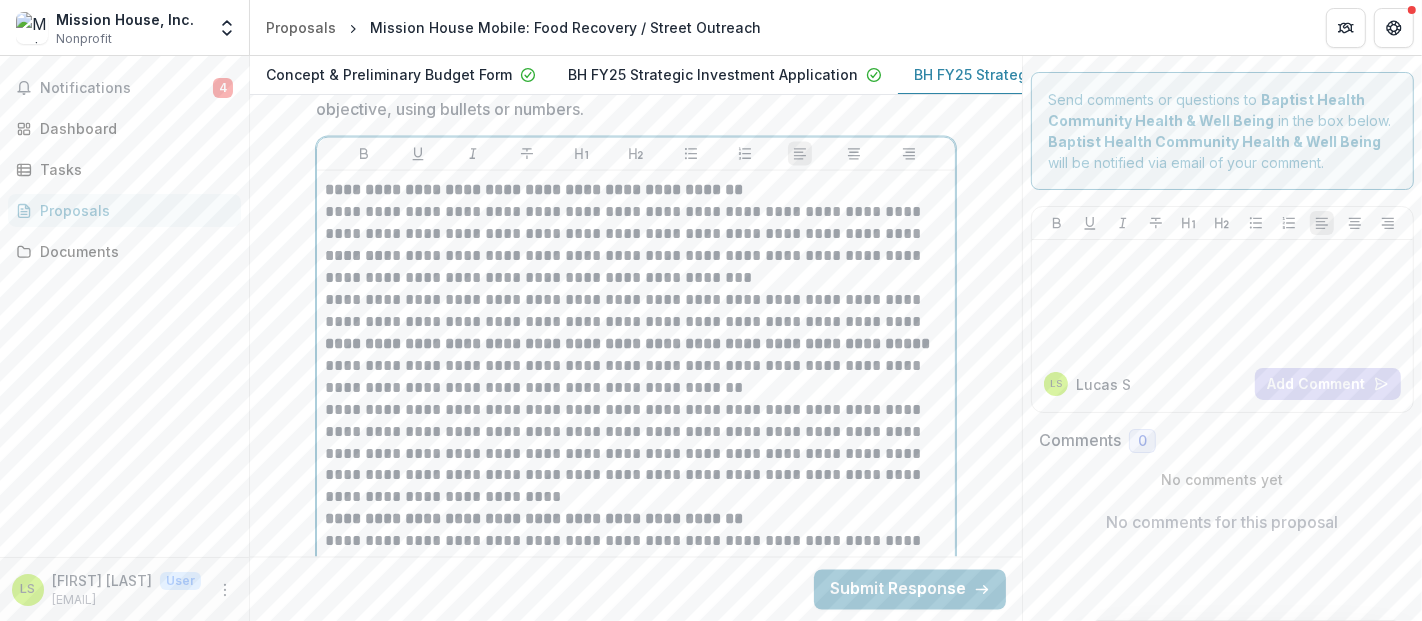 click on "**********" at bounding box center [627, 343] 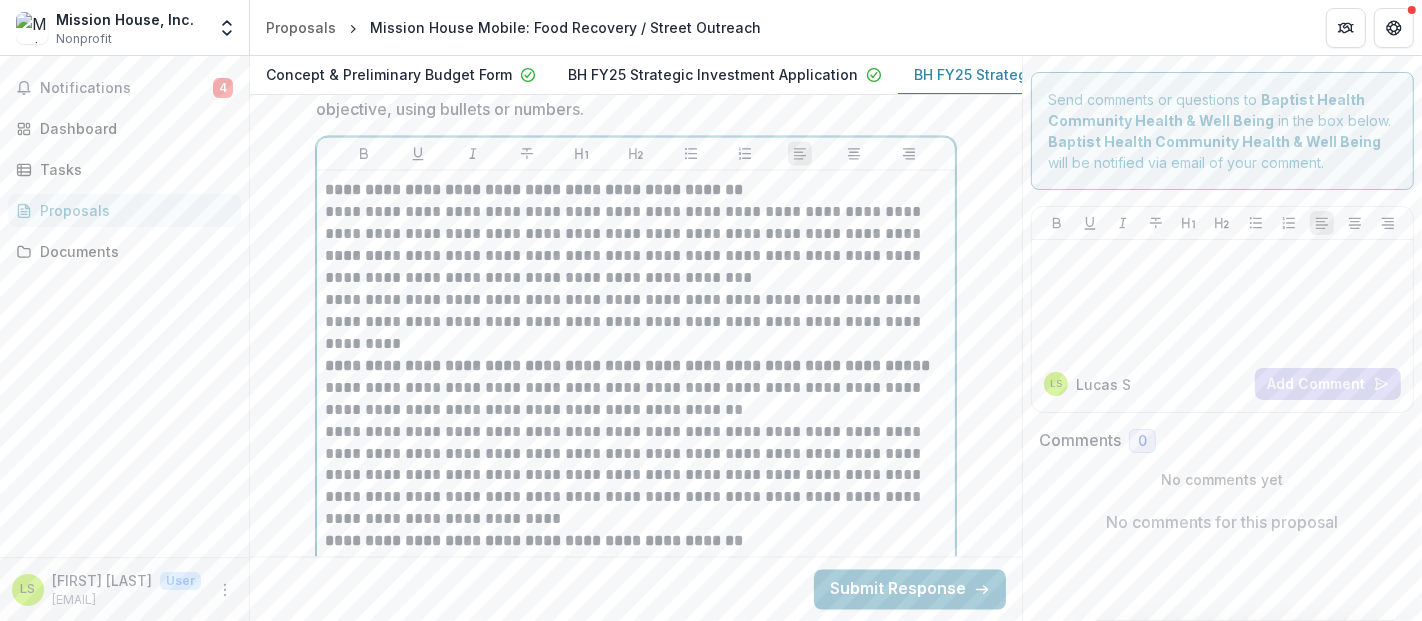 click on "**********" at bounding box center (636, 311) 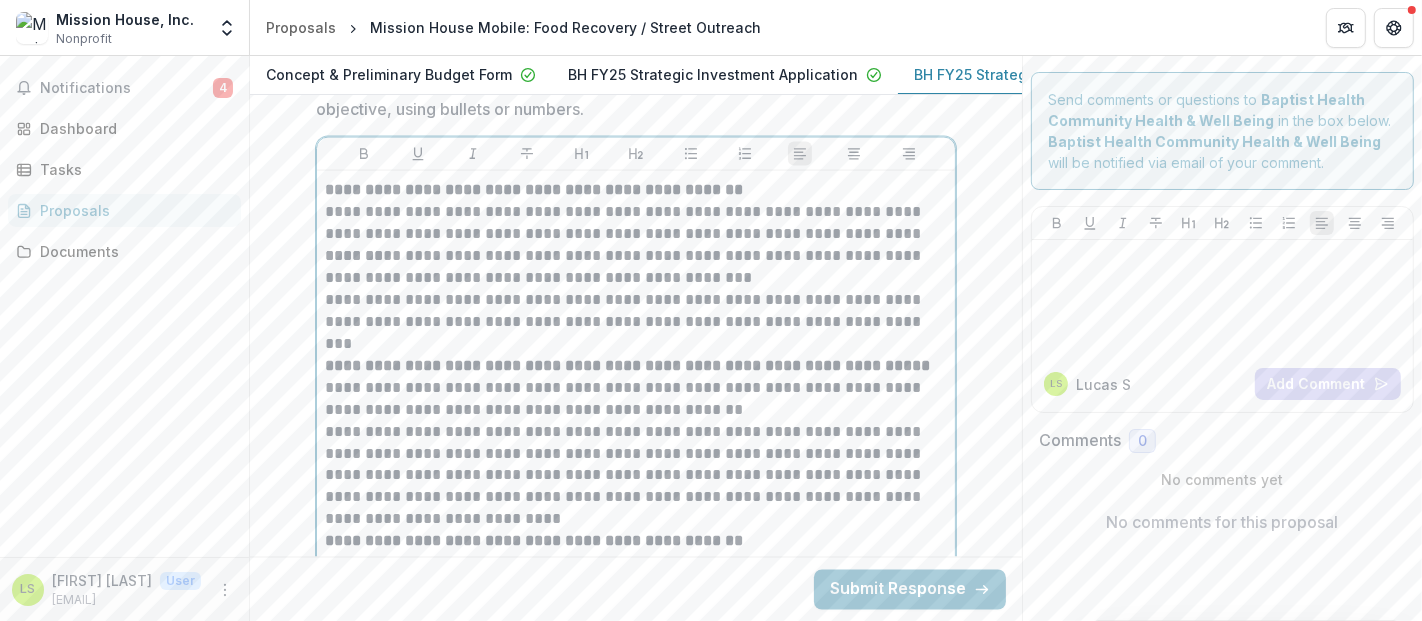 click on "**********" at bounding box center (636, 267) 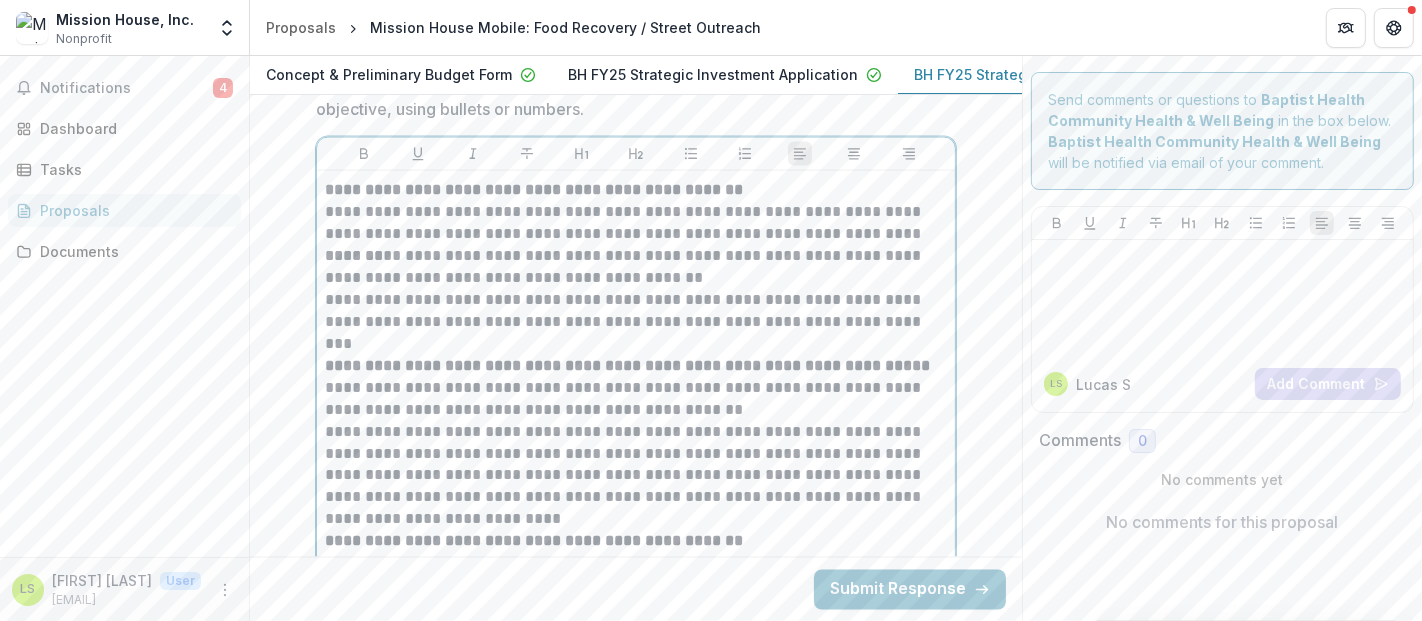 click on "**********" at bounding box center (636, 223) 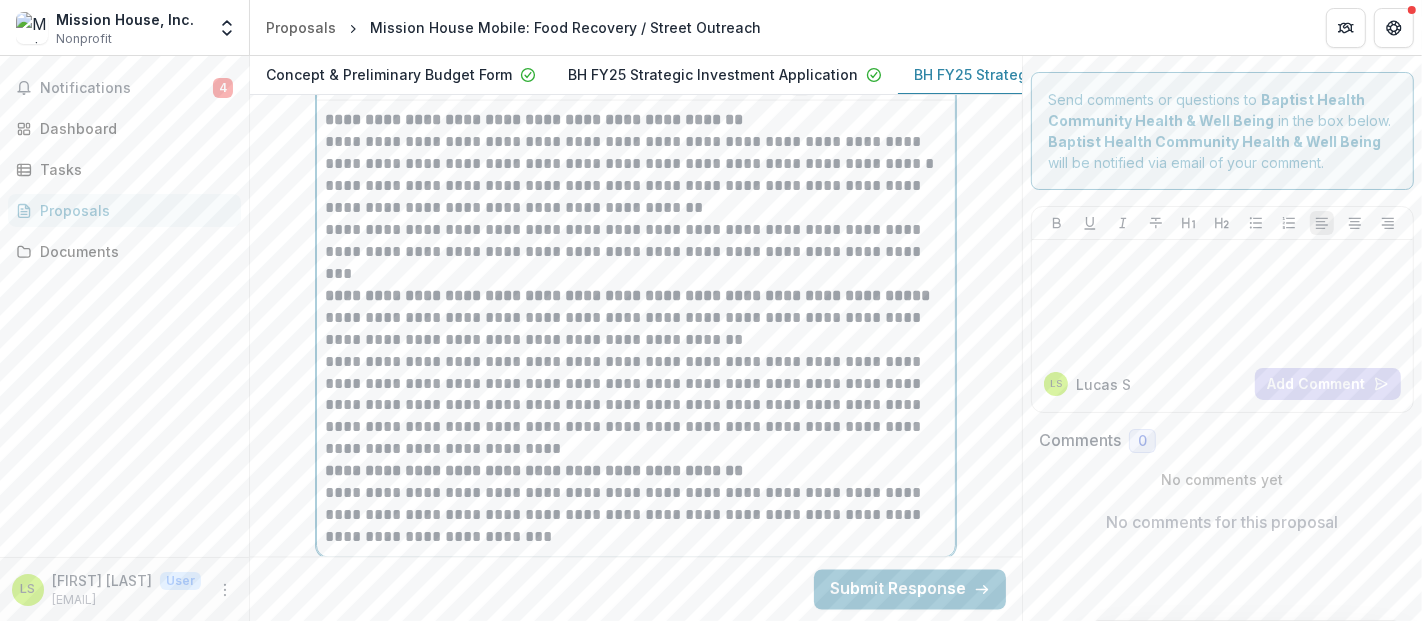 click on "**********" at bounding box center [636, 329] 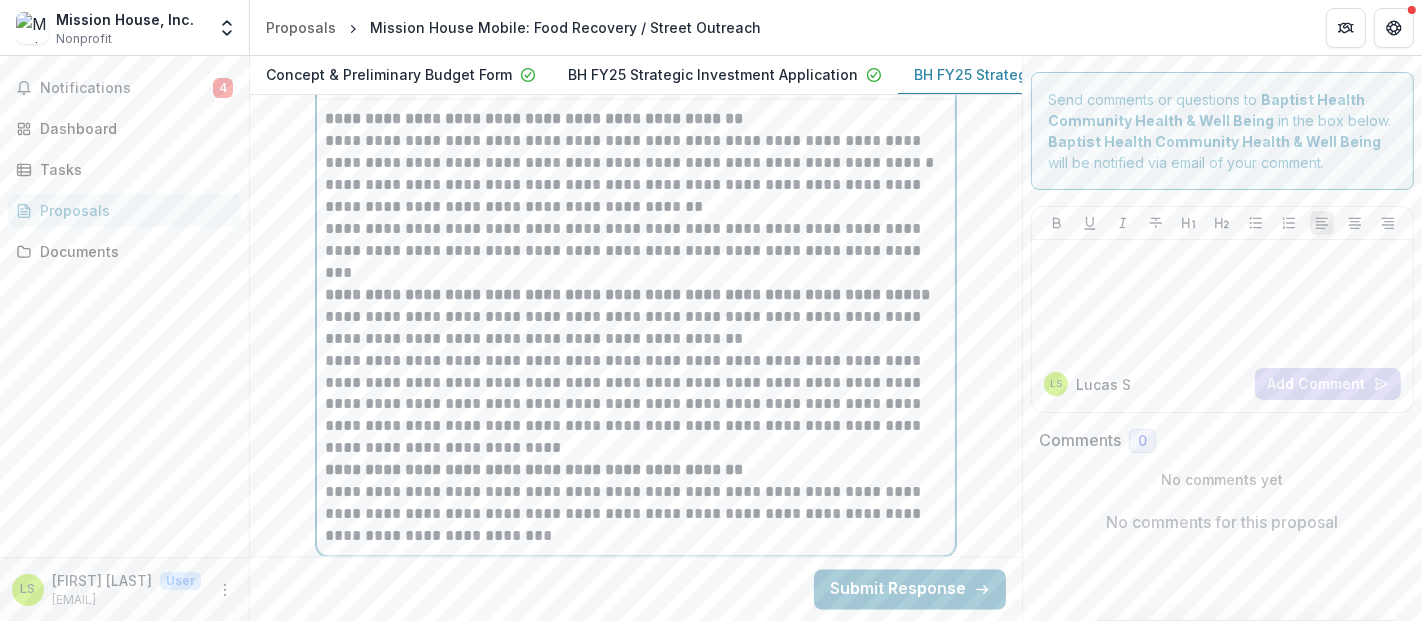 click on "**********" at bounding box center (636, 328) 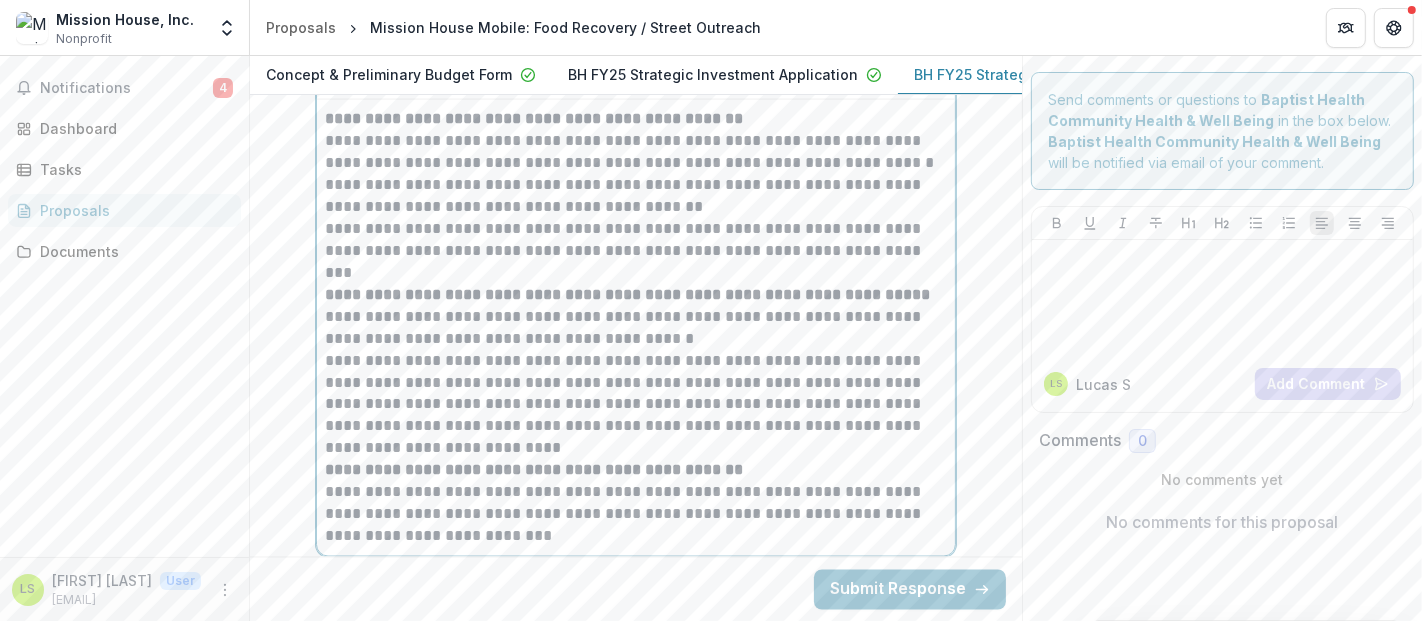click on "**********" at bounding box center [636, 372] 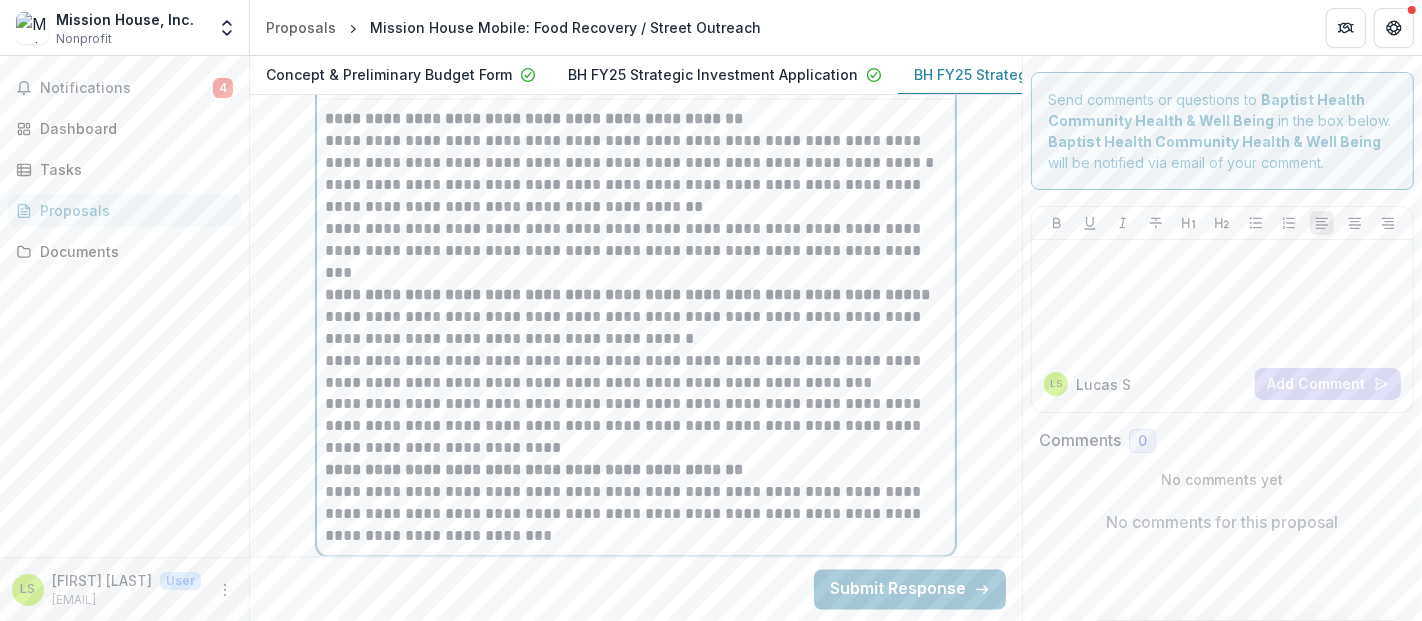 click on "**********" at bounding box center [636, 427] 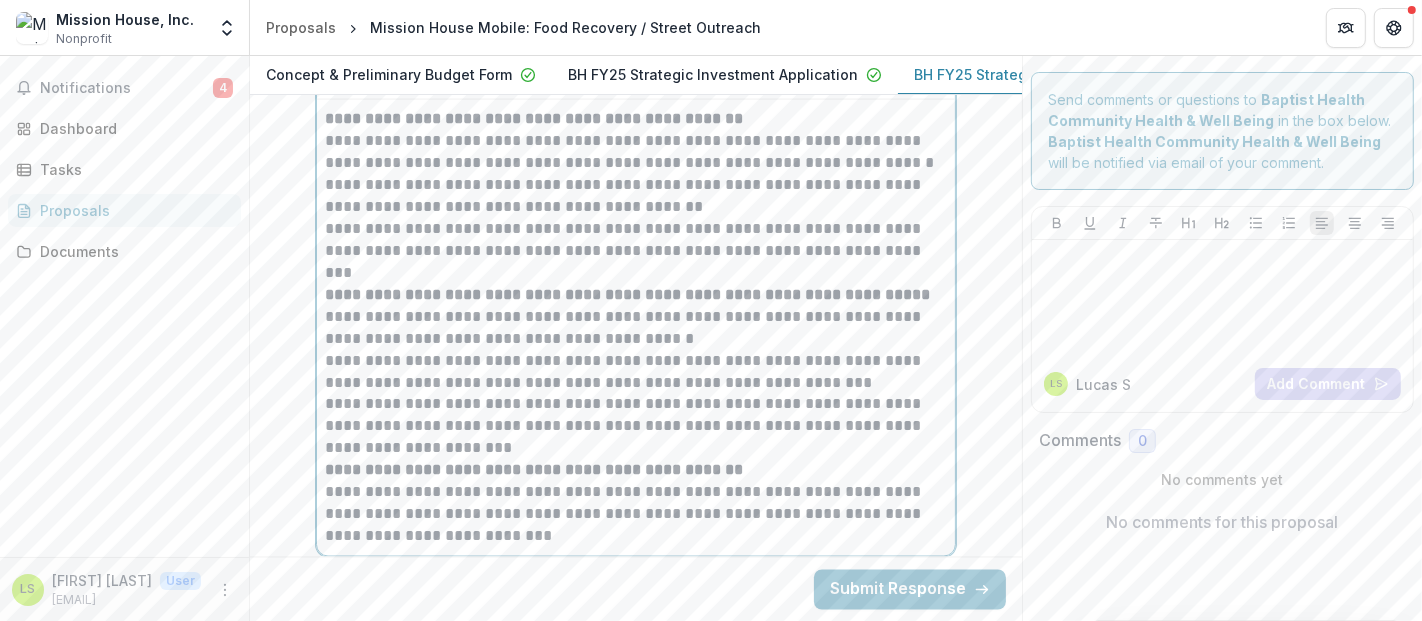 scroll, scrollTop: 9343, scrollLeft: 0, axis: vertical 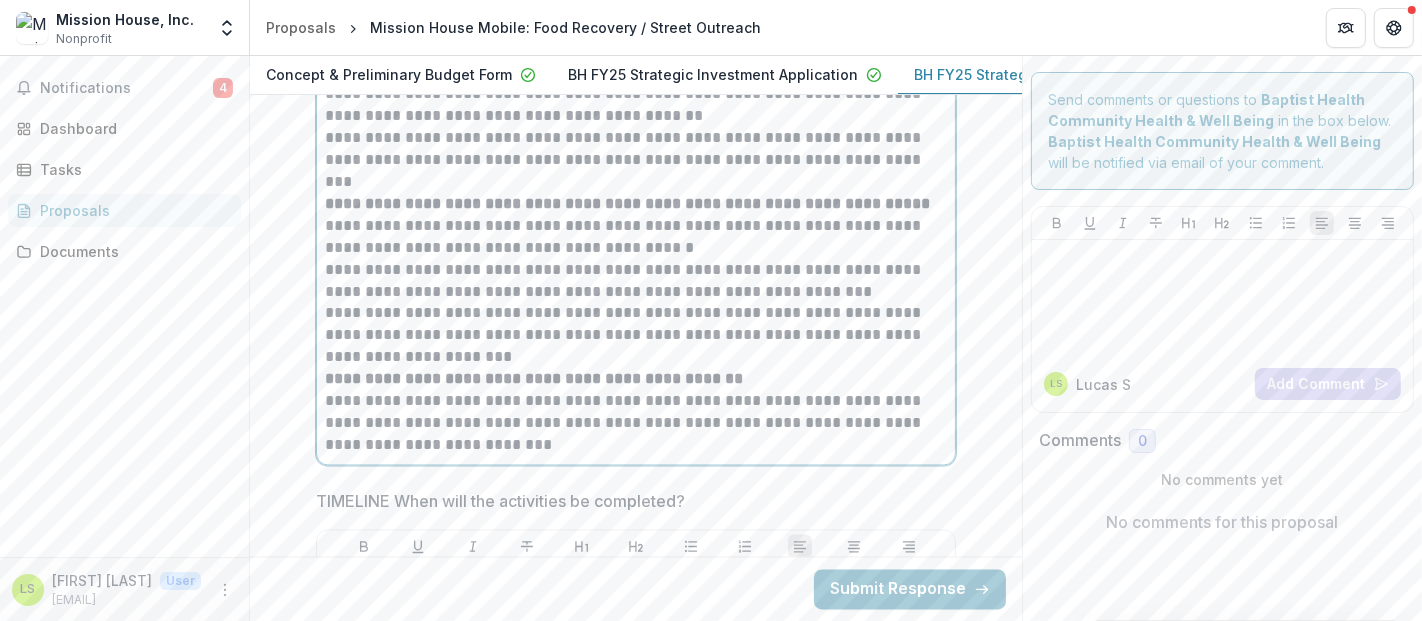 click on "**********" at bounding box center (636, 336) 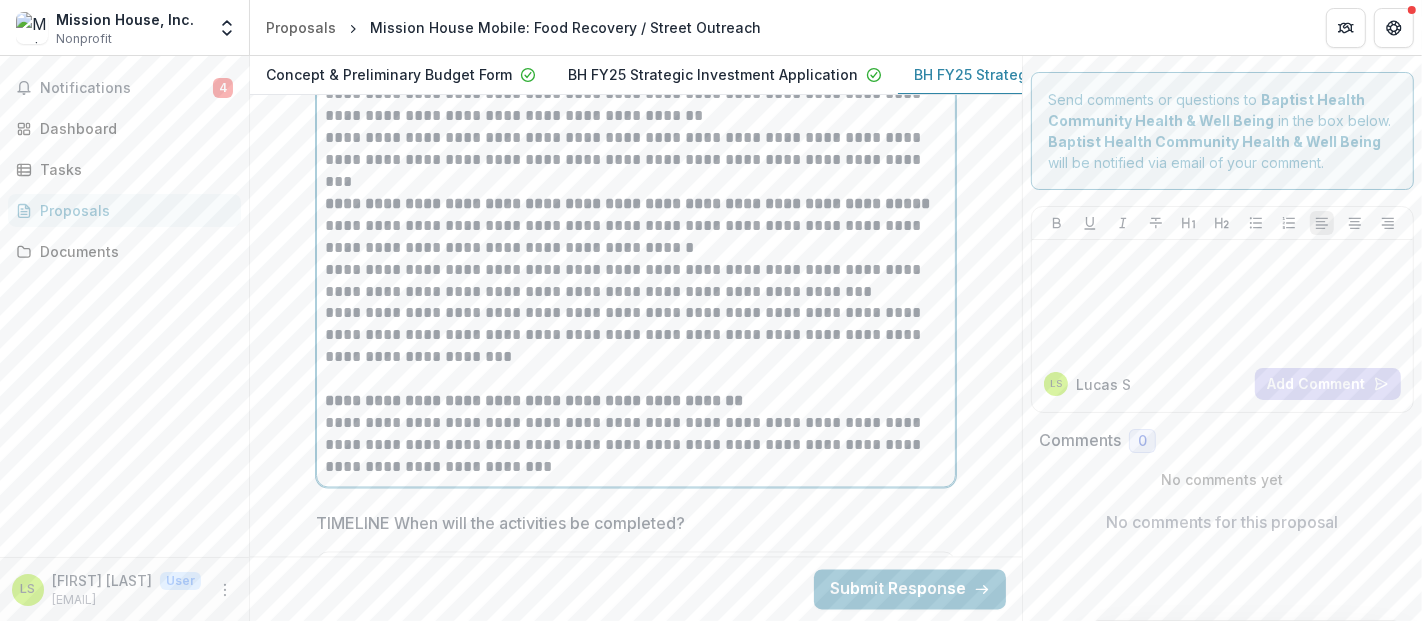 scroll, scrollTop: 9540, scrollLeft: 0, axis: vertical 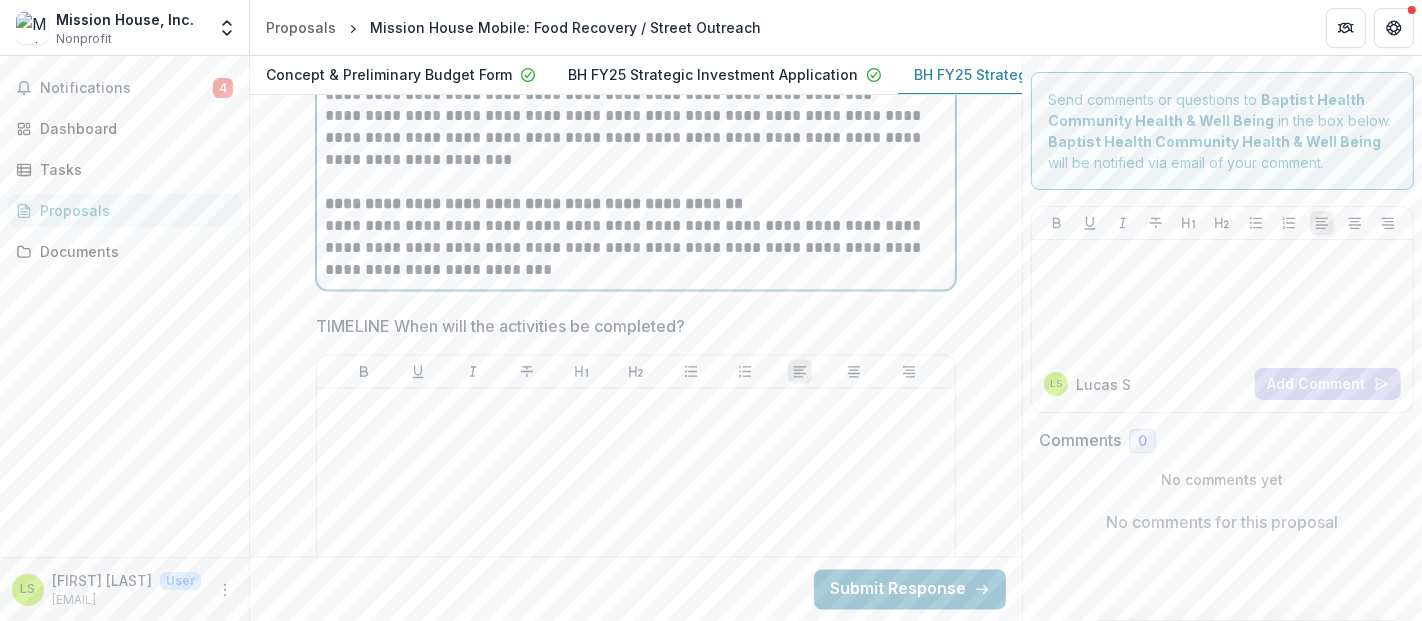 click on "**********" at bounding box center (636, 249) 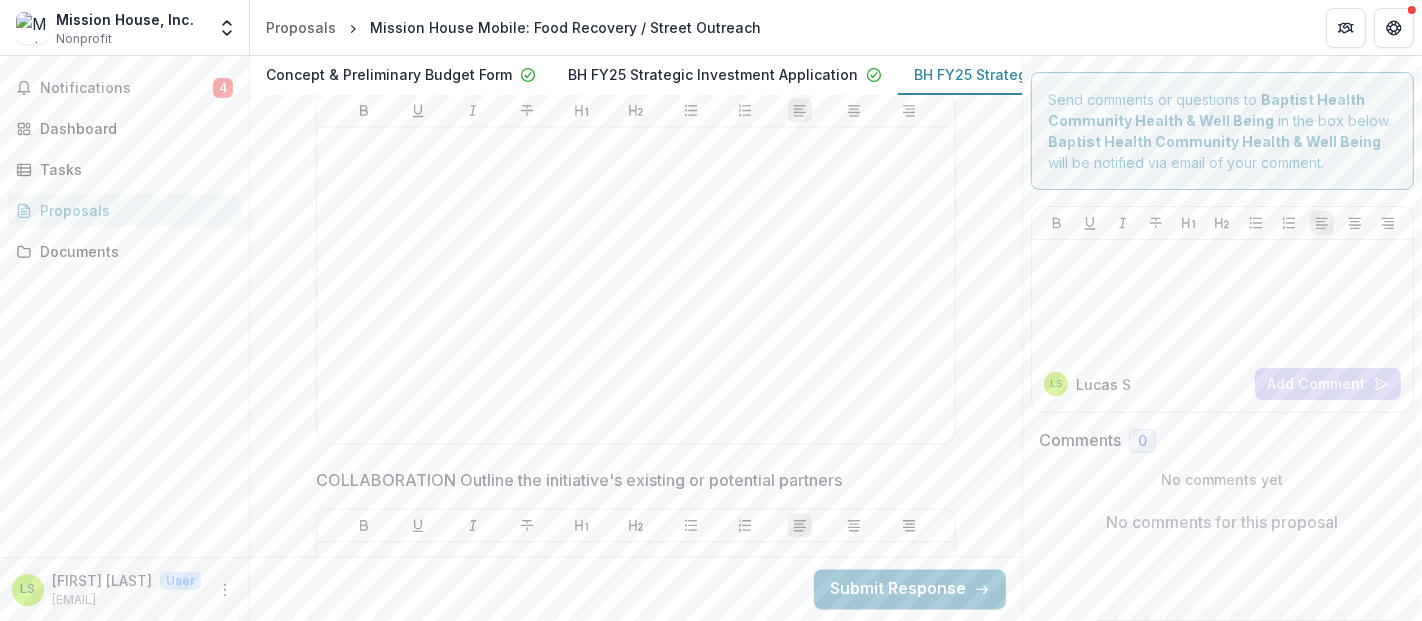 scroll, scrollTop: 9803, scrollLeft: 0, axis: vertical 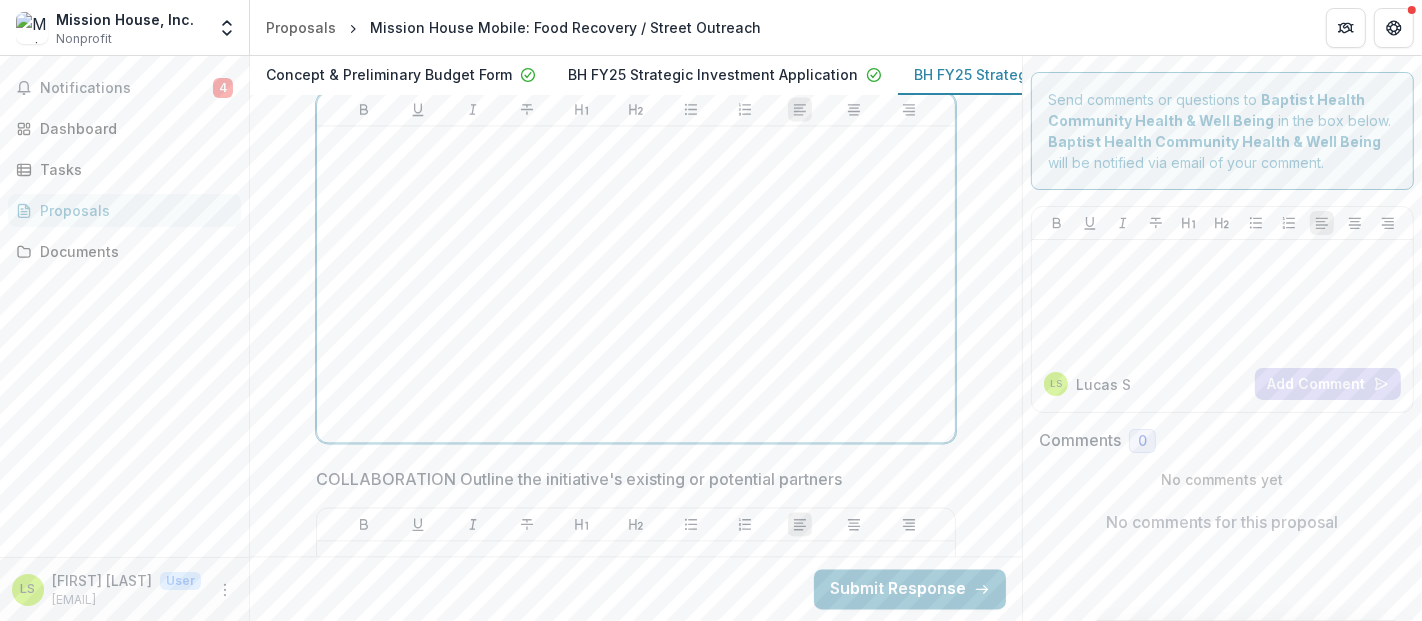 click at bounding box center [636, 284] 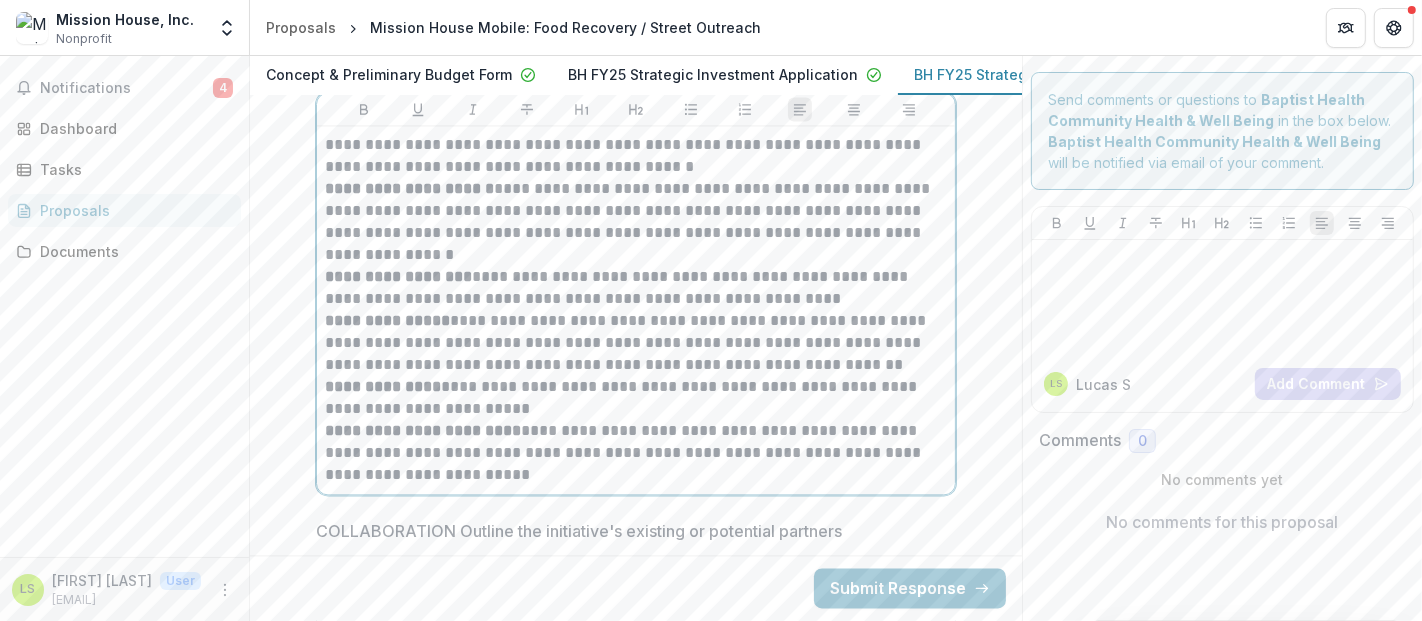 scroll, scrollTop: 9755, scrollLeft: 0, axis: vertical 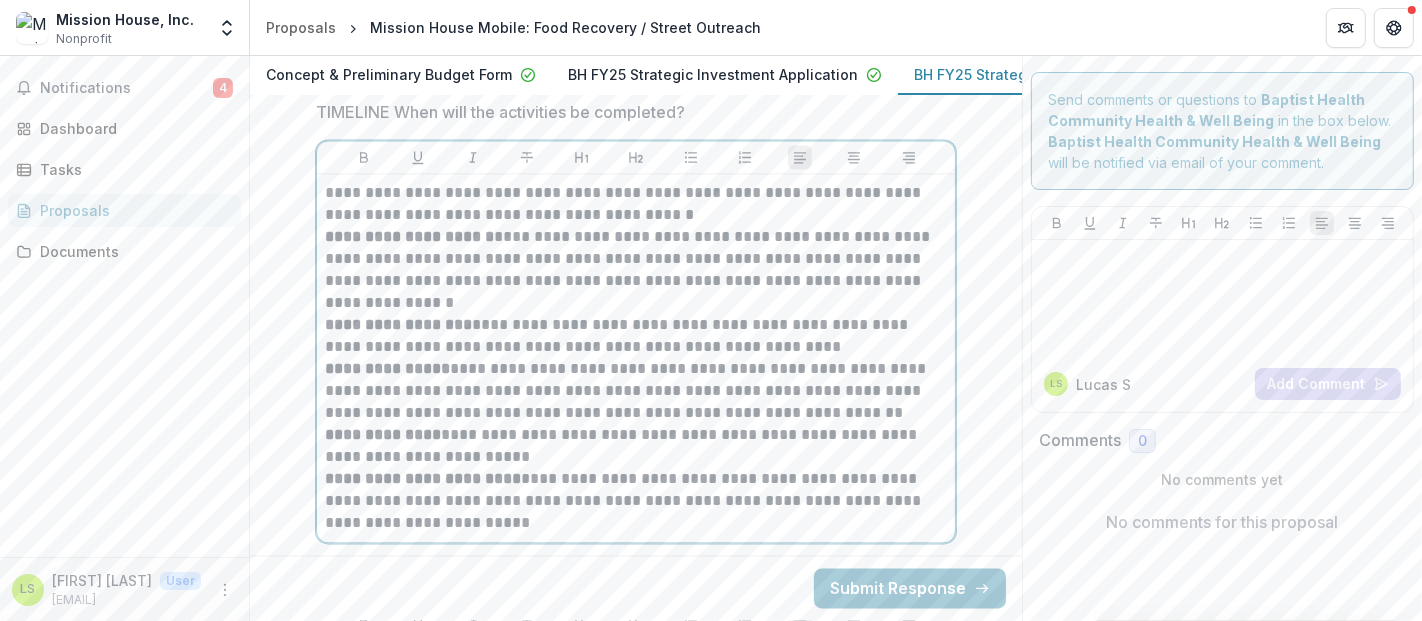 click on "**********" at bounding box center (636, 204) 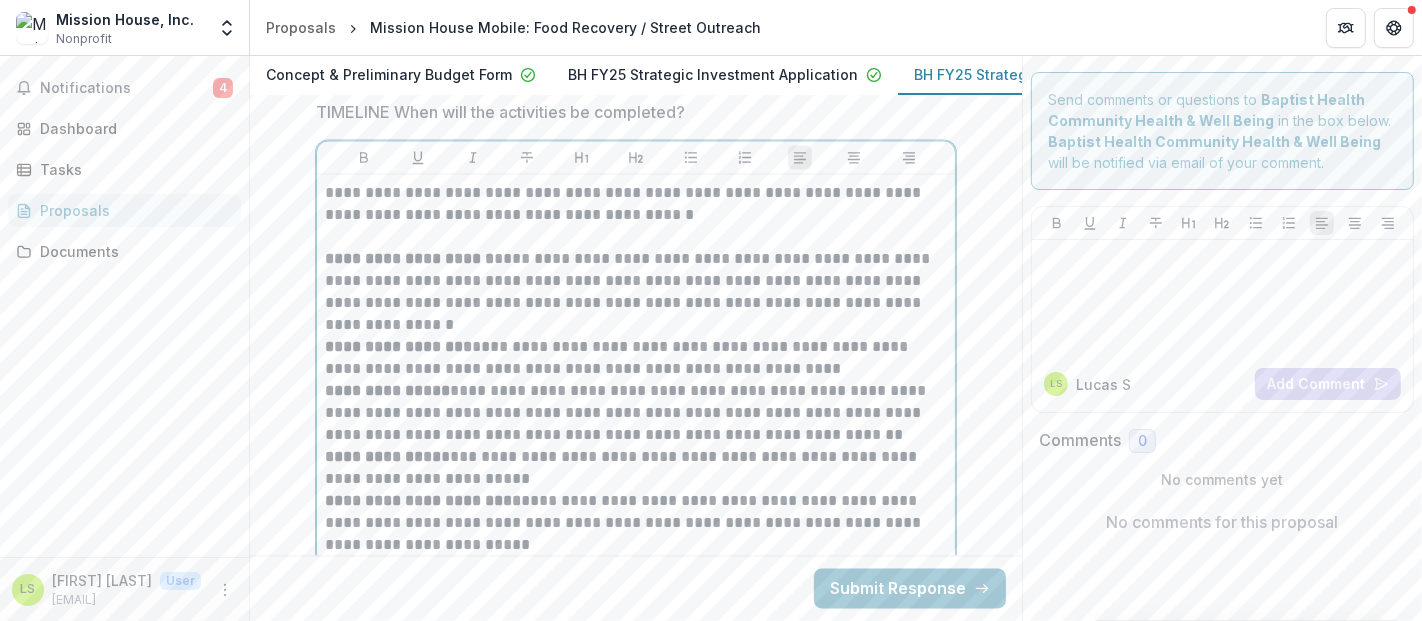 click on "**********" at bounding box center [636, 292] 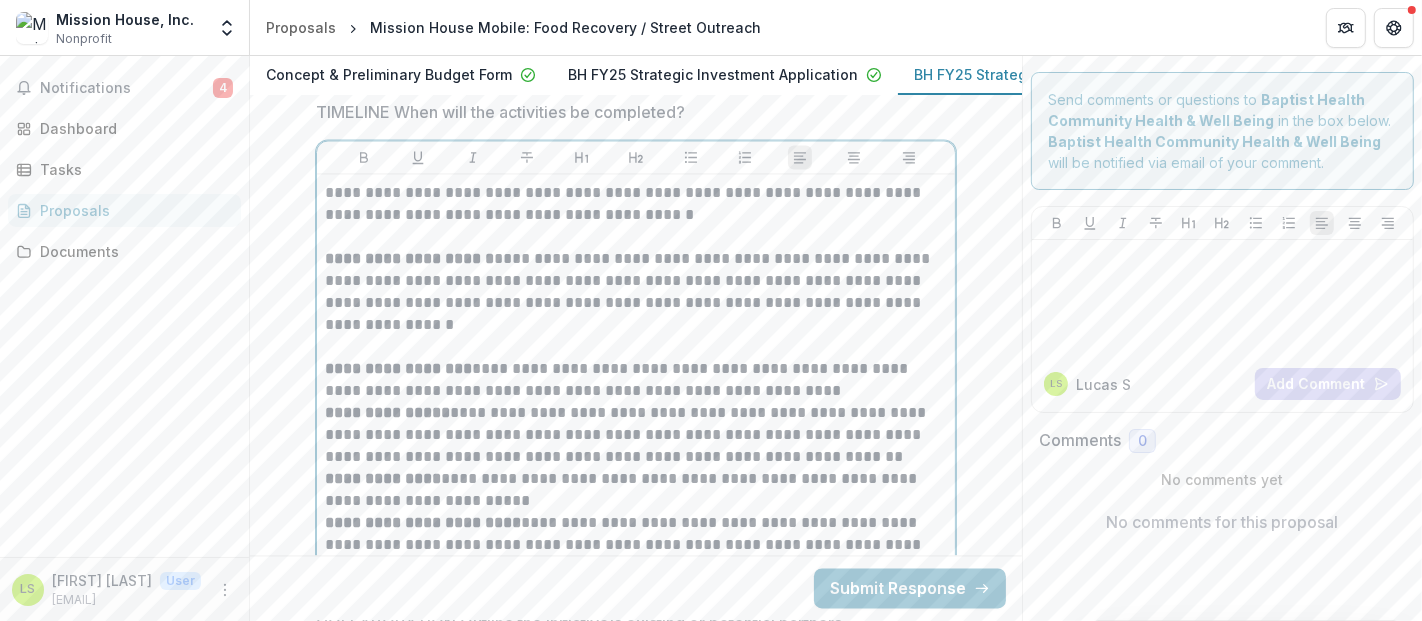 click on "**********" at bounding box center [636, 380] 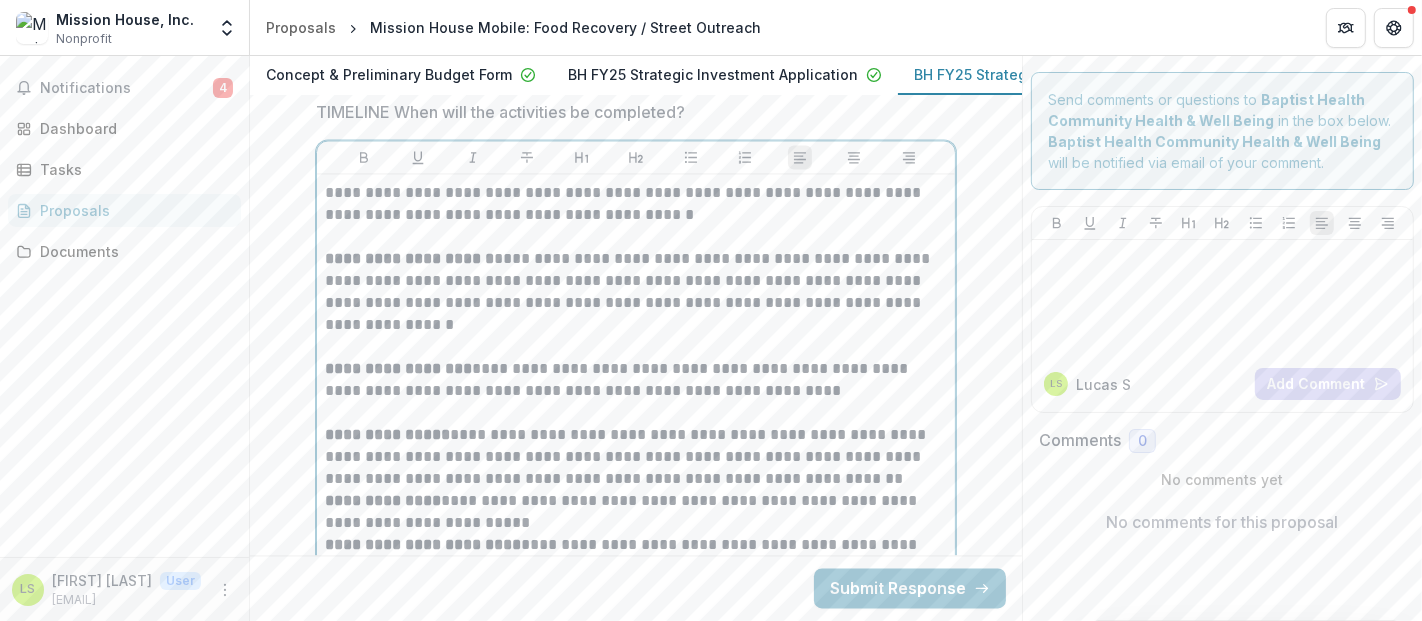 scroll, scrollTop: 9905, scrollLeft: 0, axis: vertical 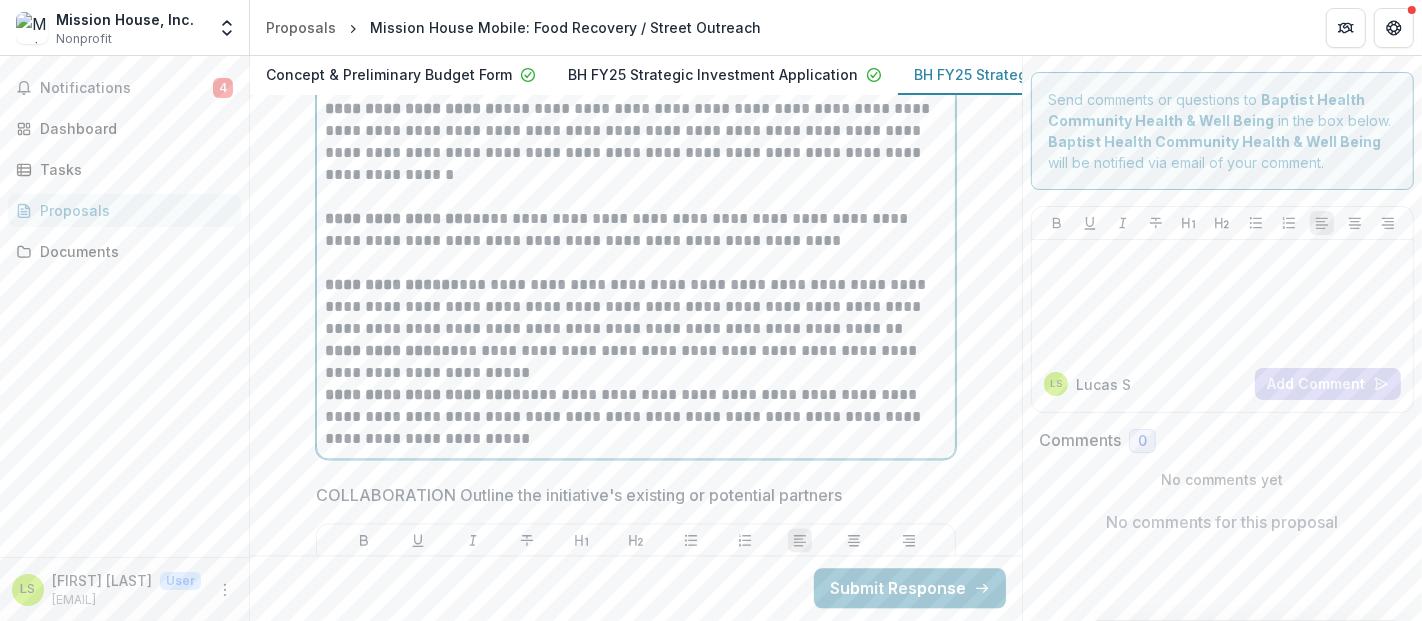click on "**********" at bounding box center (636, 307) 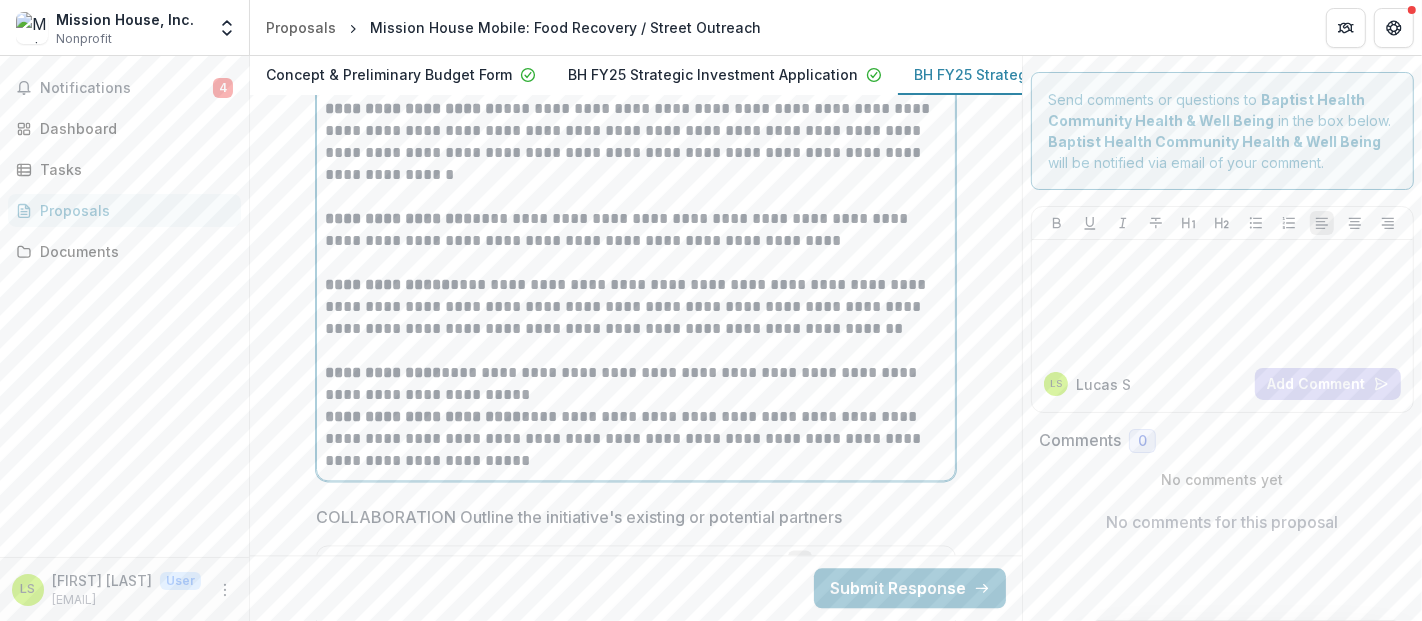 click on "**********" at bounding box center (636, 384) 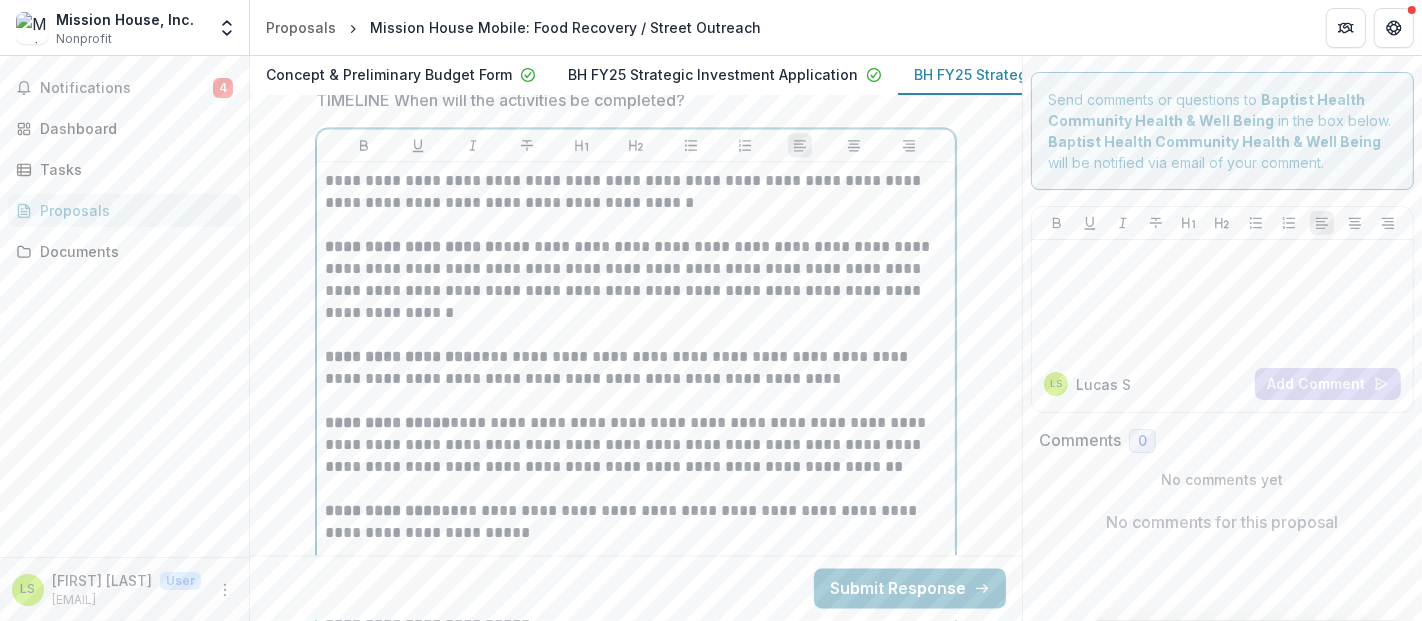 scroll, scrollTop: 9765, scrollLeft: 0, axis: vertical 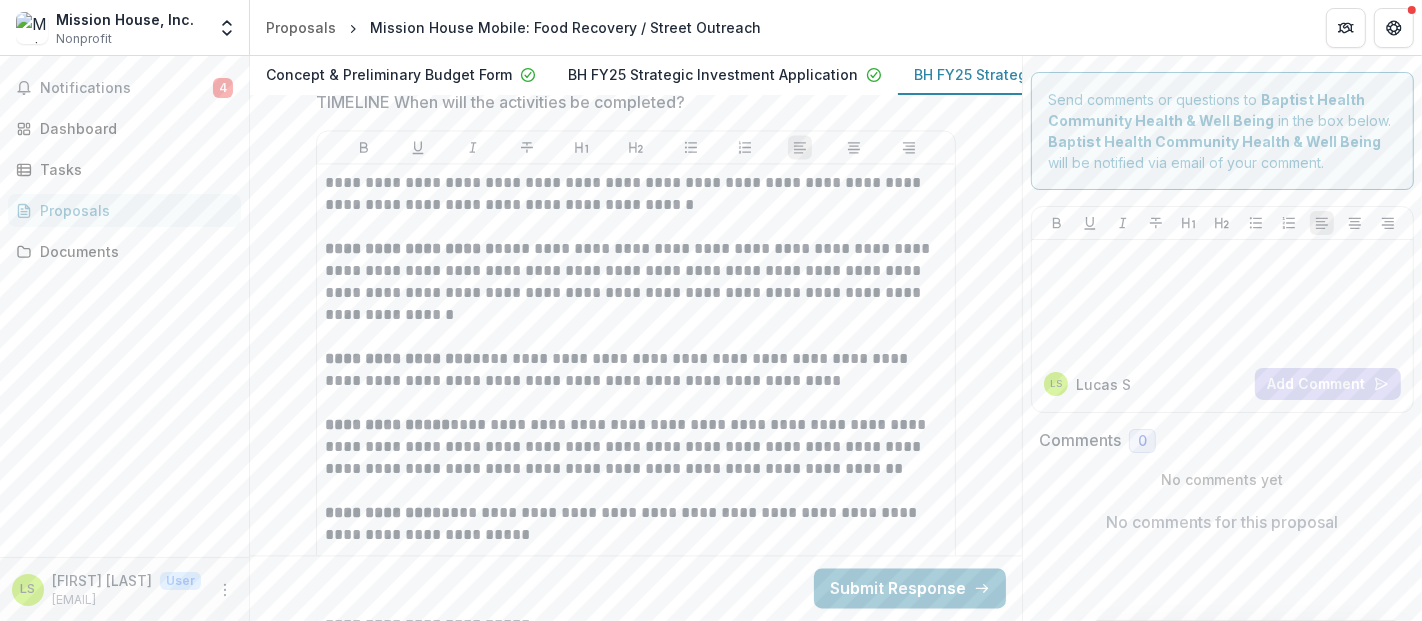 click on "**********" at bounding box center (636, -2000) 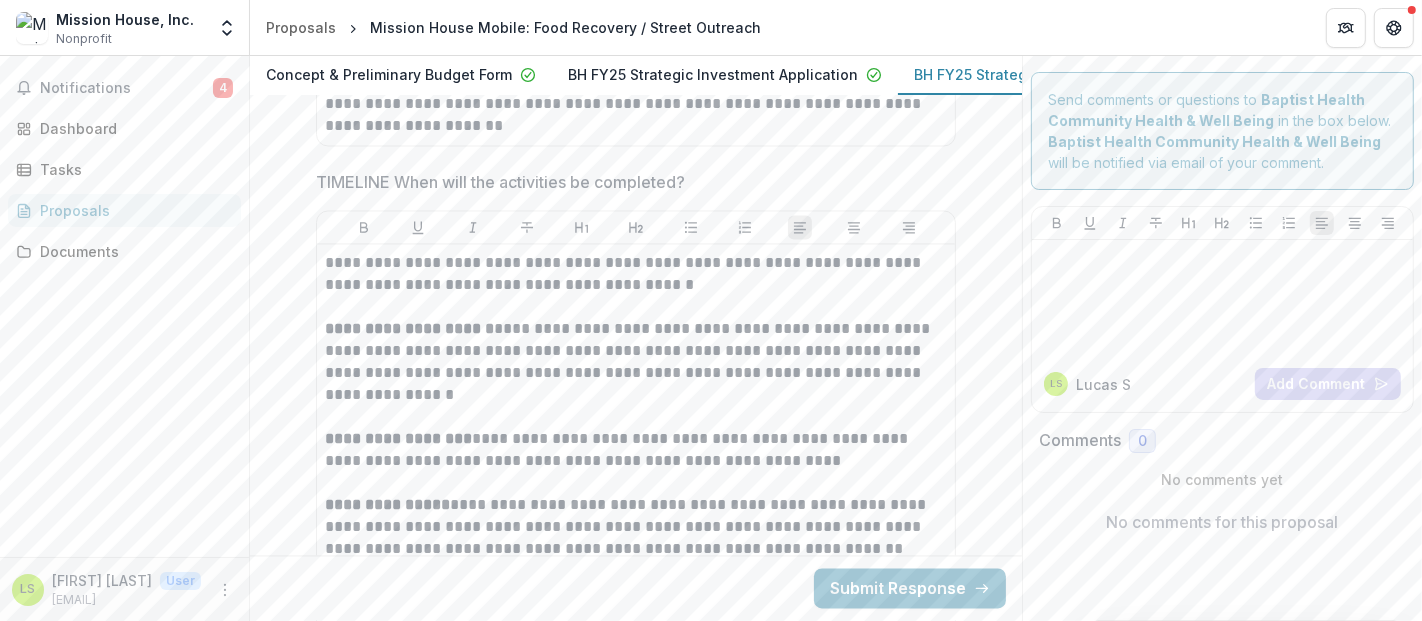 scroll, scrollTop: 9651, scrollLeft: 0, axis: vertical 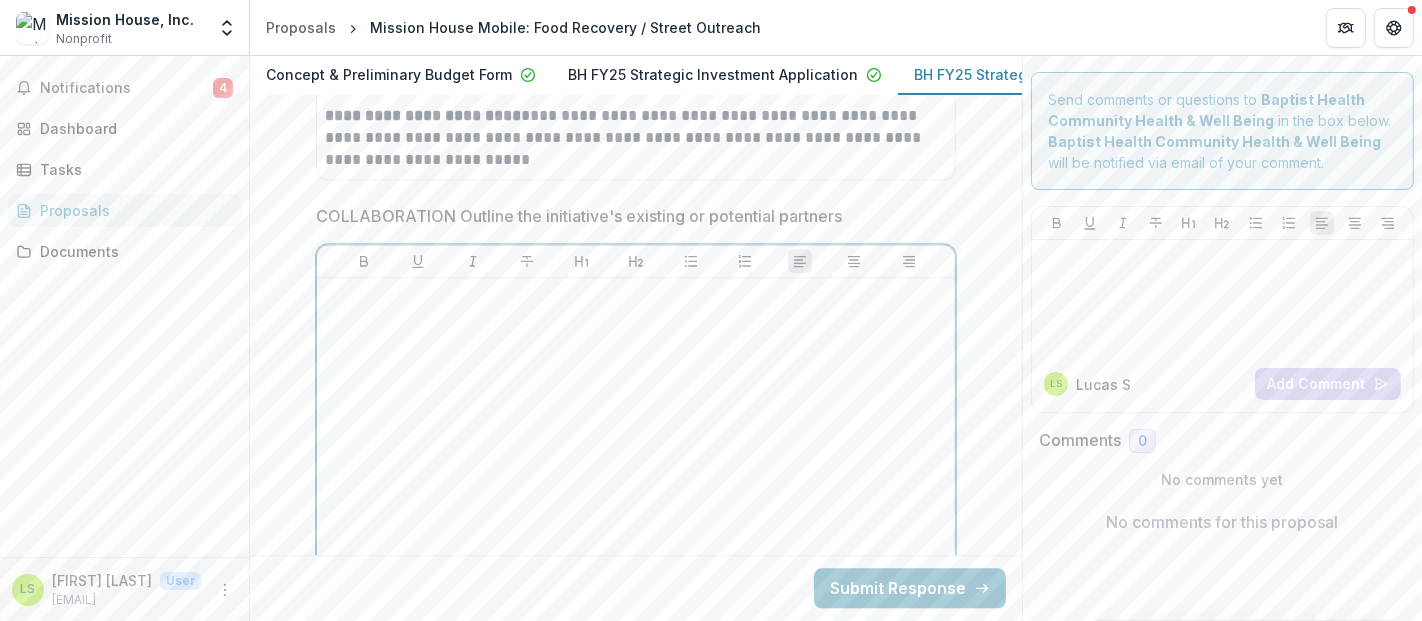 click at bounding box center [636, 436] 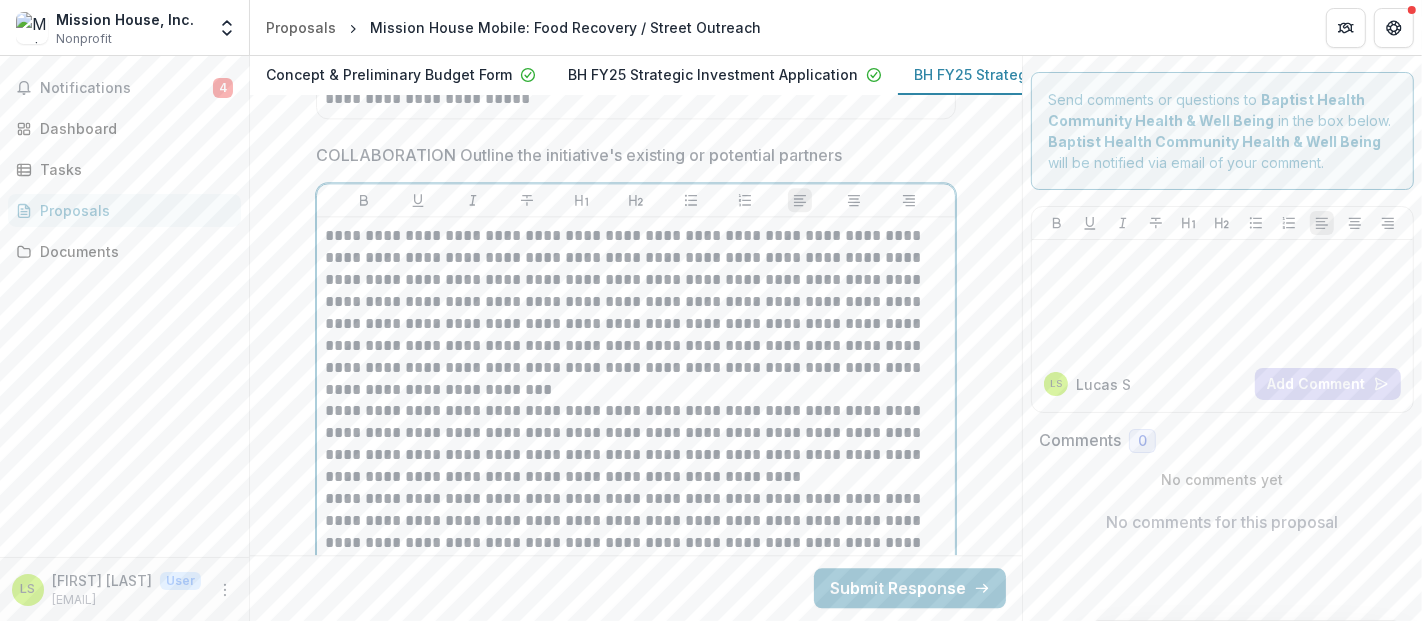 click on "**********" at bounding box center (636, 313) 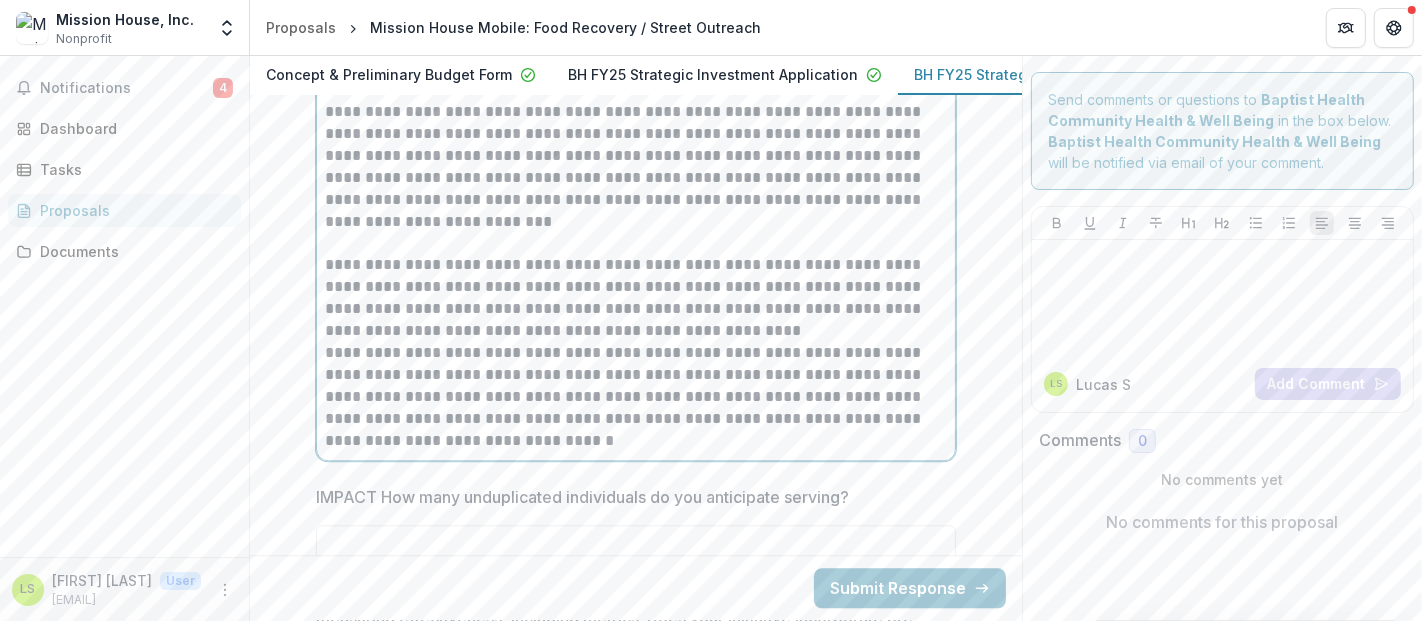 scroll, scrollTop: 10538, scrollLeft: 0, axis: vertical 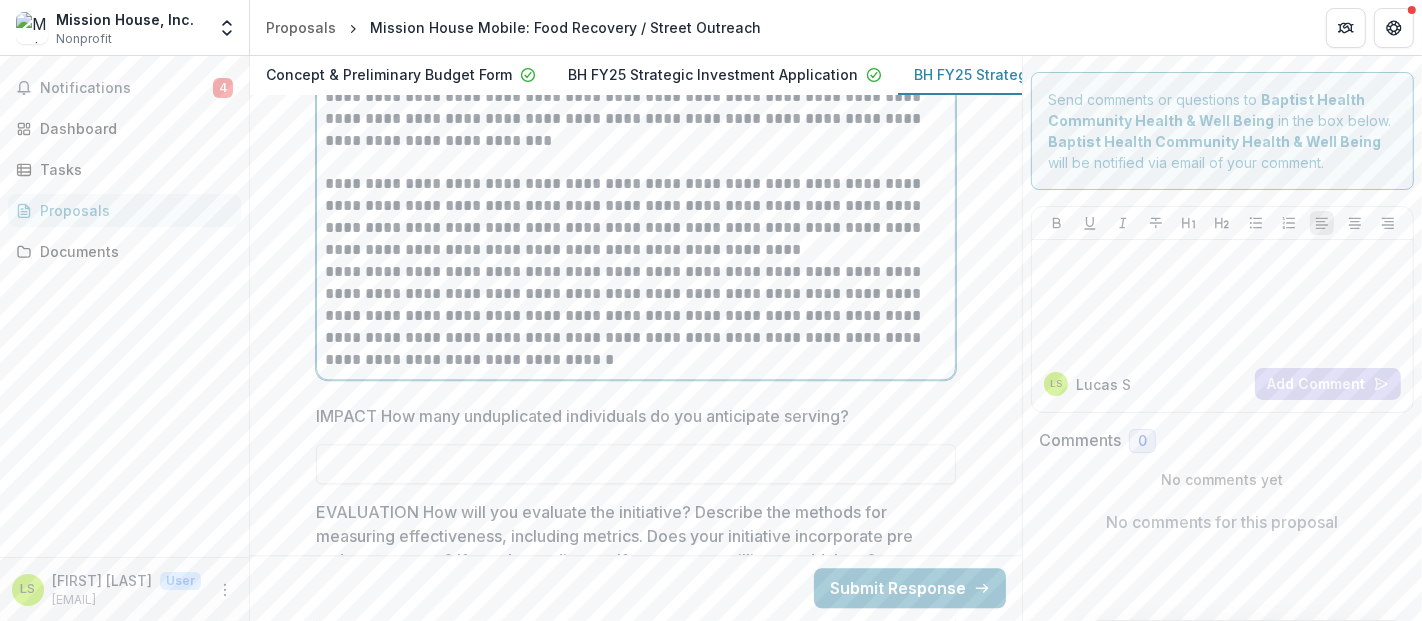 click on "**********" at bounding box center (636, 217) 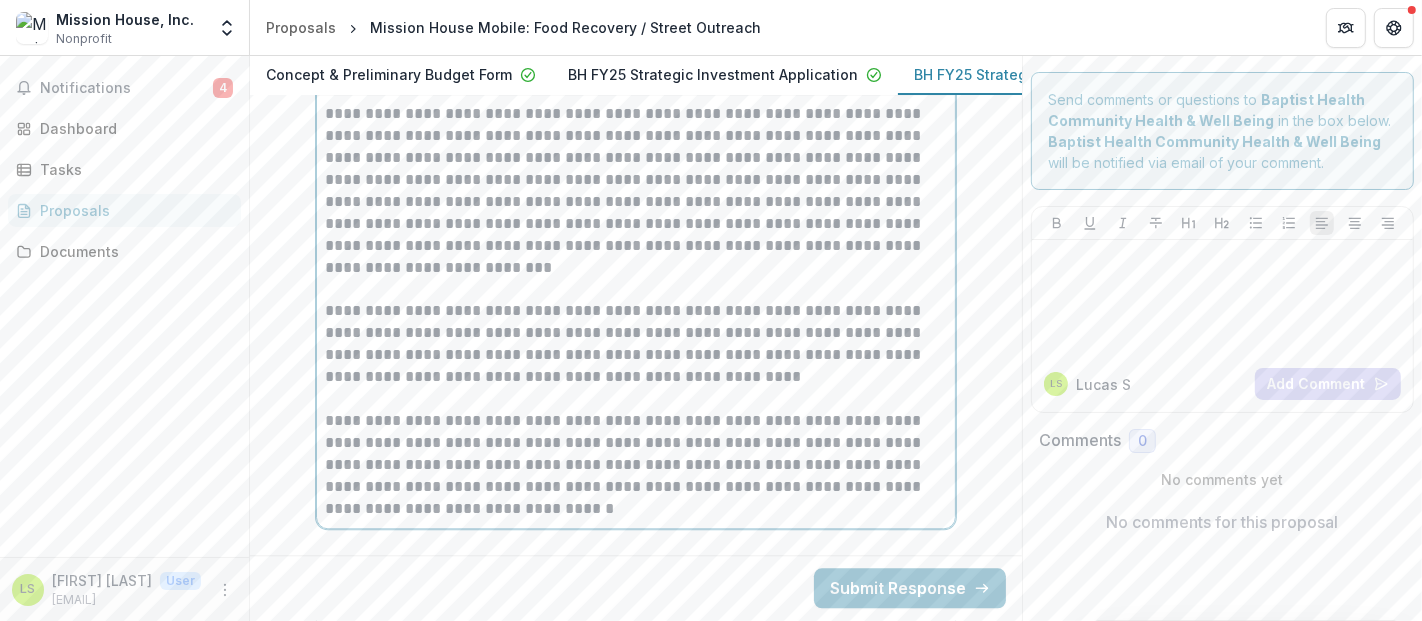 scroll, scrollTop: 10371, scrollLeft: 0, axis: vertical 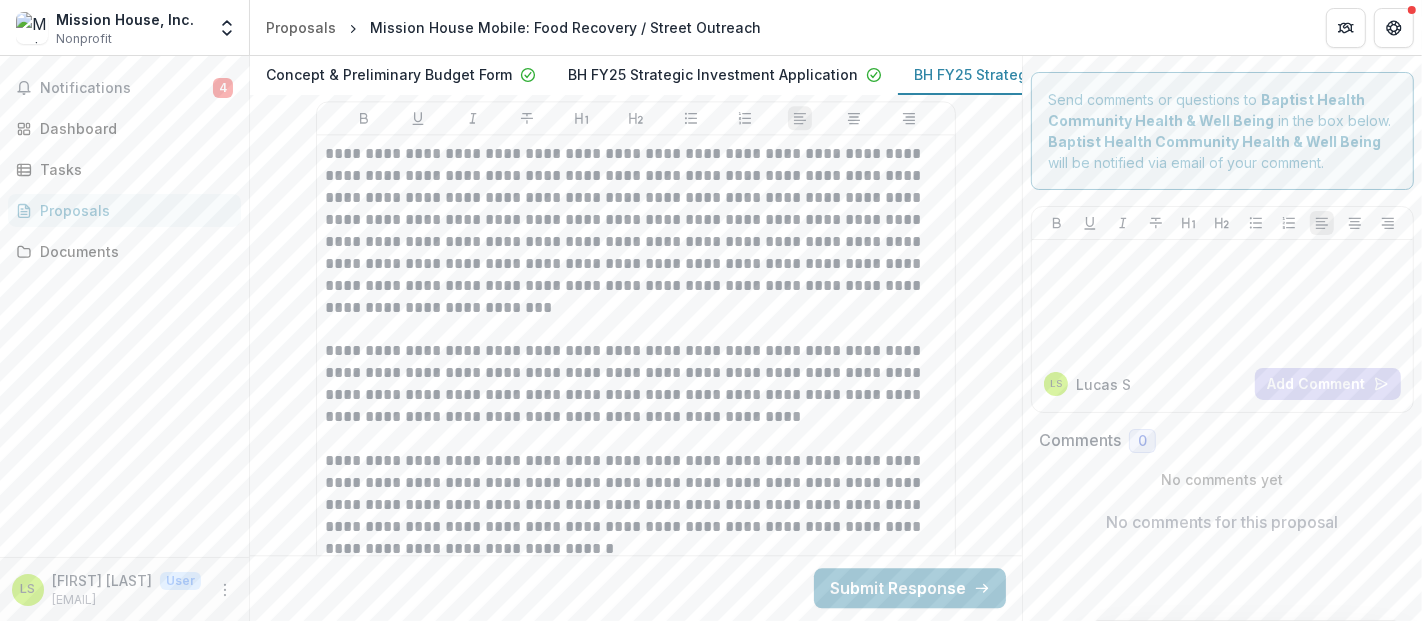 click on "**********" at bounding box center [636, -2547] 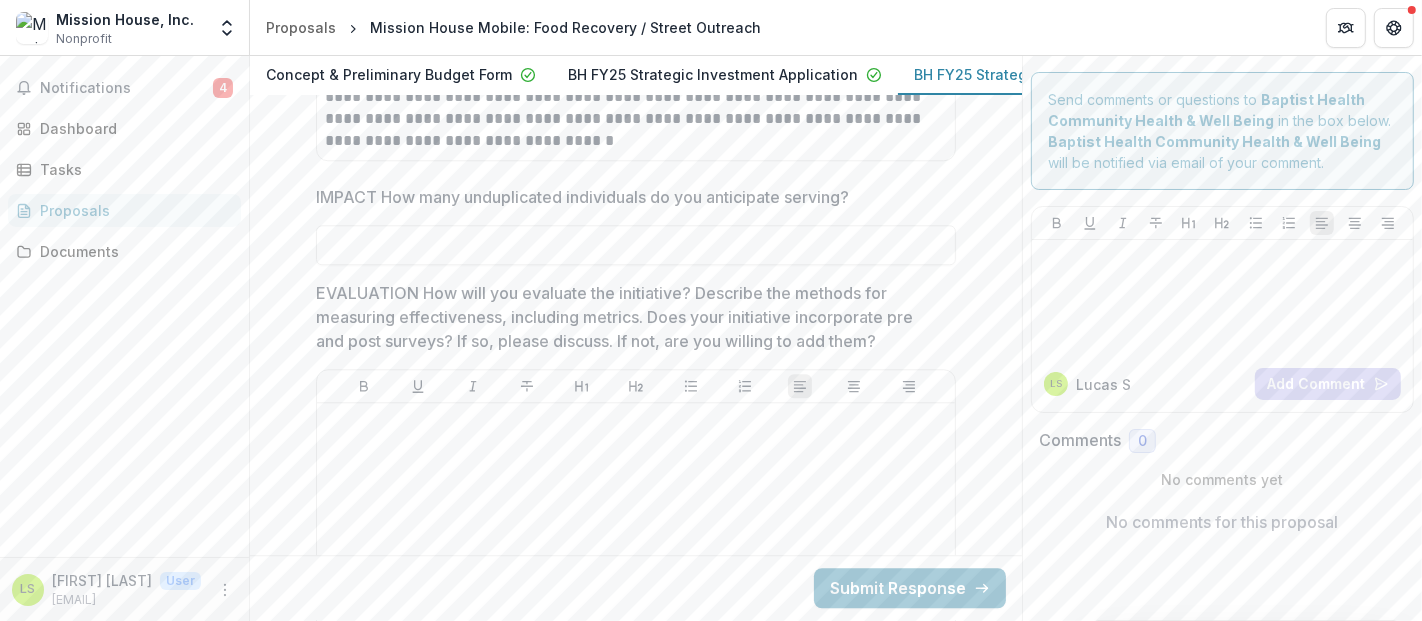 scroll, scrollTop: 10782, scrollLeft: 0, axis: vertical 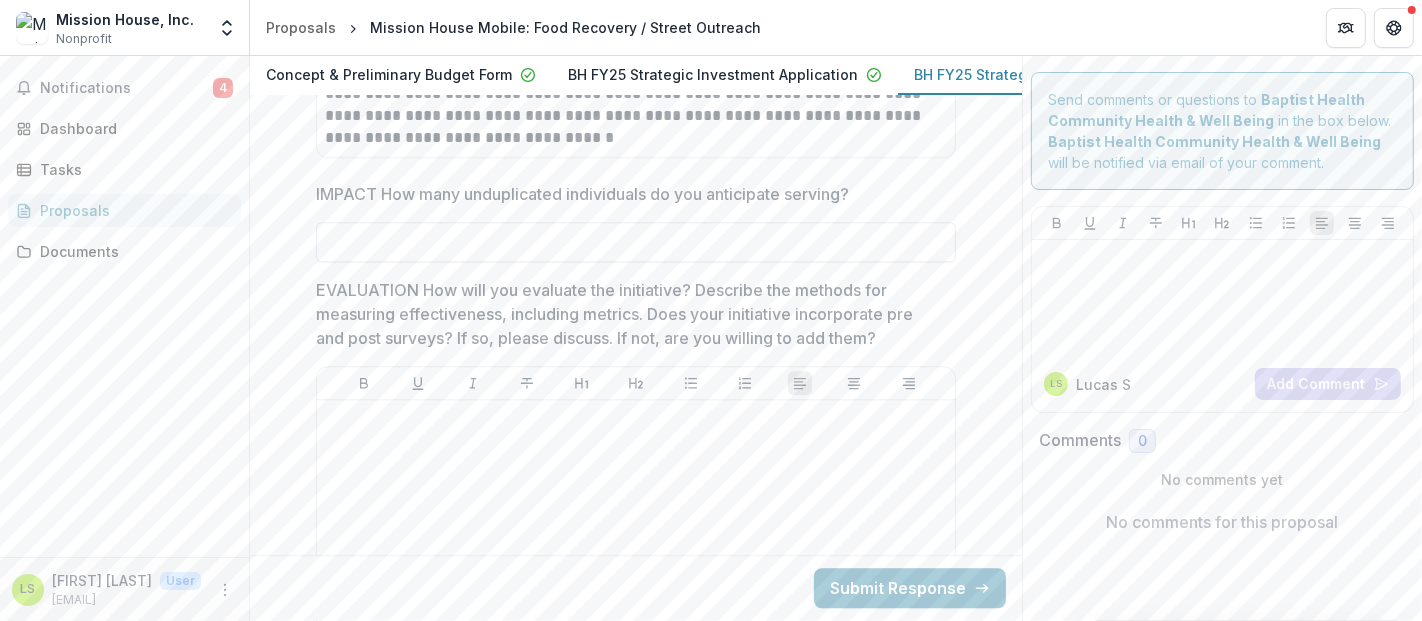 click on "IMPACT   How many unduplicated individuals do you anticipate serving?" at bounding box center [636, 242] 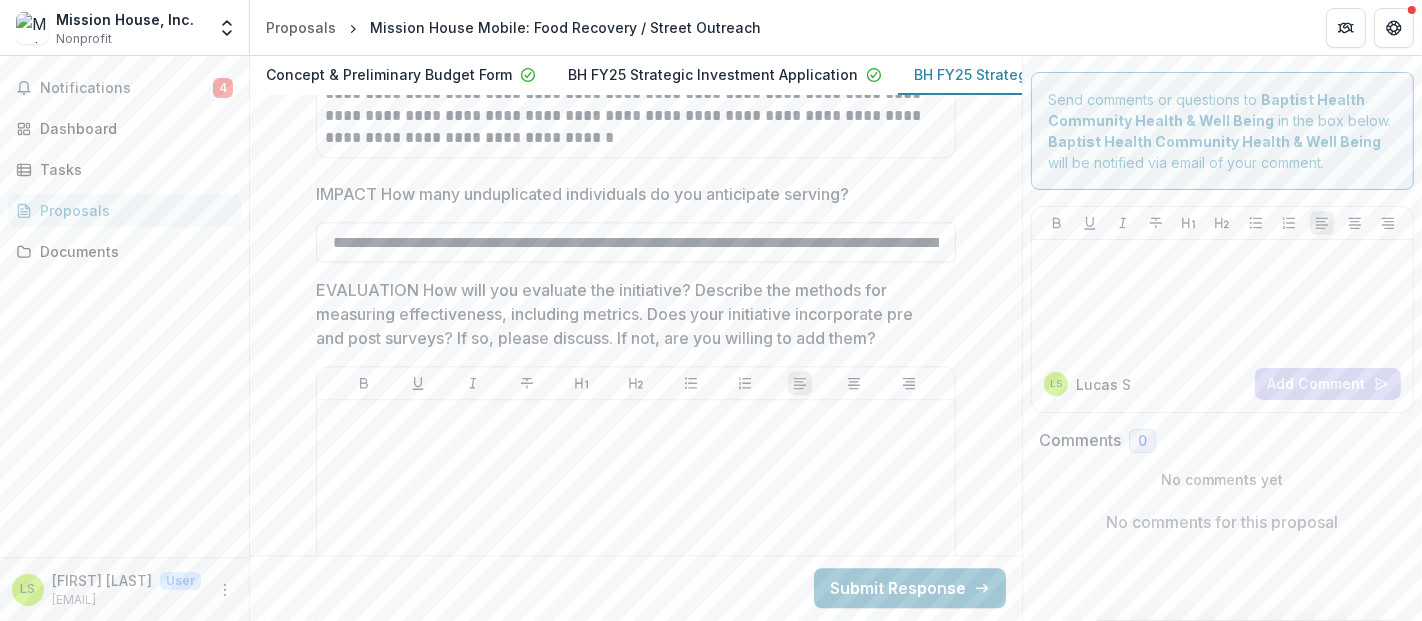 scroll, scrollTop: 0, scrollLeft: 4091, axis: horizontal 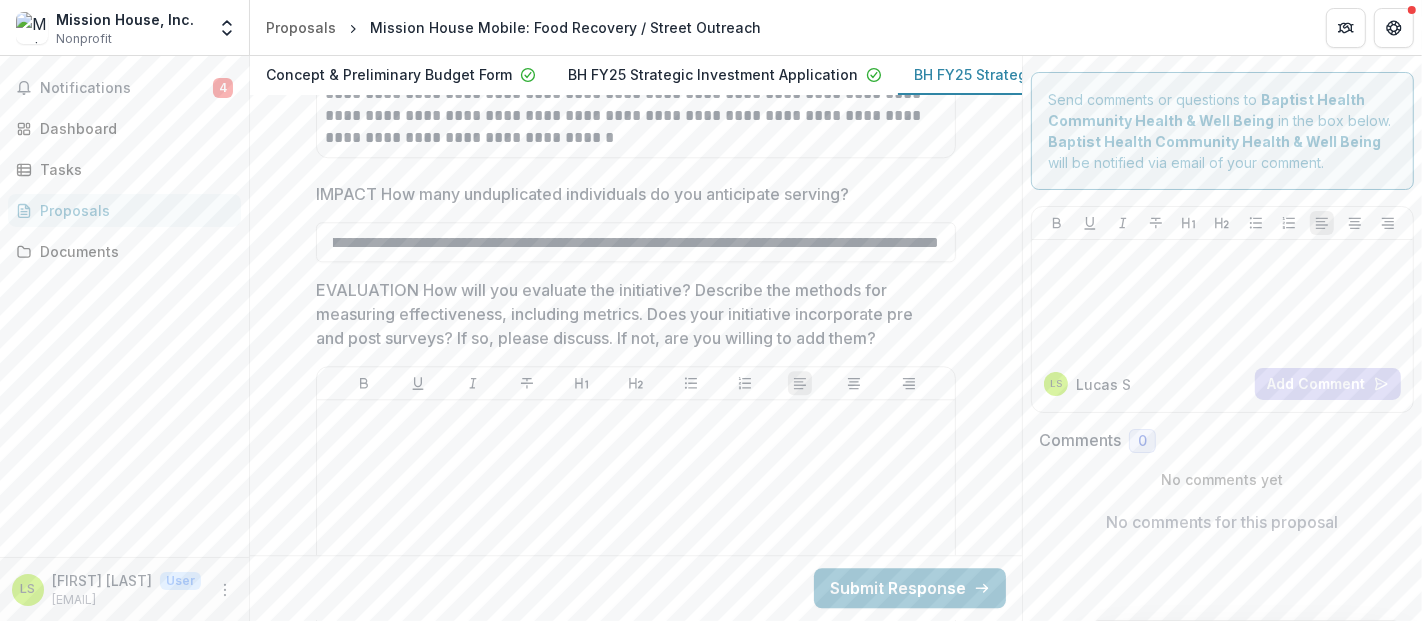 type on "**********" 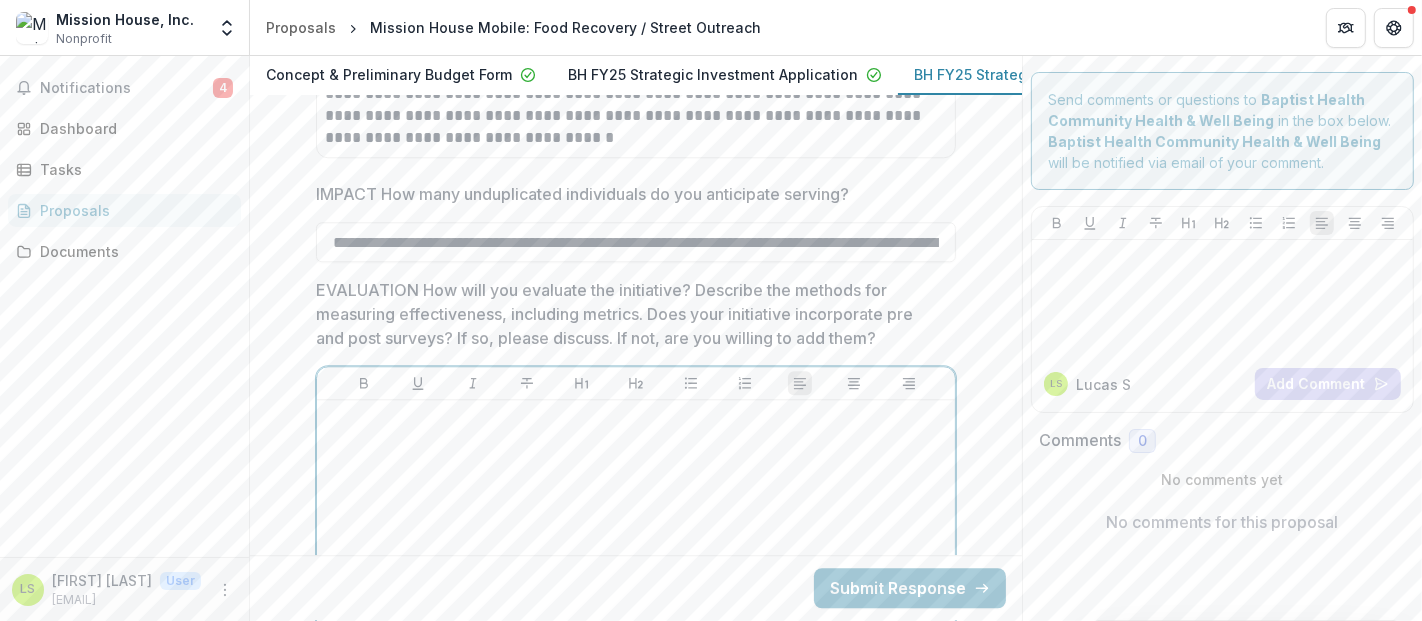 click at bounding box center [636, 558] 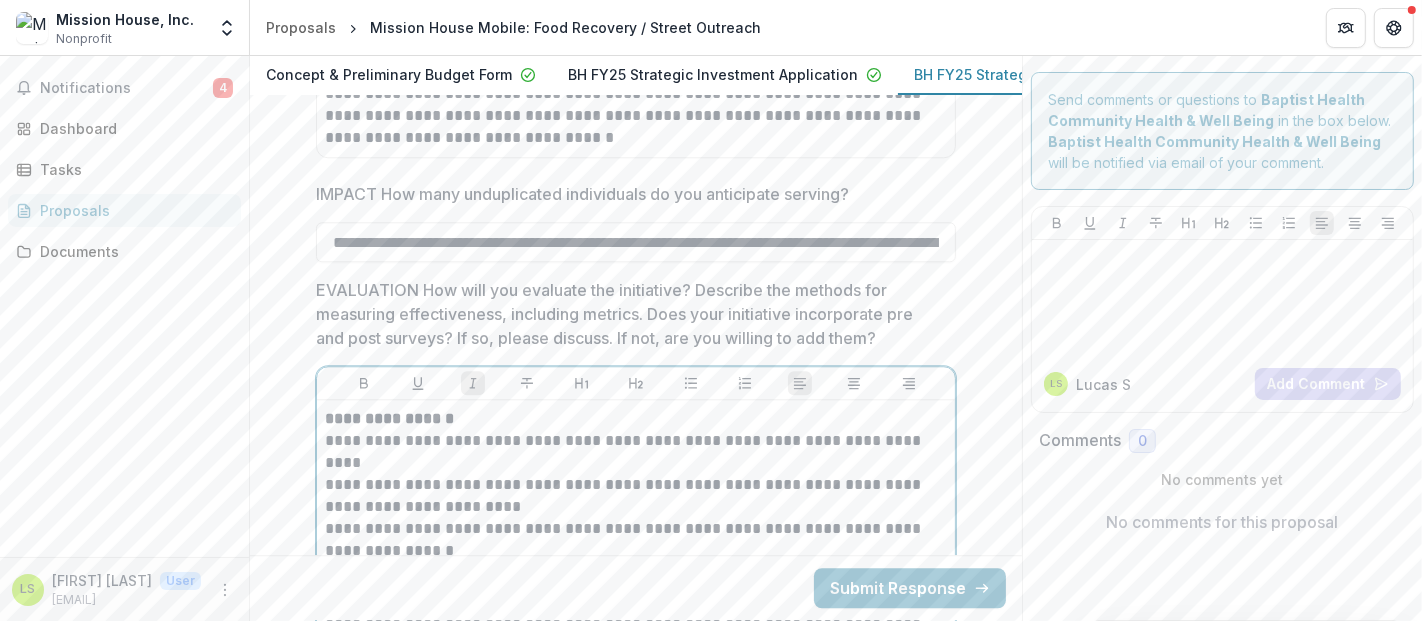 scroll, scrollTop: 10921, scrollLeft: 0, axis: vertical 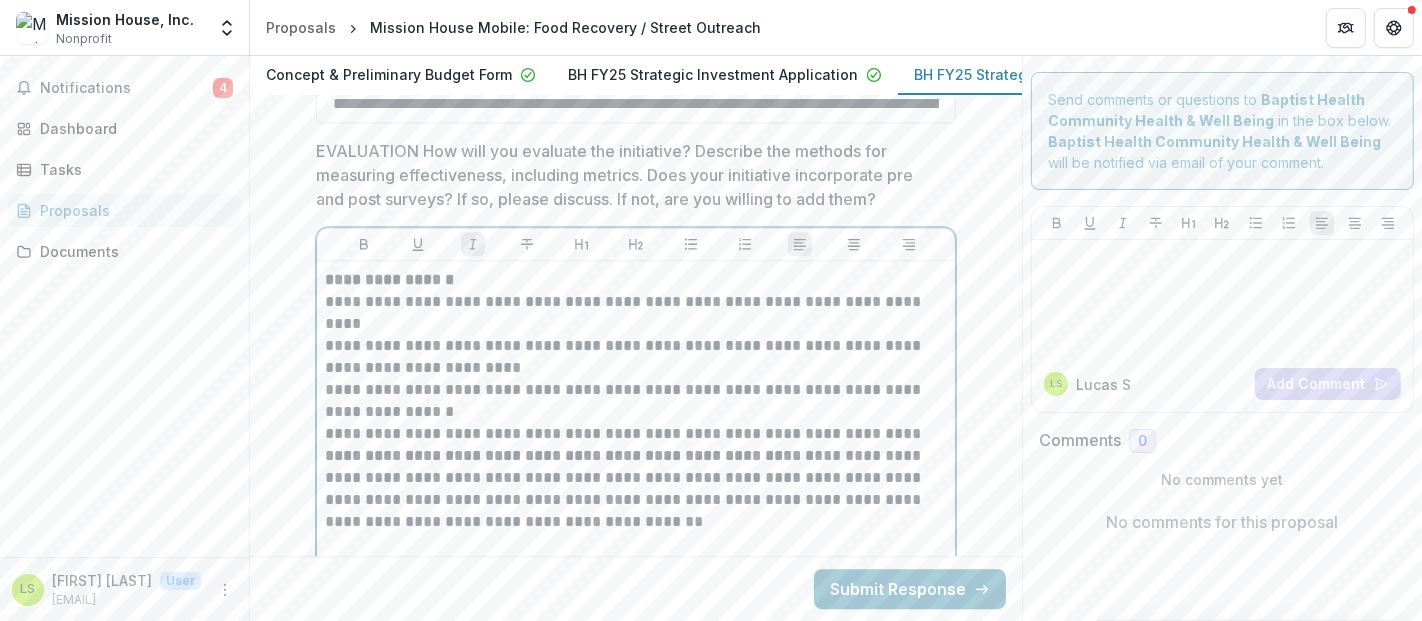 click on "**********" at bounding box center [636, 357] 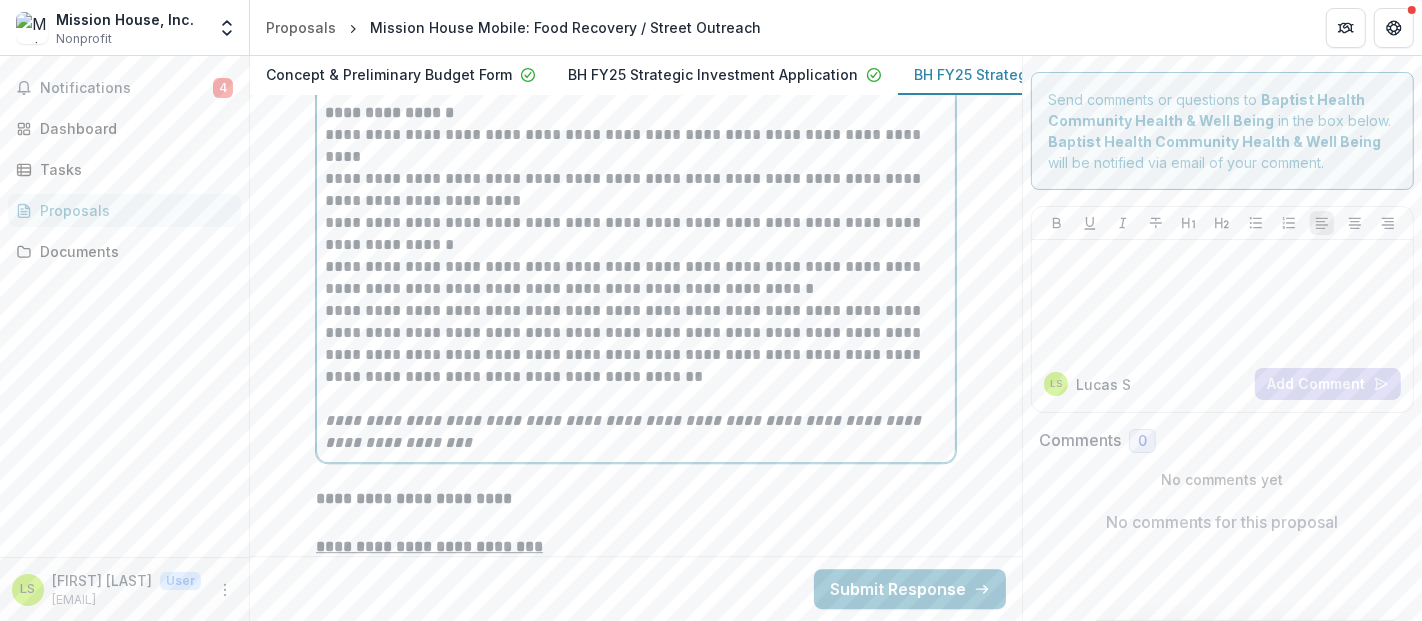 scroll, scrollTop: 10977, scrollLeft: 0, axis: vertical 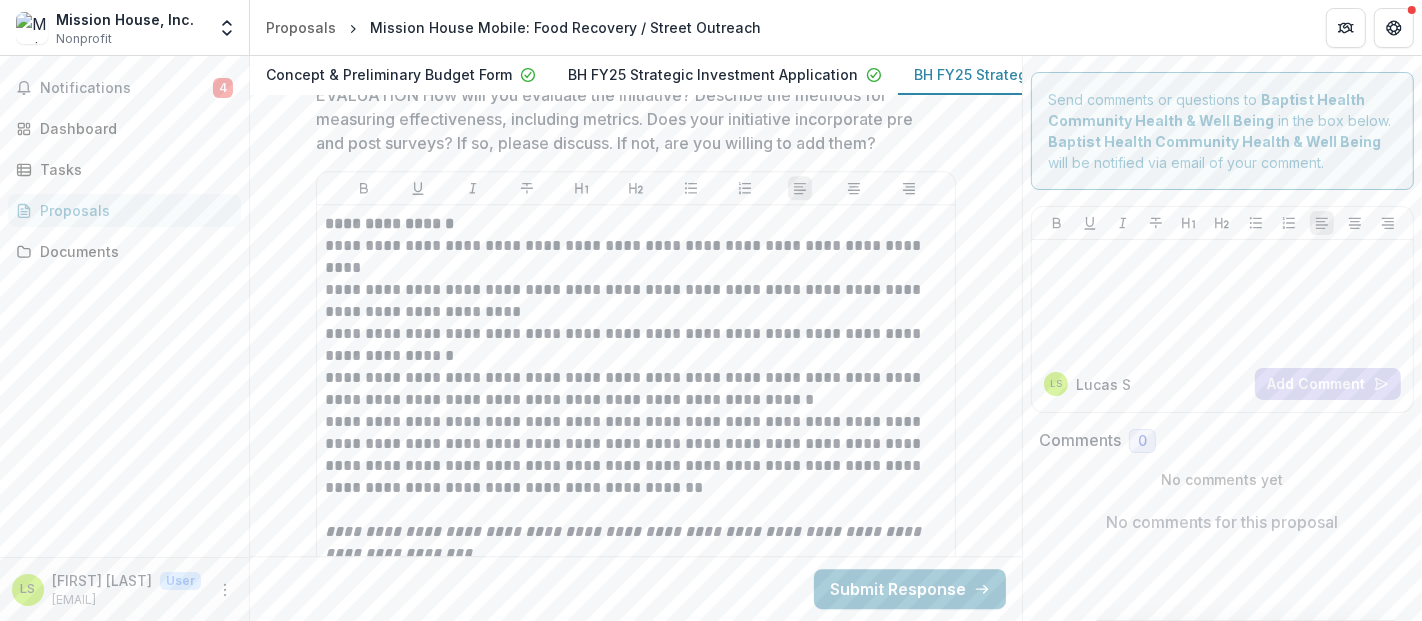 click on "**********" at bounding box center [636, -3127] 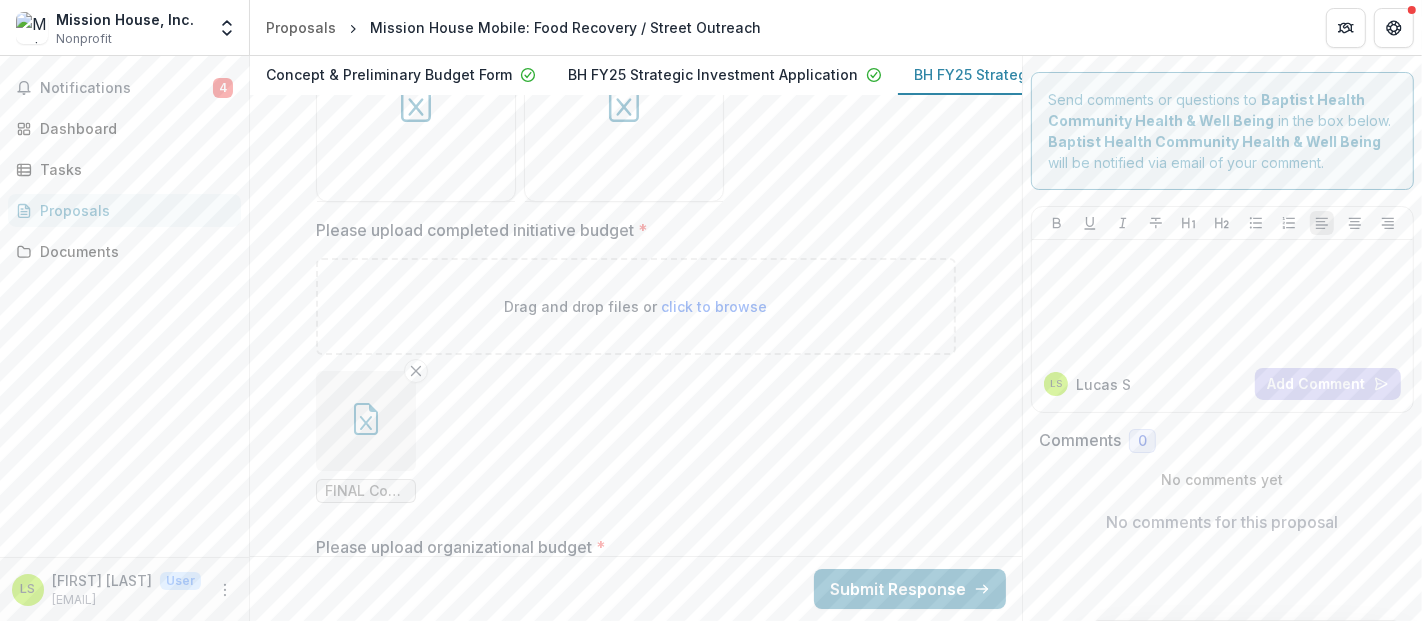 scroll, scrollTop: 12328, scrollLeft: 0, axis: vertical 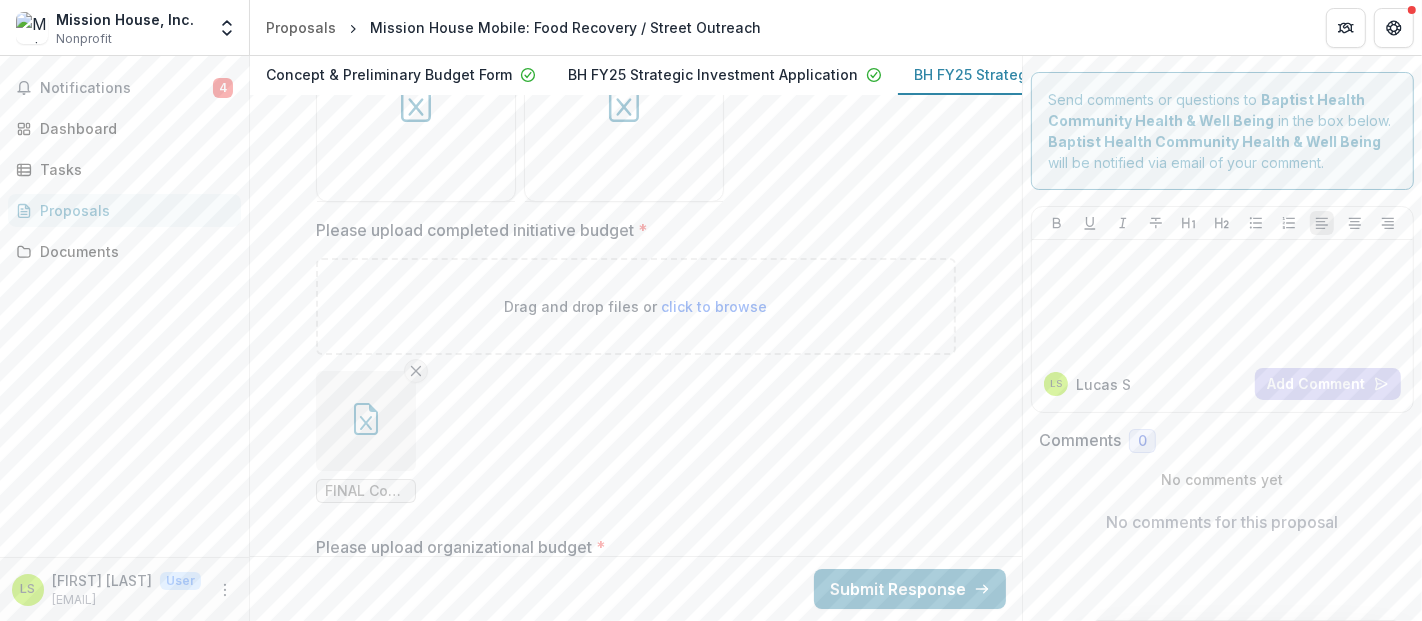 click 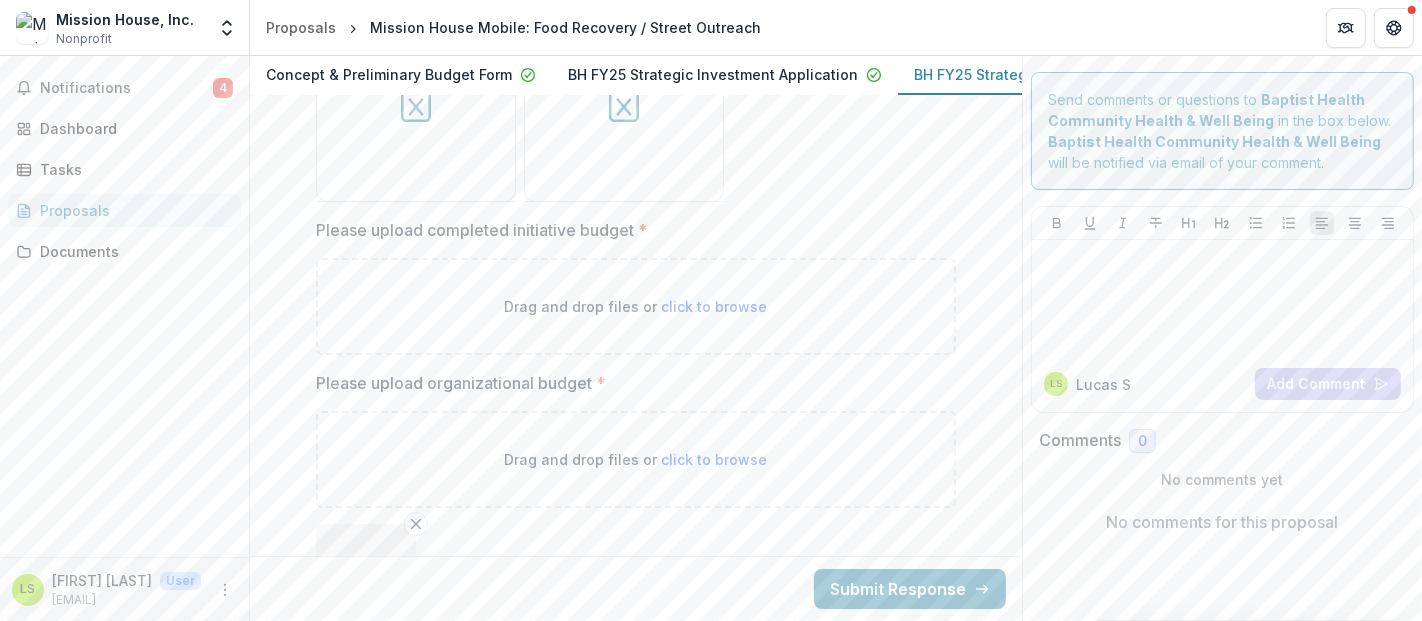 click on "click to browse" at bounding box center (715, 306) 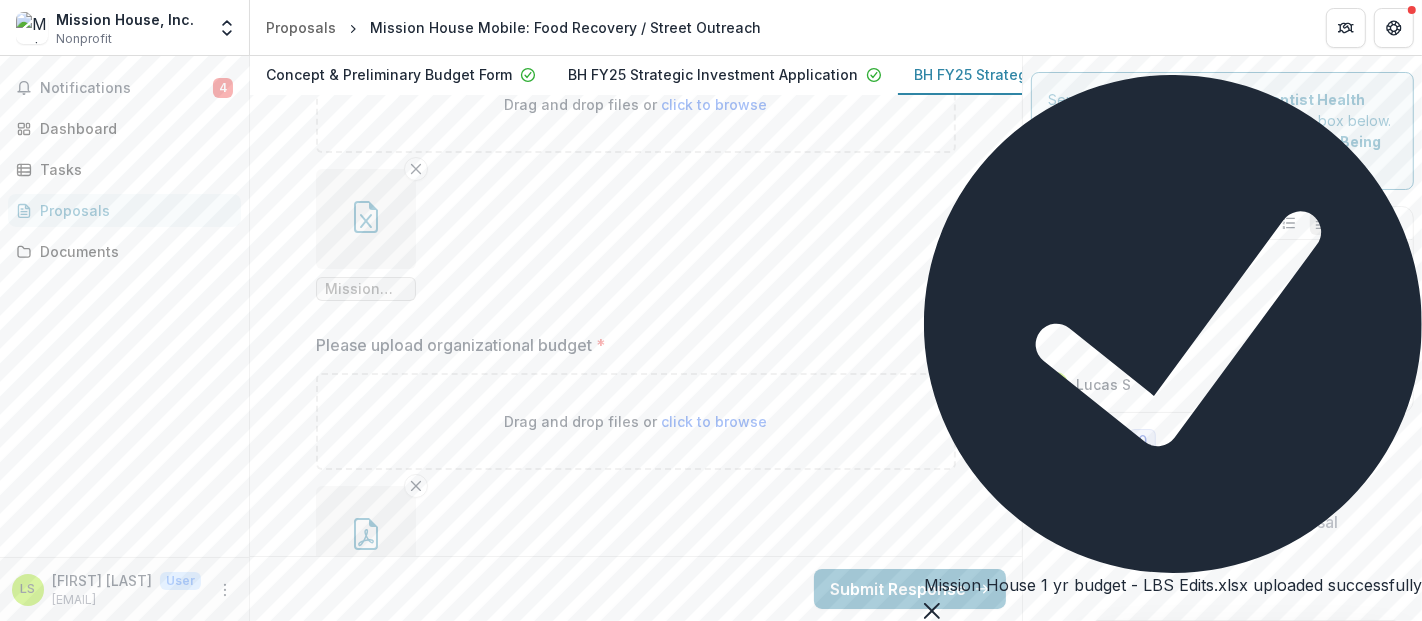 scroll, scrollTop: 12526, scrollLeft: 0, axis: vertical 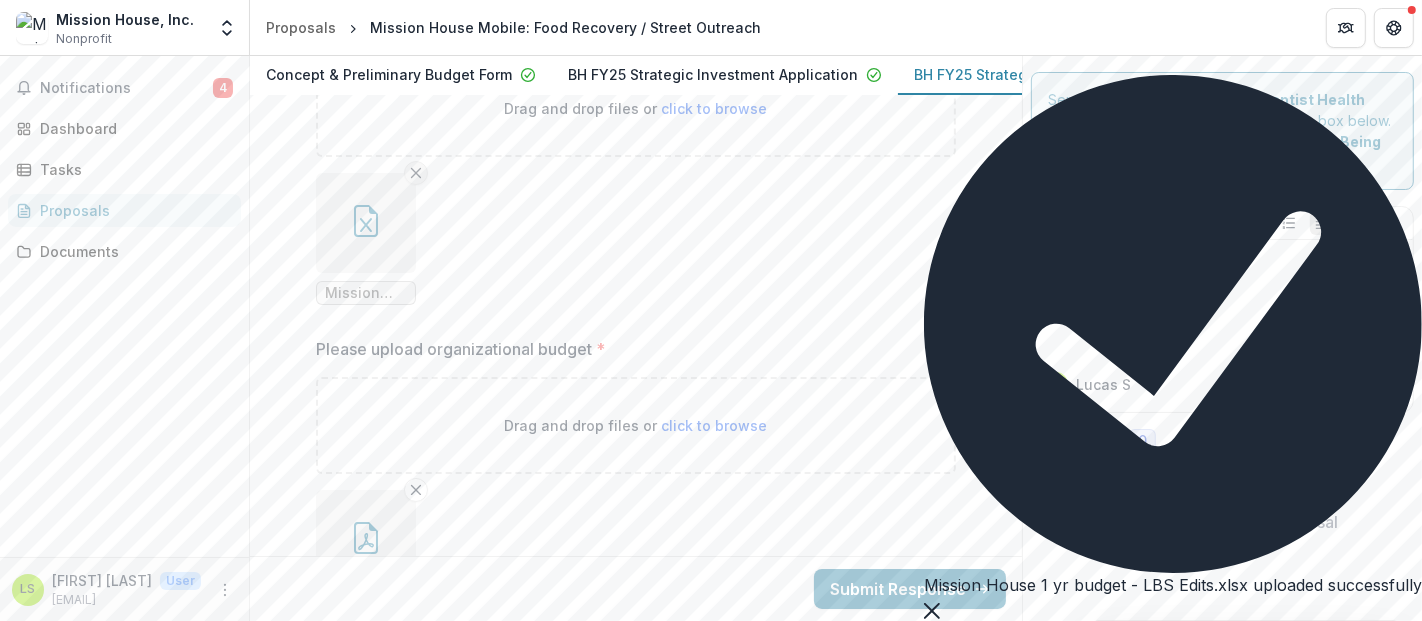 click 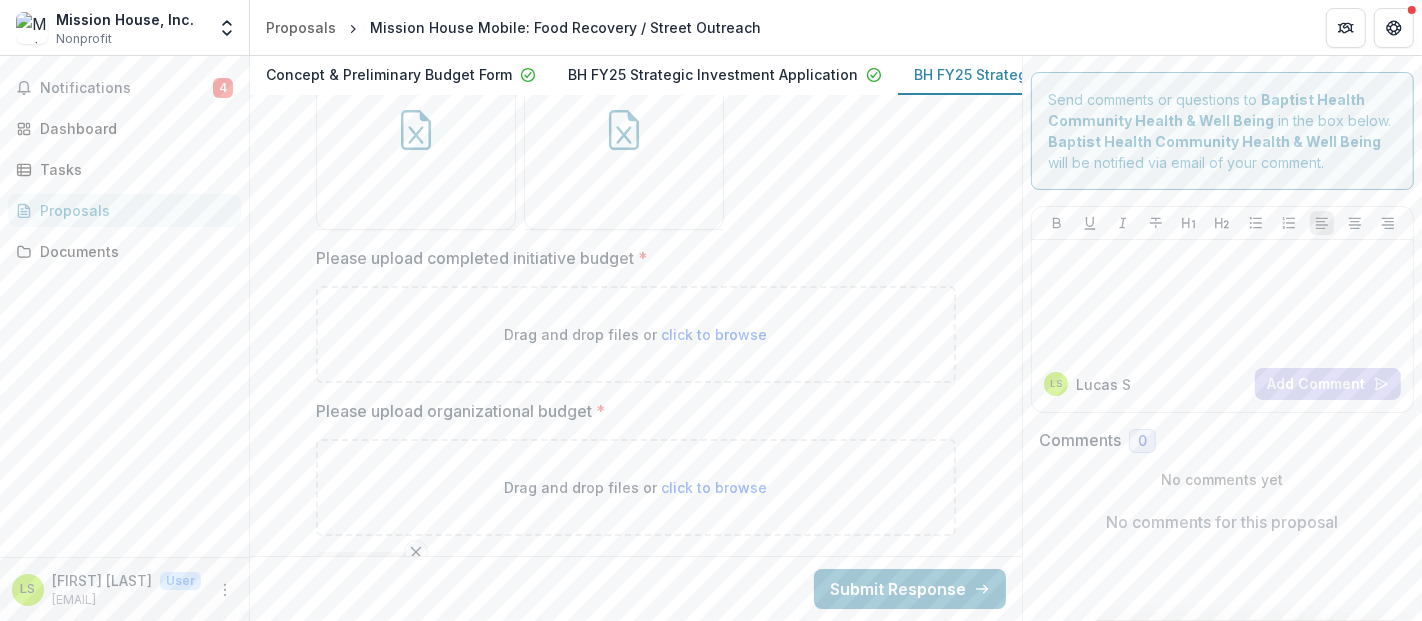 scroll, scrollTop: 12298, scrollLeft: 0, axis: vertical 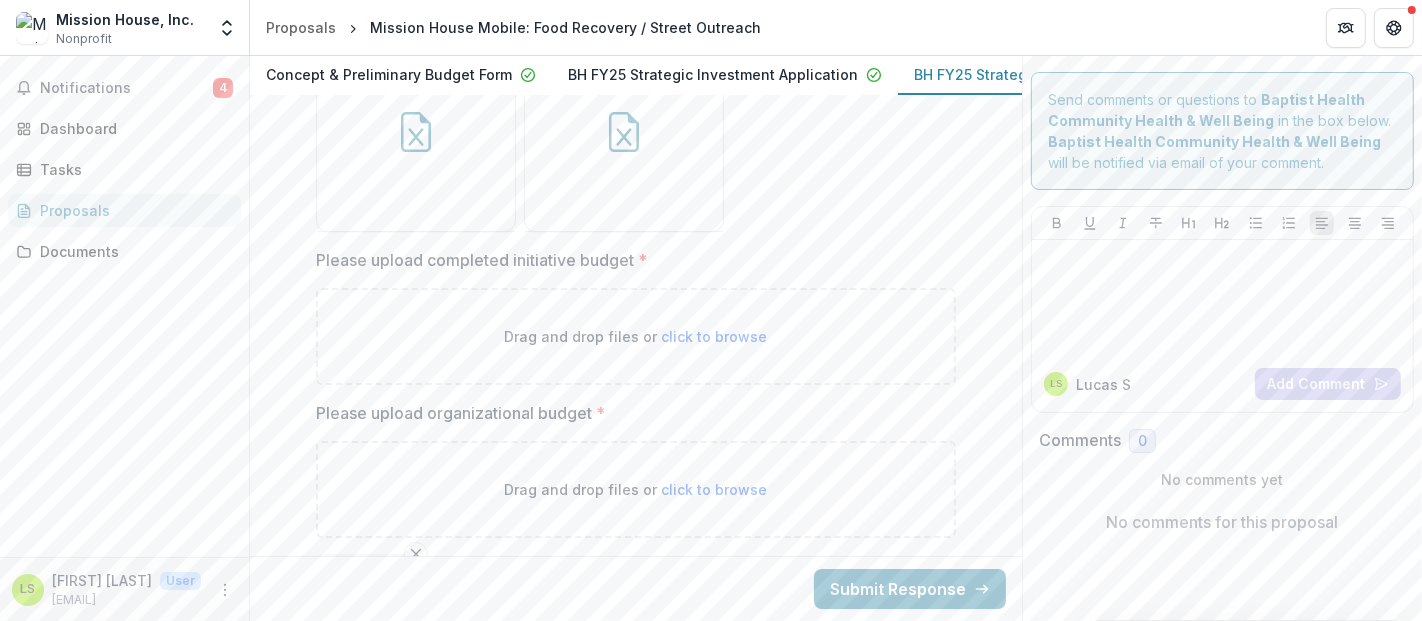 click on "click to browse" at bounding box center [715, 336] 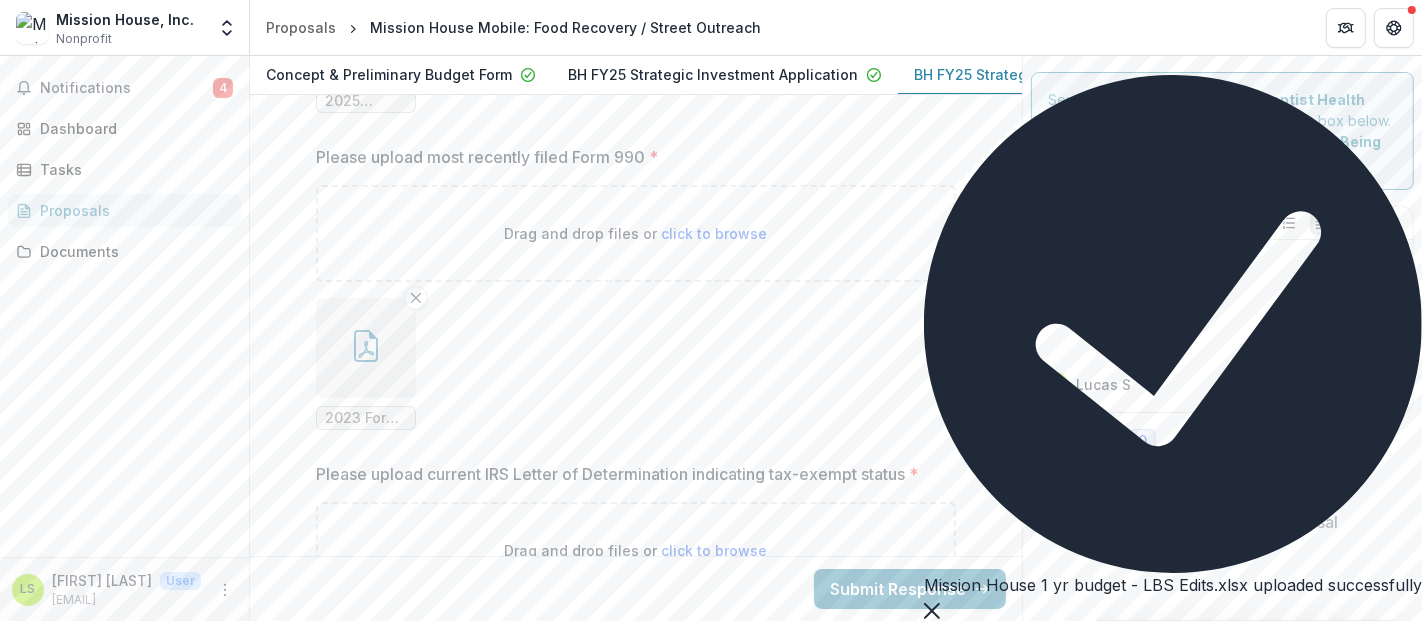 scroll, scrollTop: 13034, scrollLeft: 0, axis: vertical 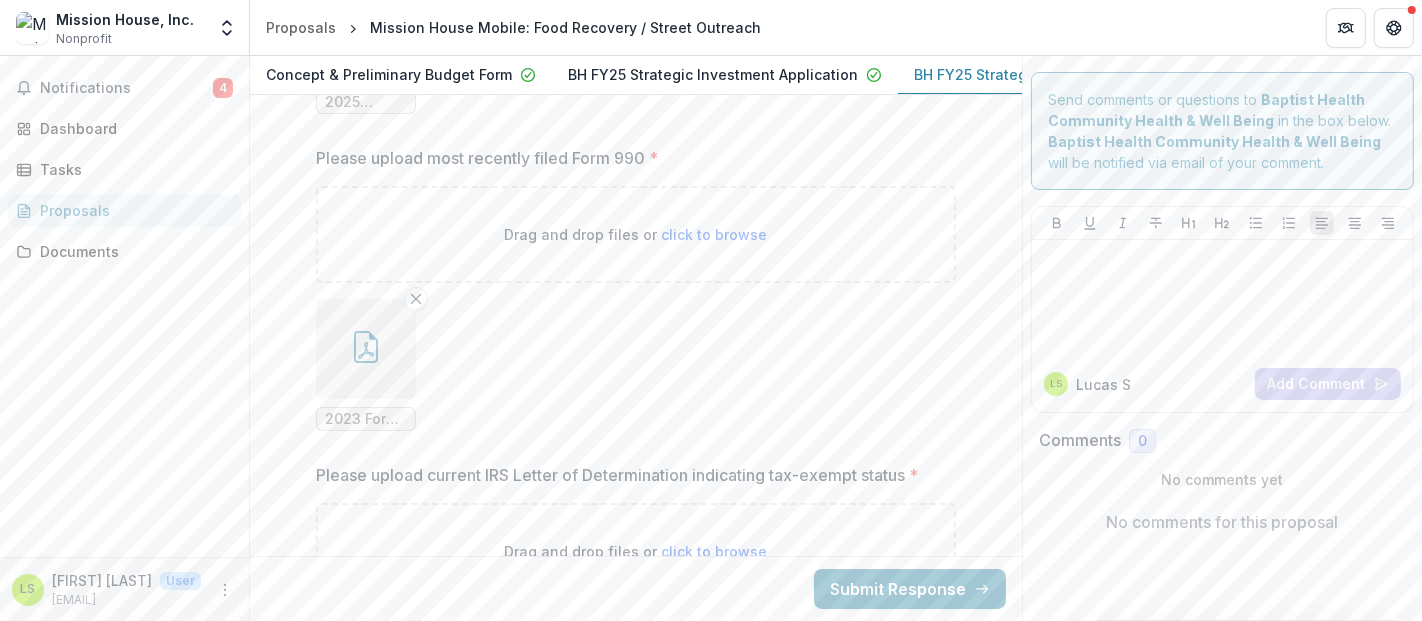 click on "click to browse" at bounding box center (715, 234) 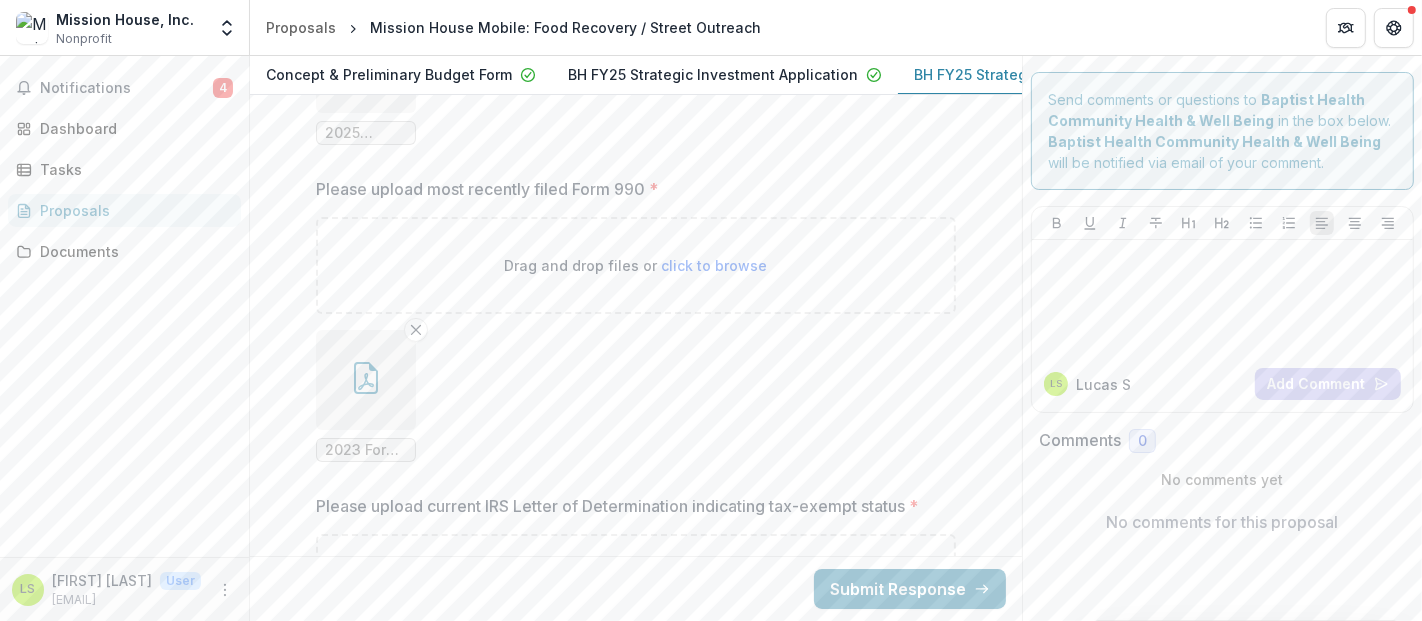 scroll, scrollTop: 12866, scrollLeft: 0, axis: vertical 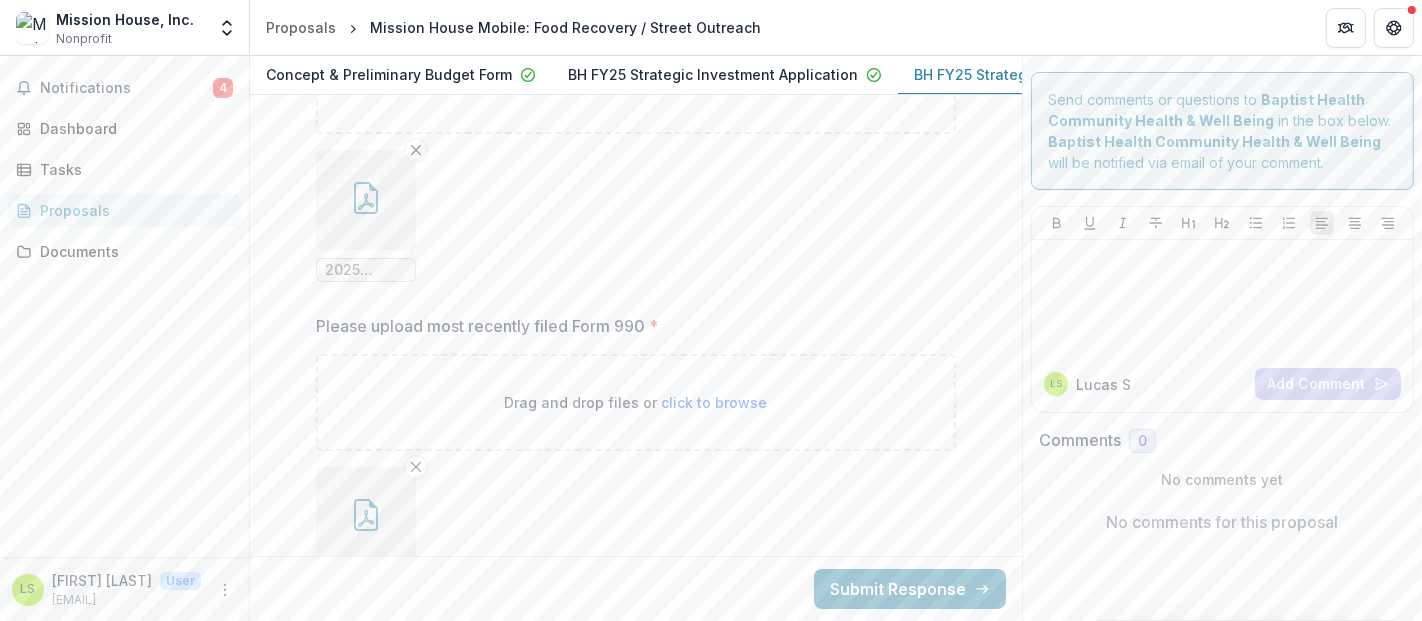 click on "click to browse" at bounding box center (715, 402) 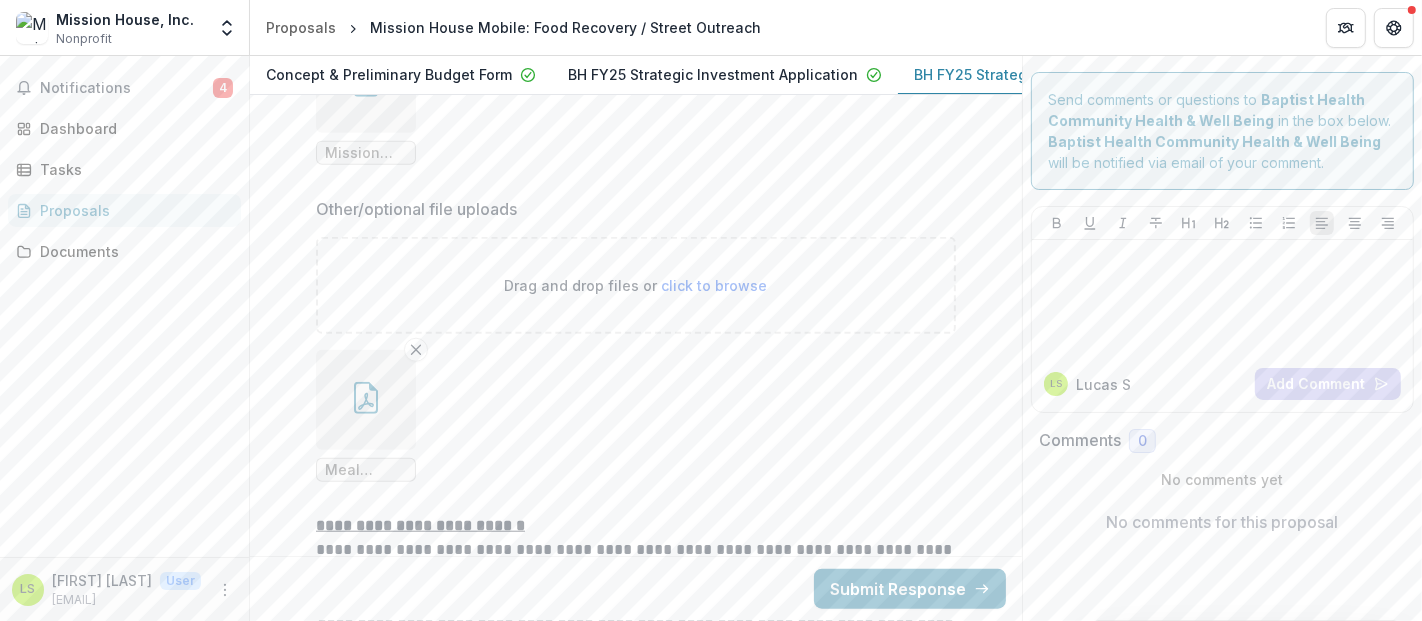 scroll, scrollTop: 14257, scrollLeft: 0, axis: vertical 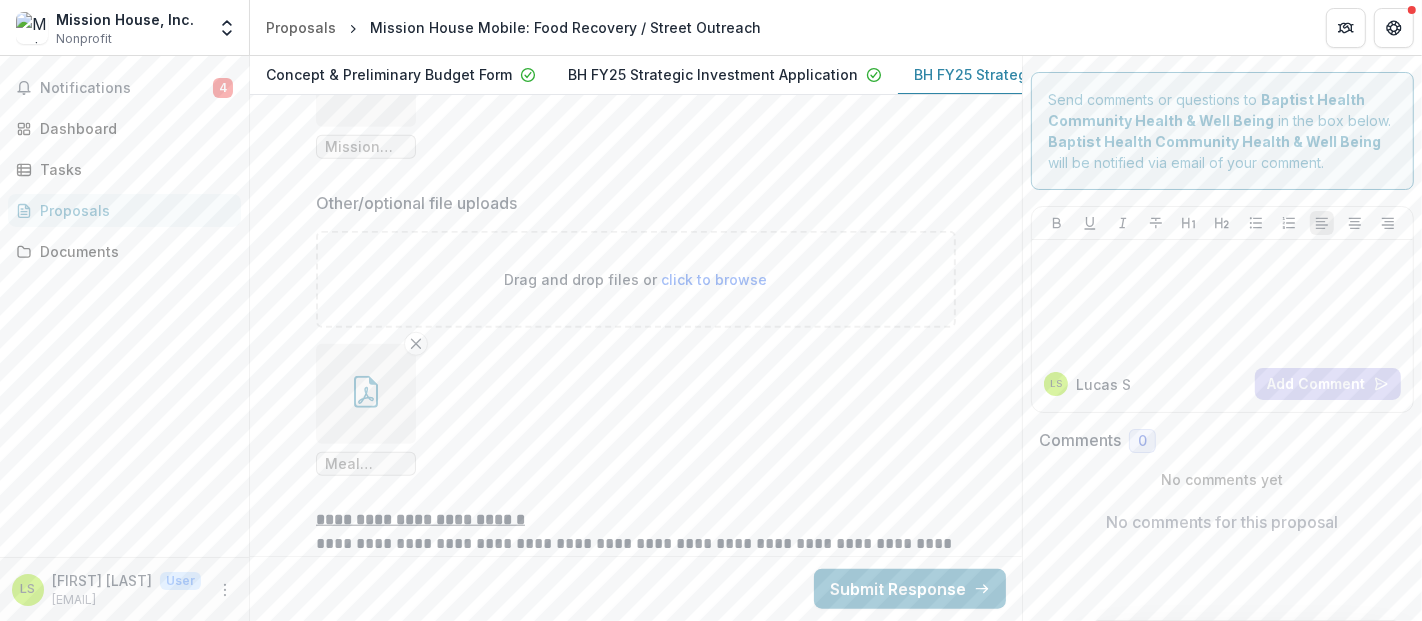 click at bounding box center [366, 394] 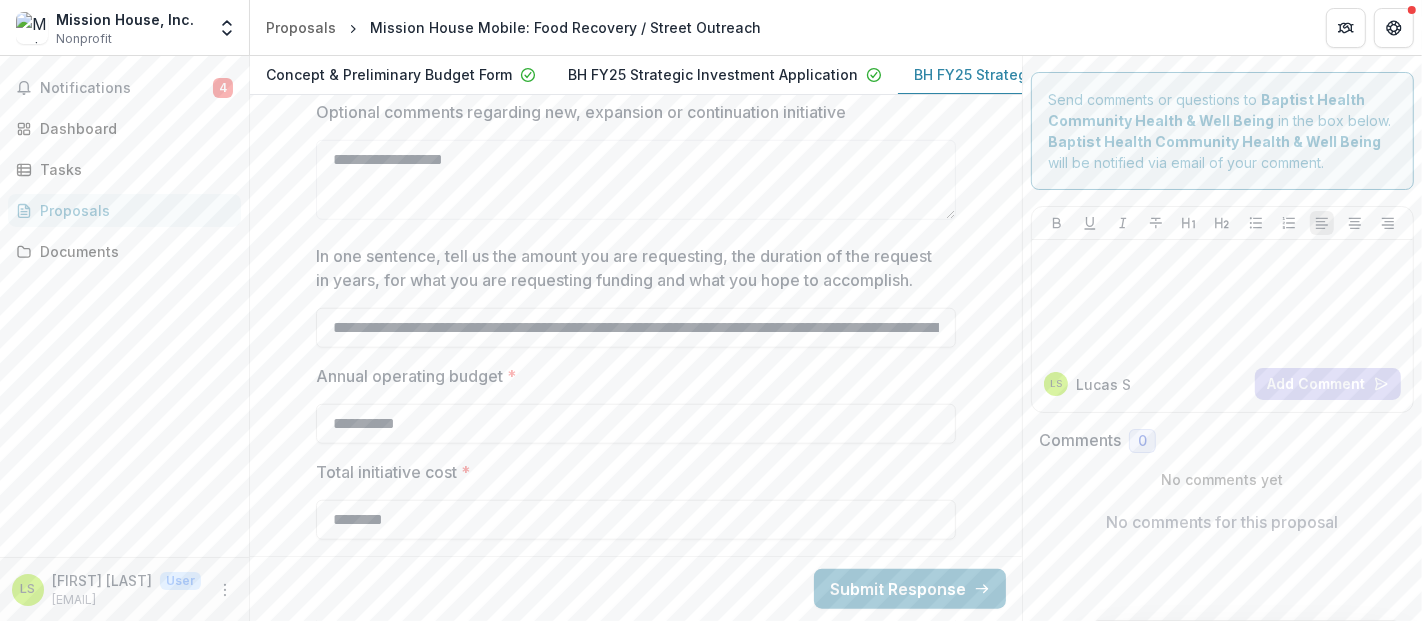 scroll, scrollTop: 1357, scrollLeft: 0, axis: vertical 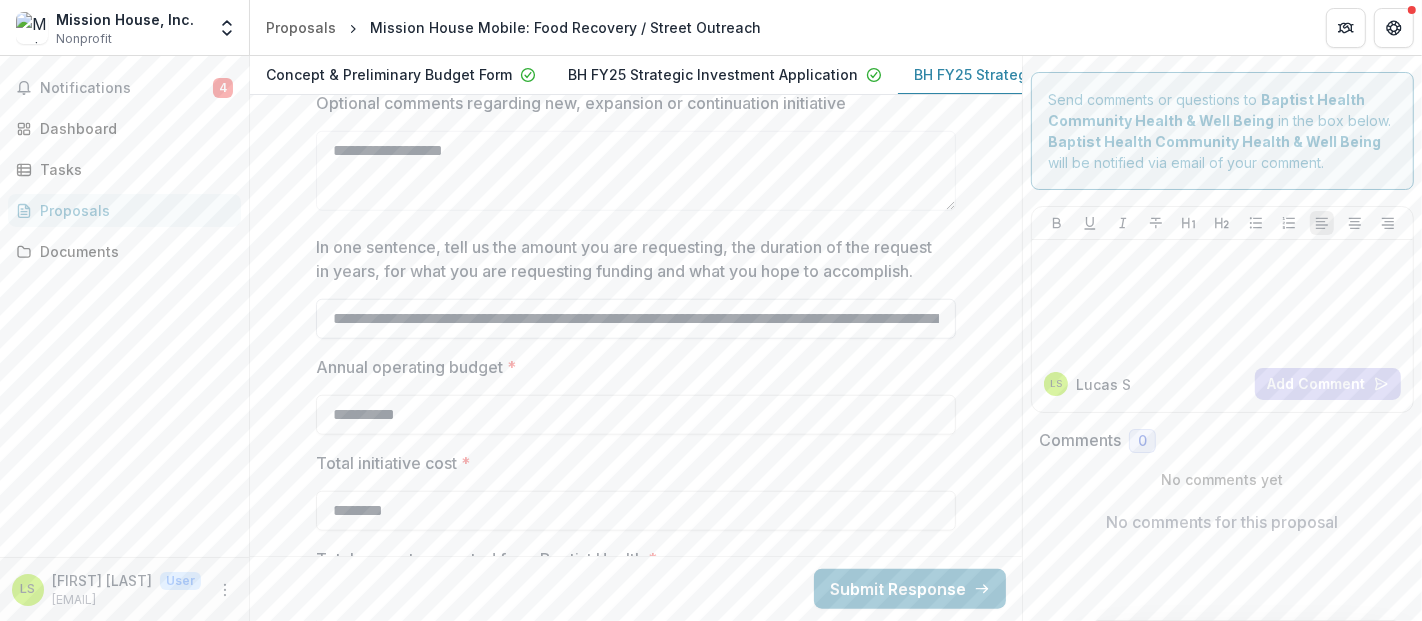 click on "**********" at bounding box center (636, 319) 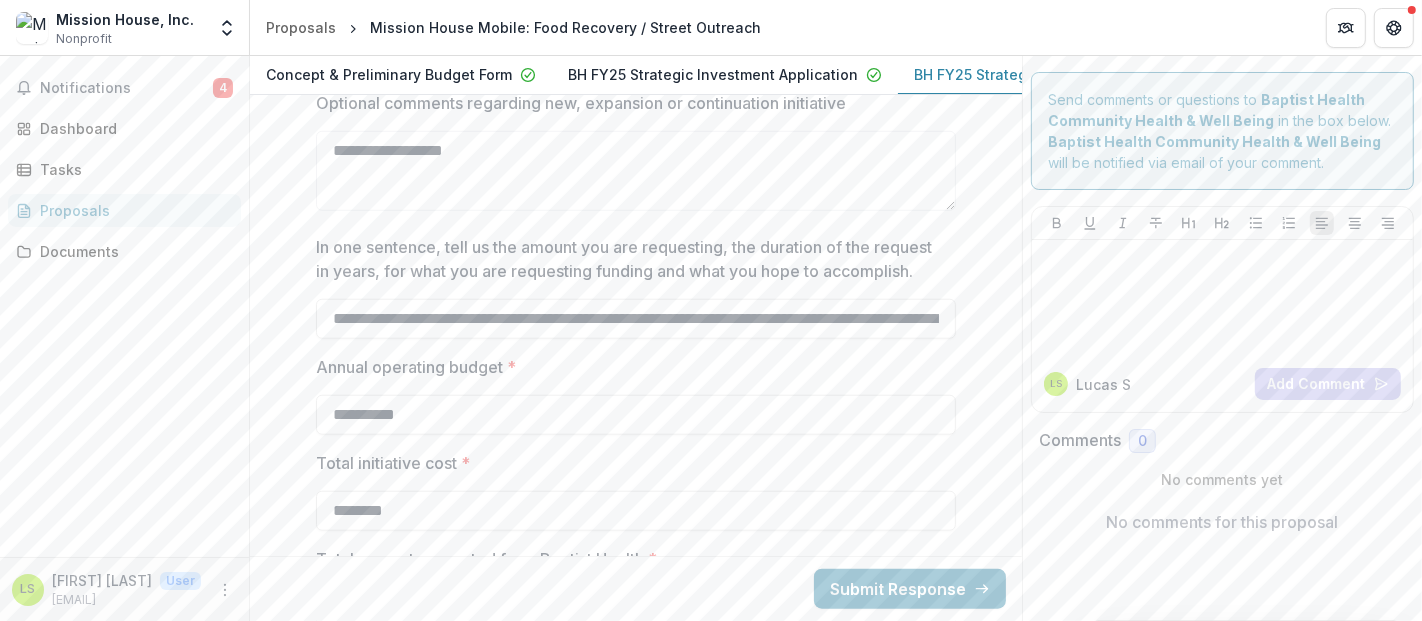 type on "**********" 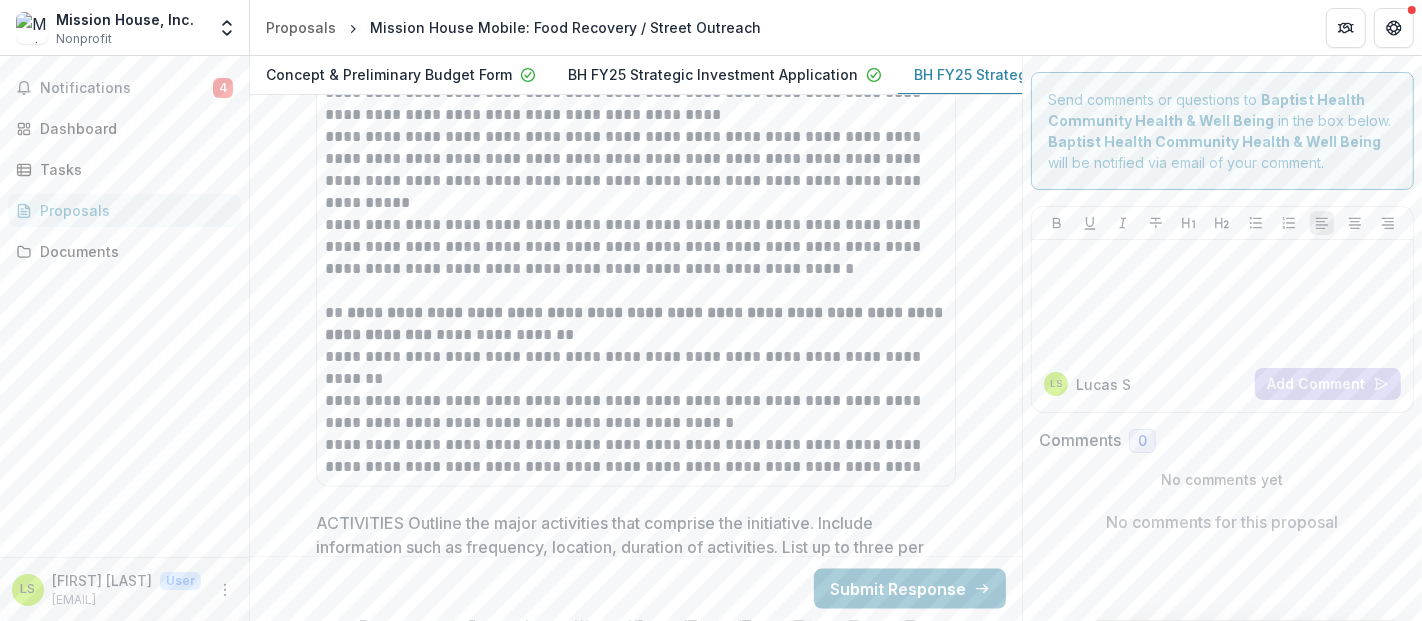 scroll, scrollTop: 14566, scrollLeft: 0, axis: vertical 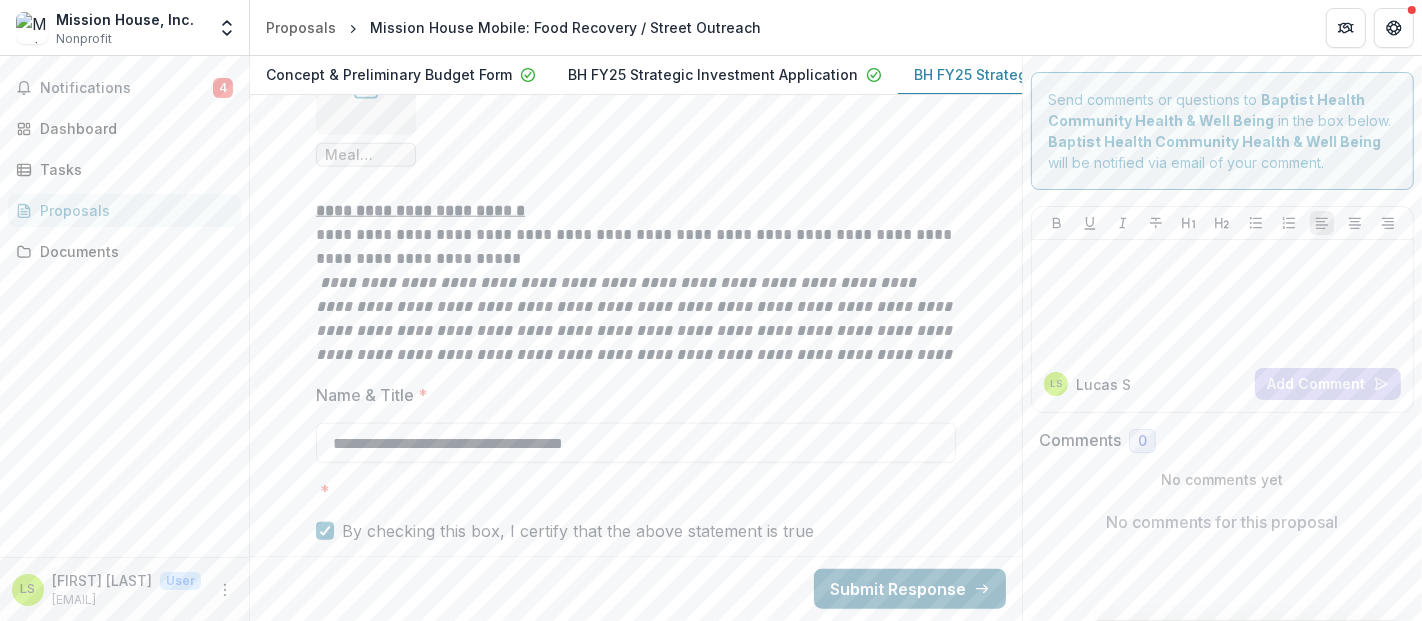 click on "Submit Response" at bounding box center (910, 589) 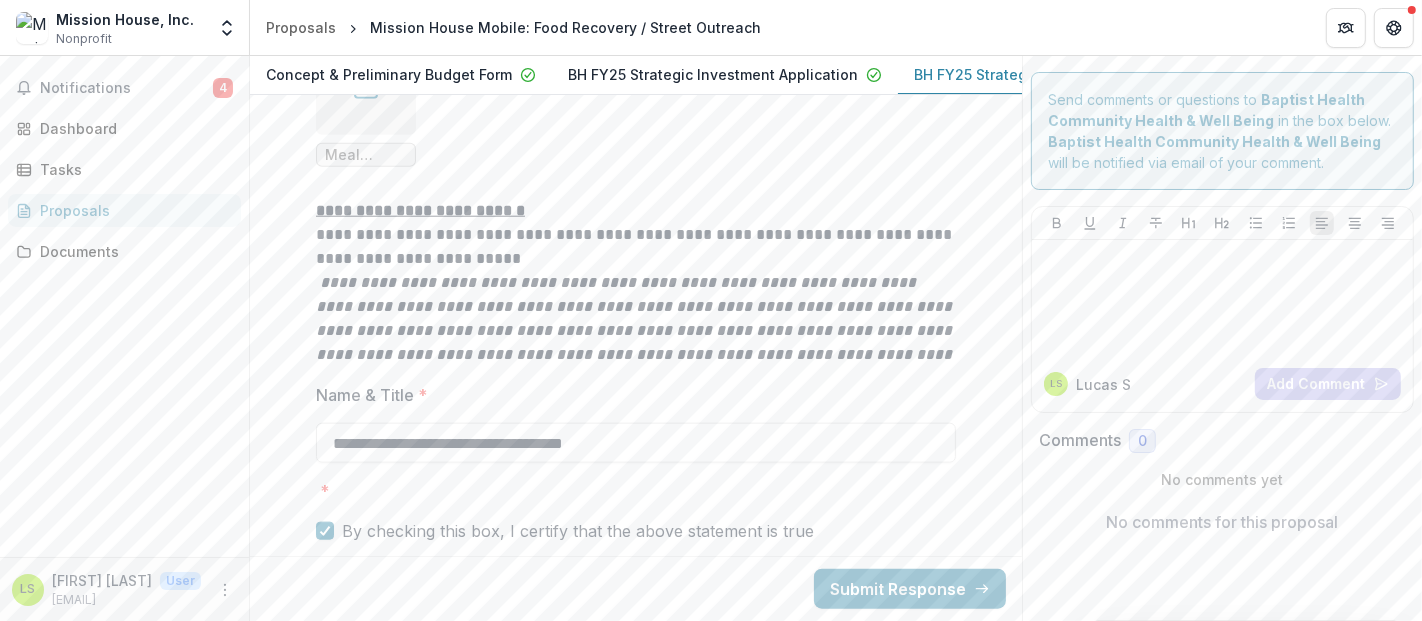 click on "Confirm" at bounding box center [82, 681] 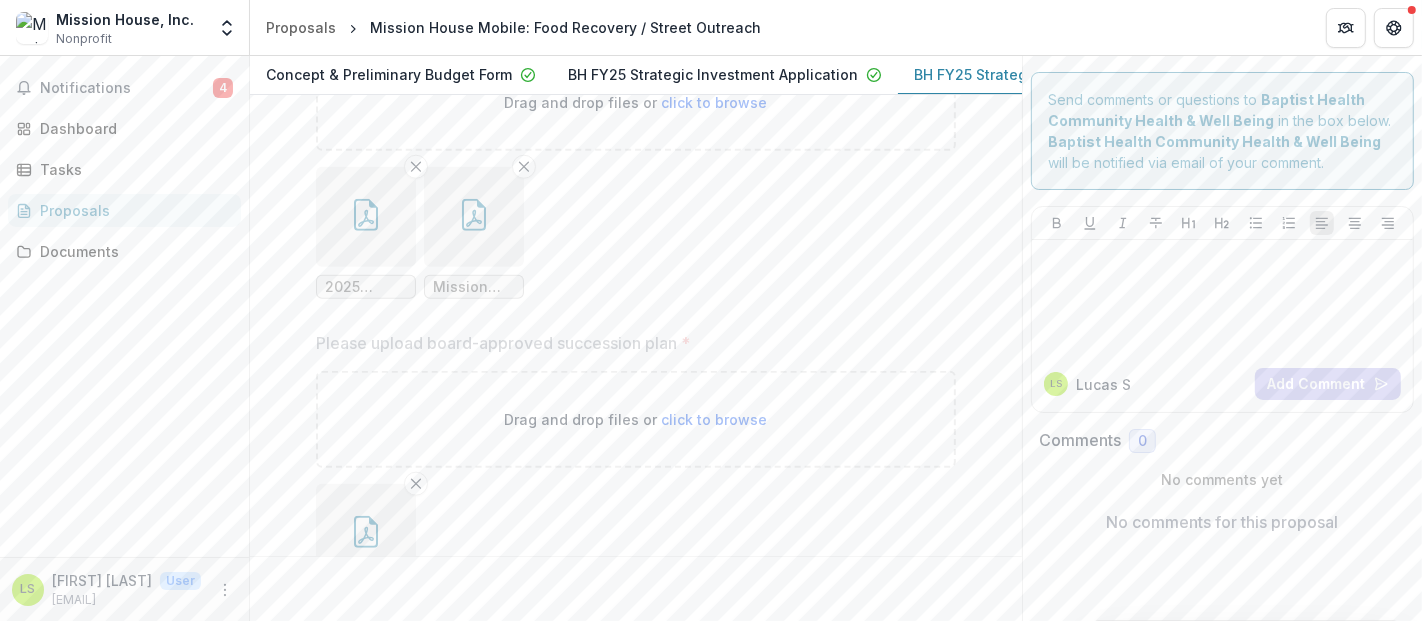 scroll, scrollTop: 292, scrollLeft: 0, axis: vertical 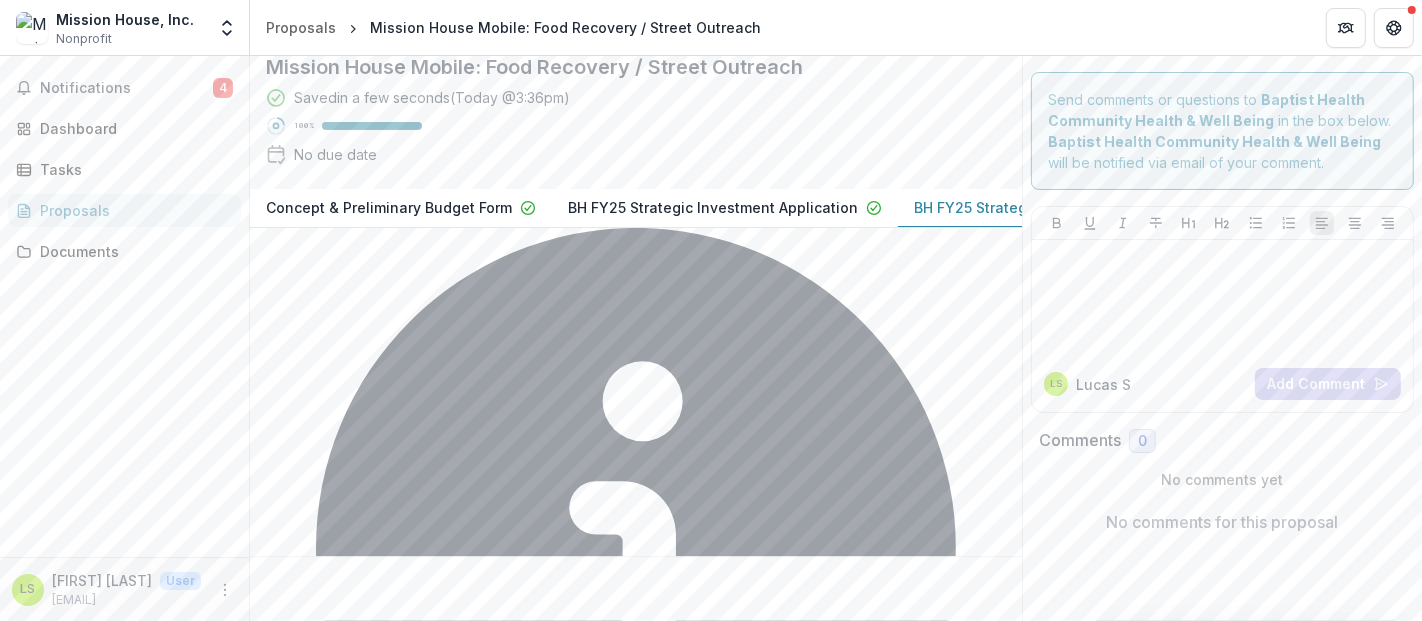 click 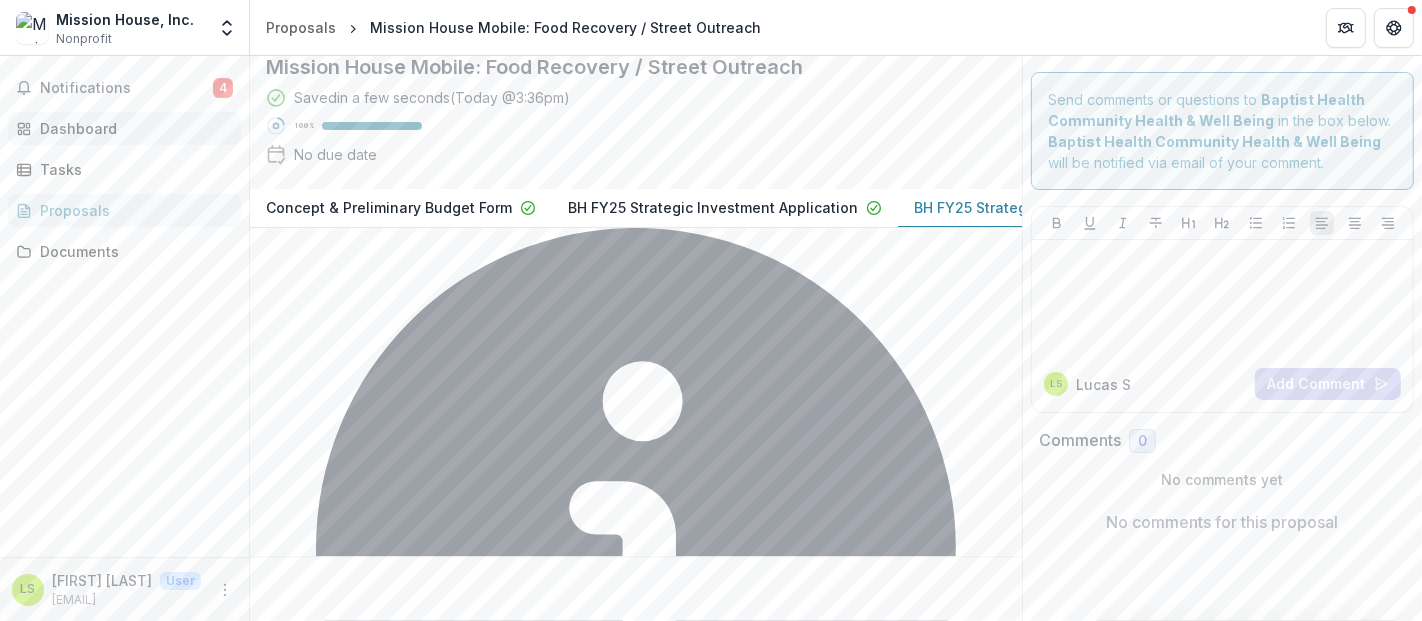 click on "Dashboard" at bounding box center (132, 128) 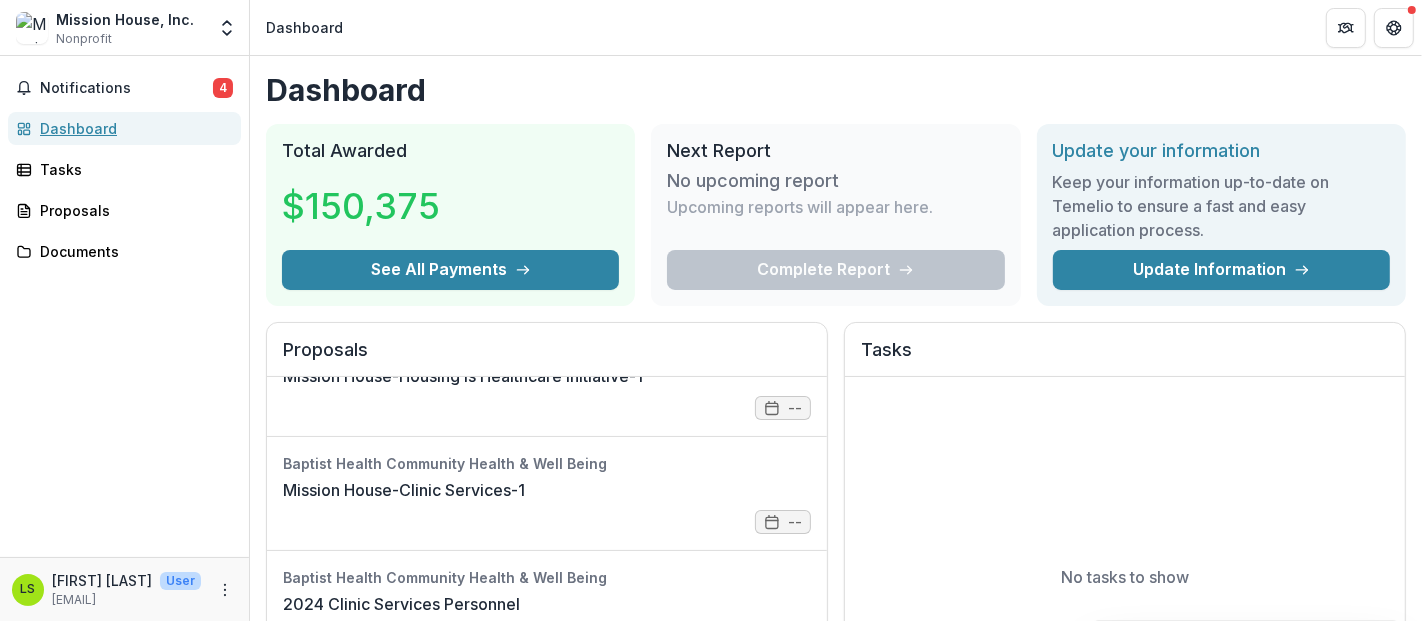 scroll, scrollTop: 0, scrollLeft: 0, axis: both 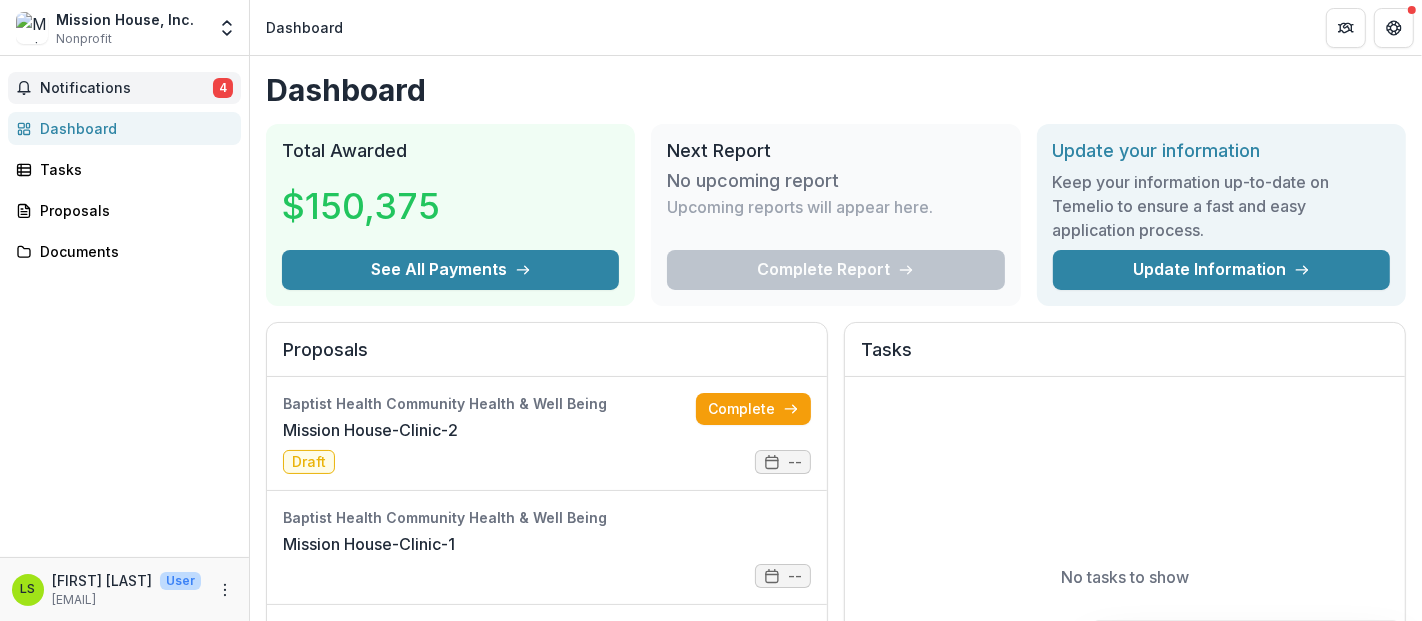 click on "Notifications" at bounding box center [126, 88] 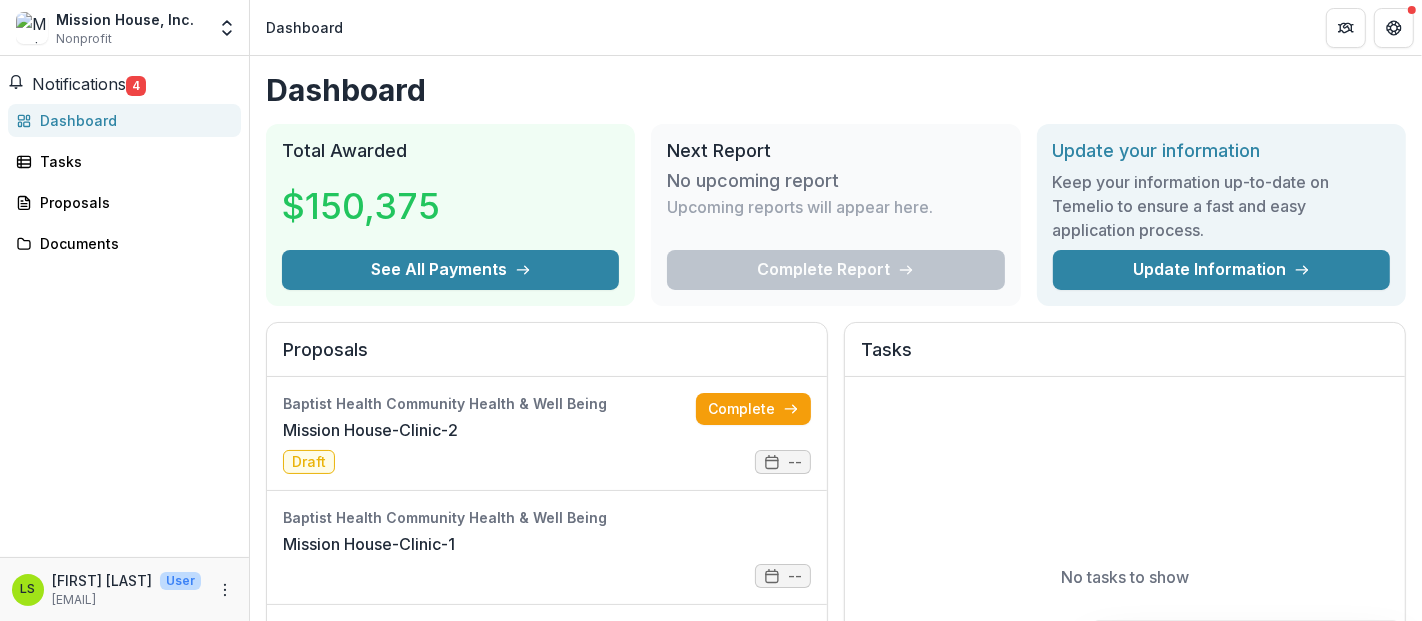 click on "Dashboard" at bounding box center [124, 120] 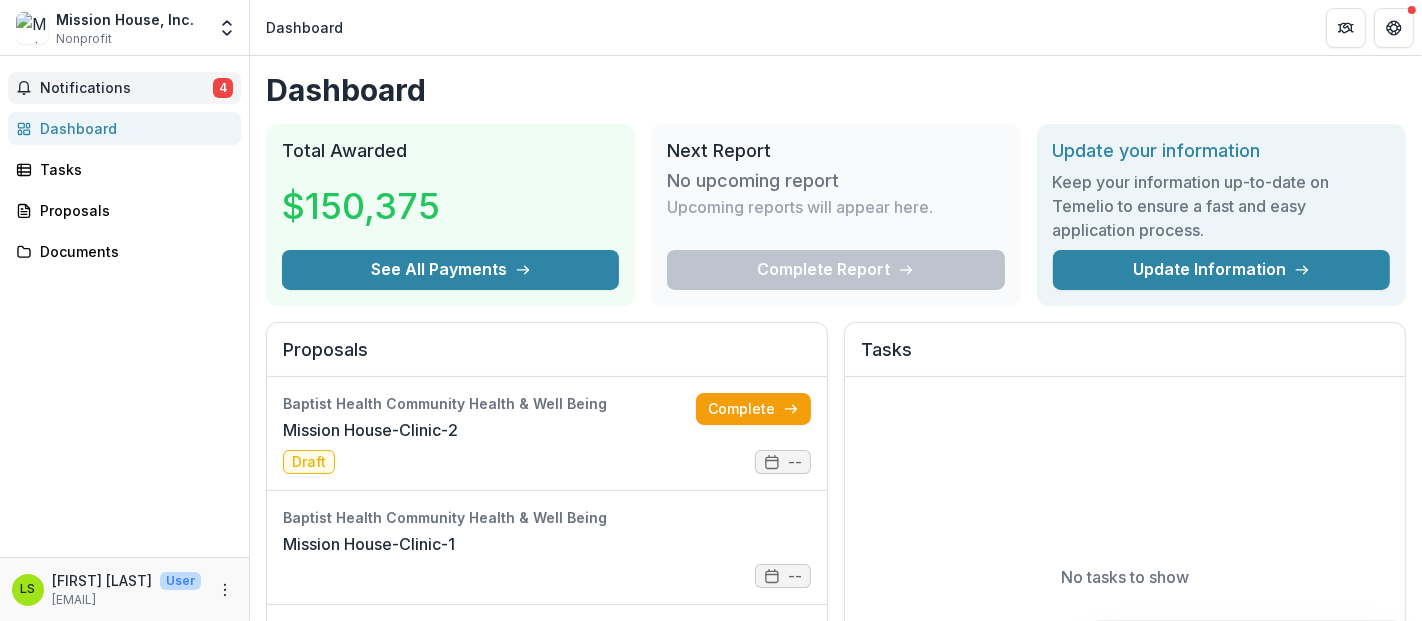 click on "Notifications" at bounding box center [126, 88] 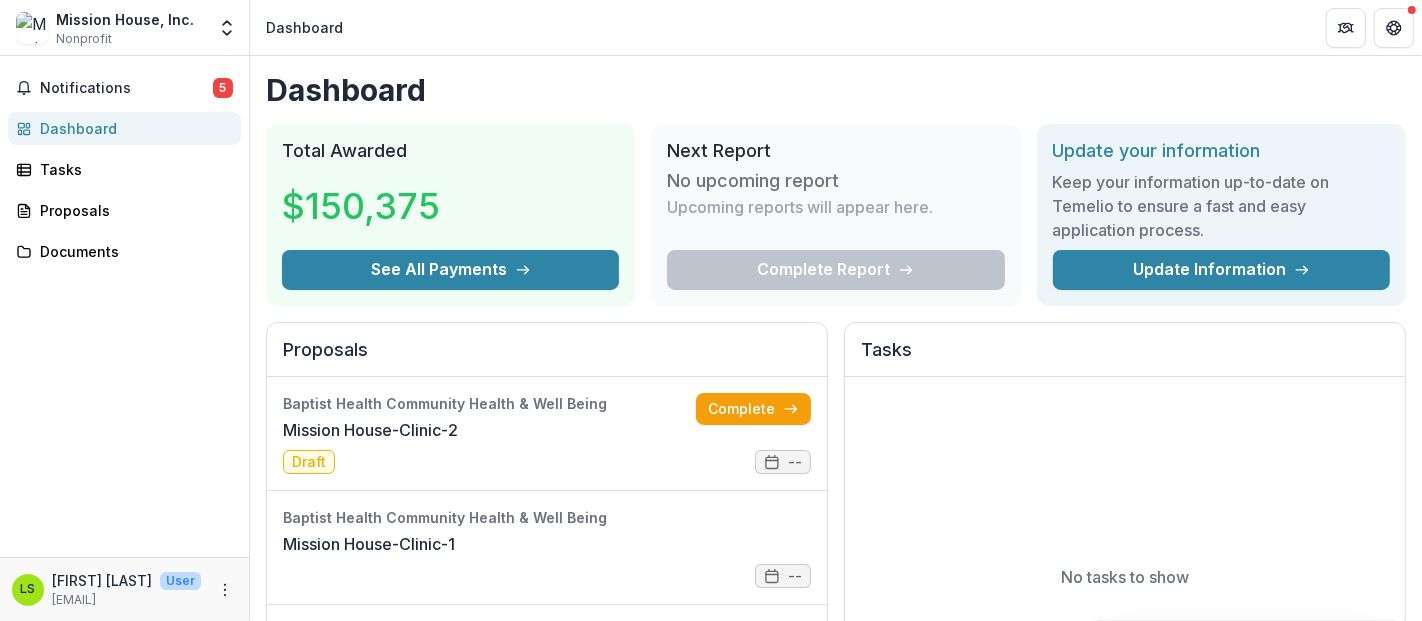 click on "Dashboard" at bounding box center (132, 128) 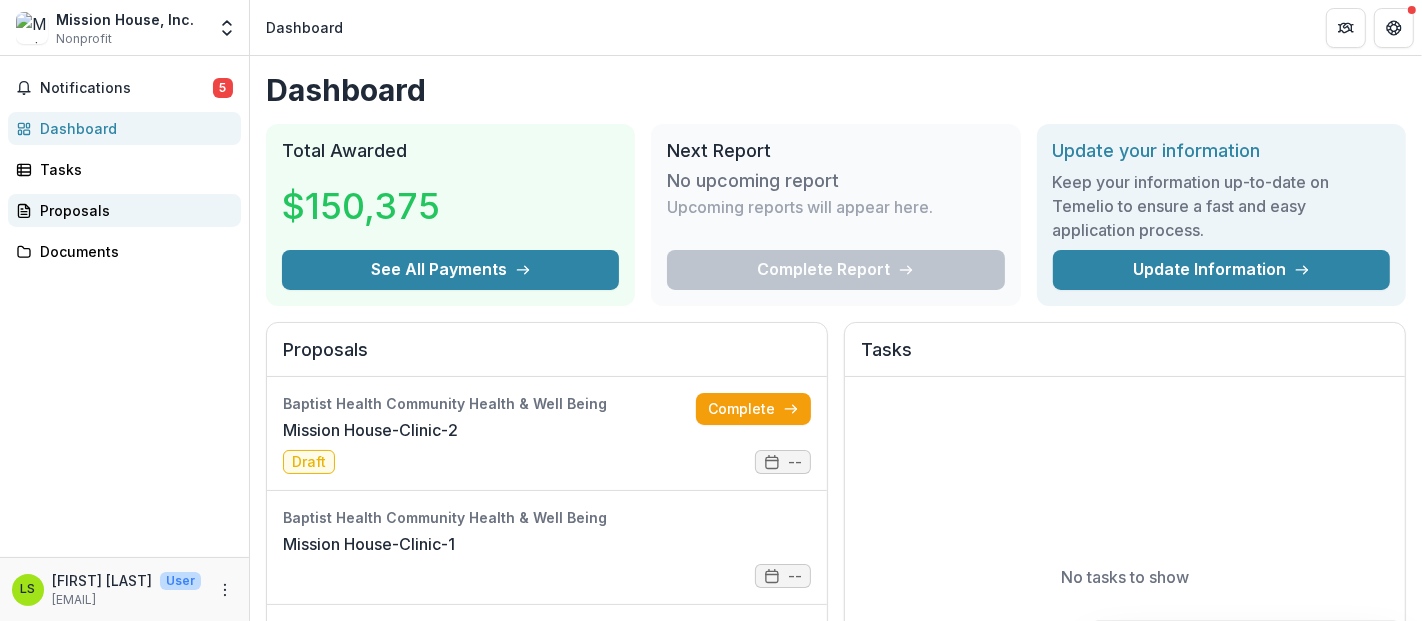 click on "Proposals" at bounding box center (132, 210) 